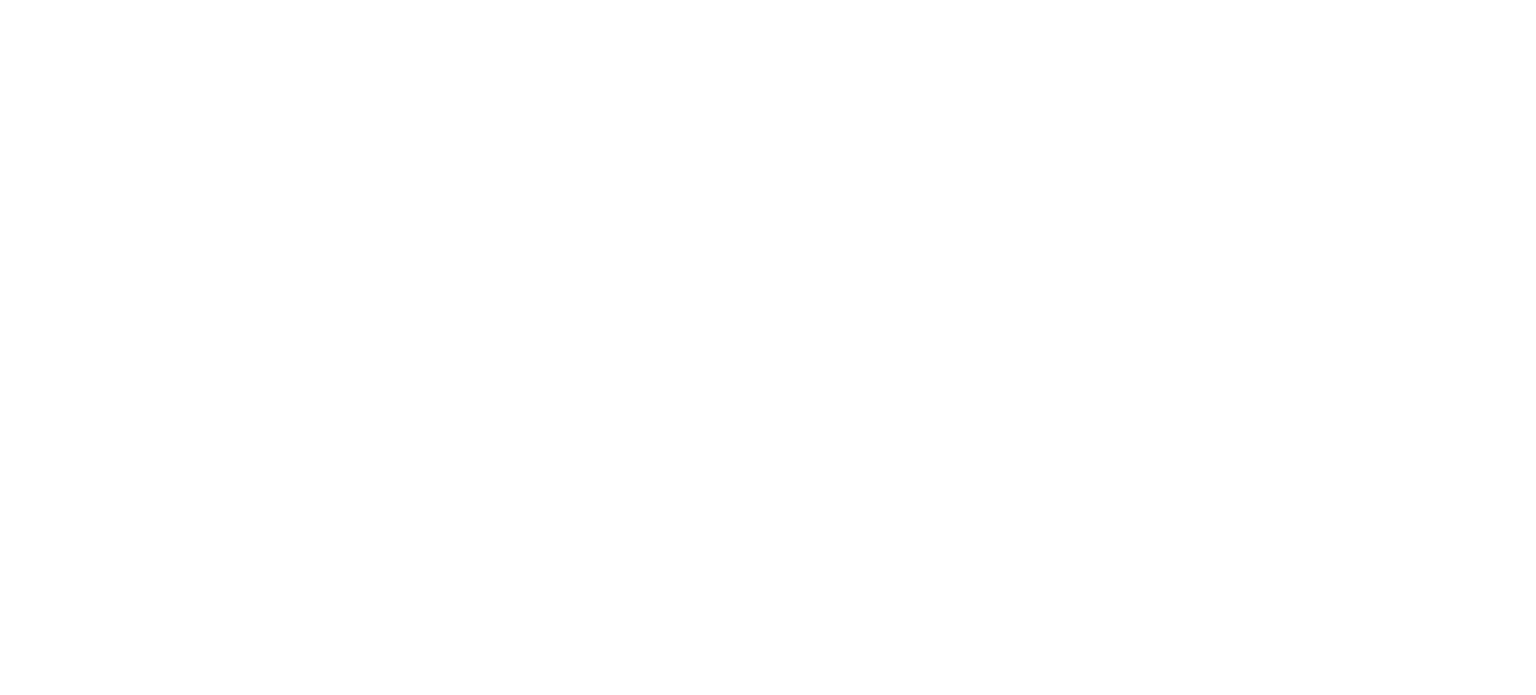scroll, scrollTop: 0, scrollLeft: 0, axis: both 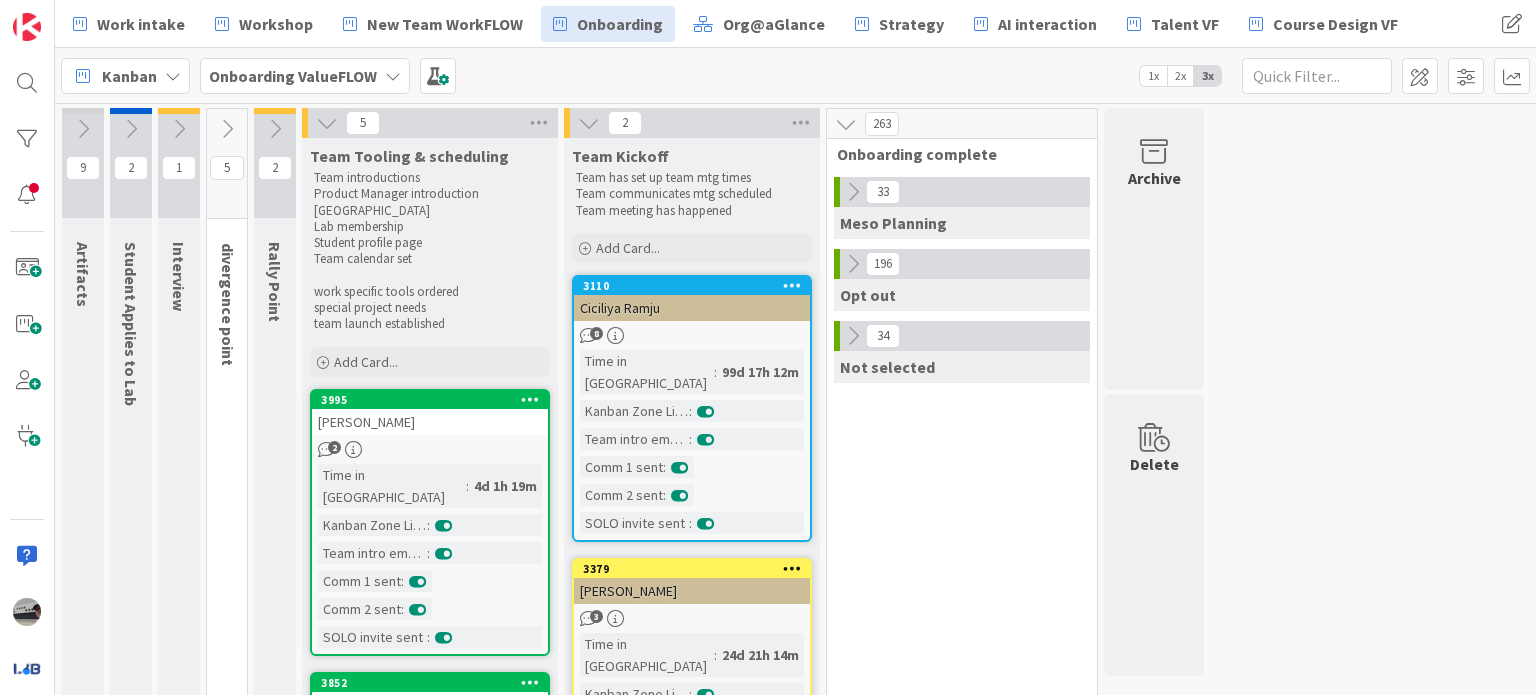 click on "Onboarding ValueFLOW" at bounding box center [293, 76] 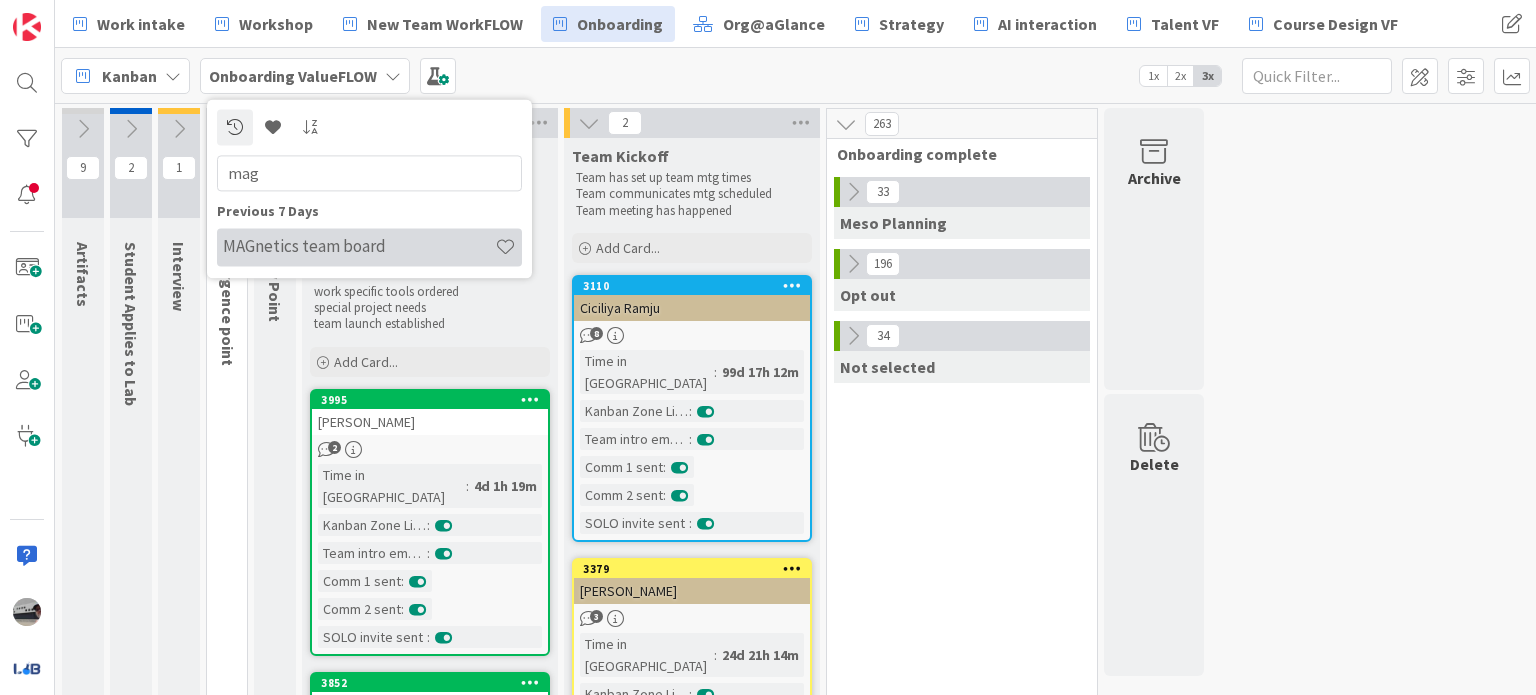 type on "mag" 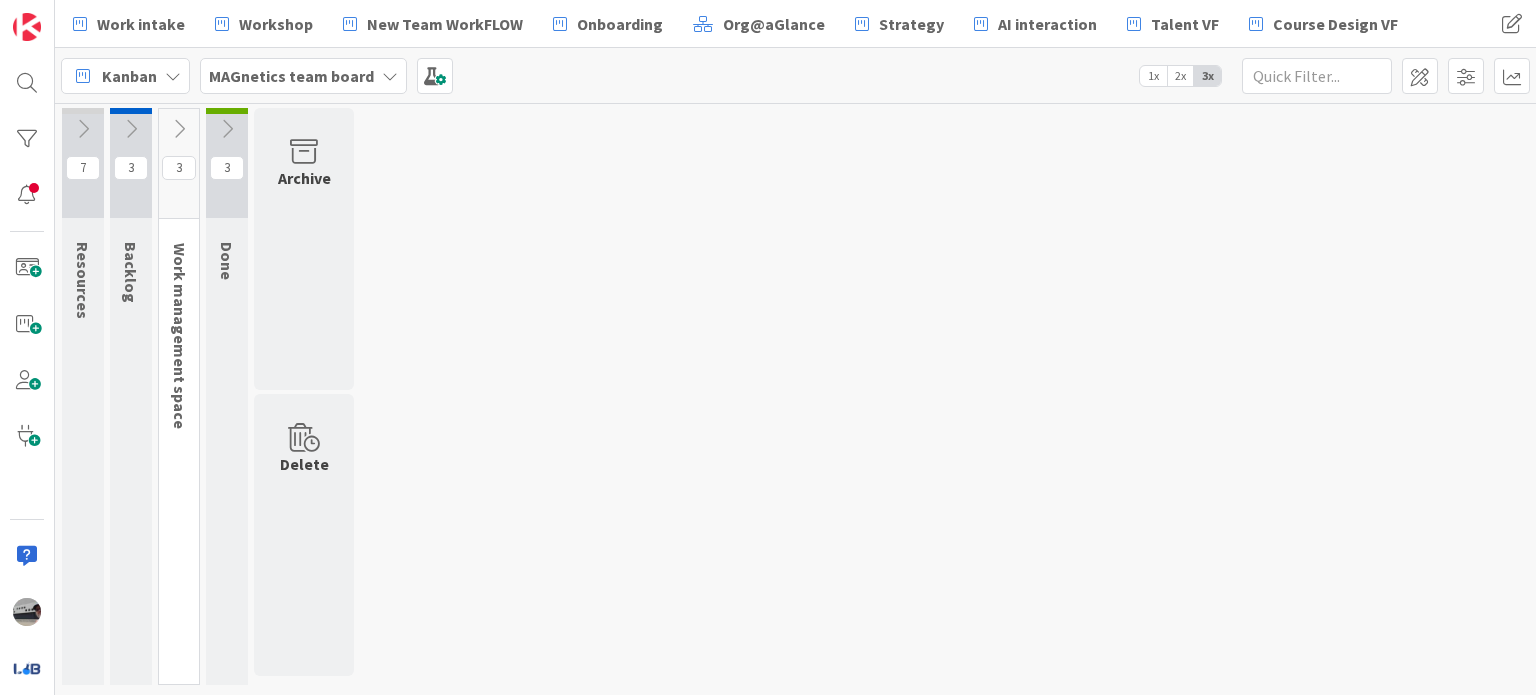 click at bounding box center [179, 129] 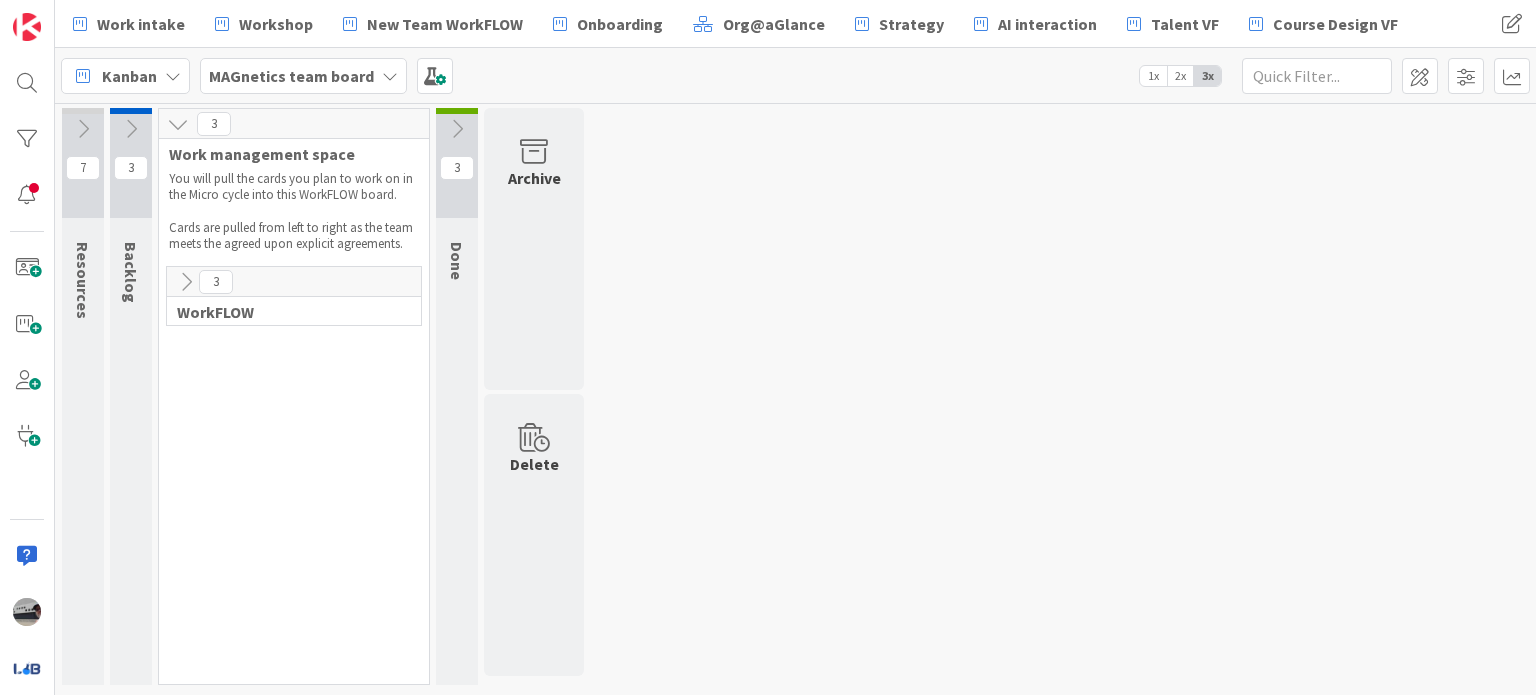 click at bounding box center [186, 282] 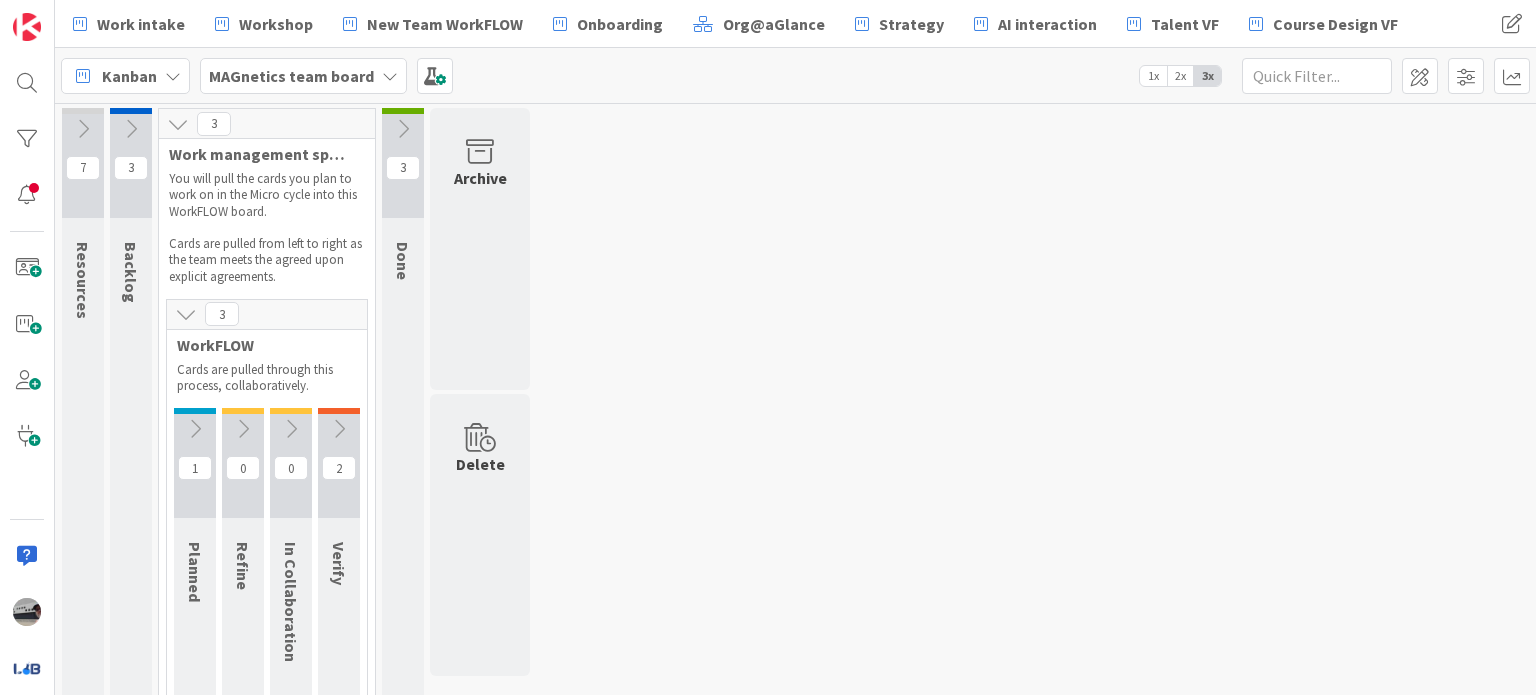 click at bounding box center [339, 429] 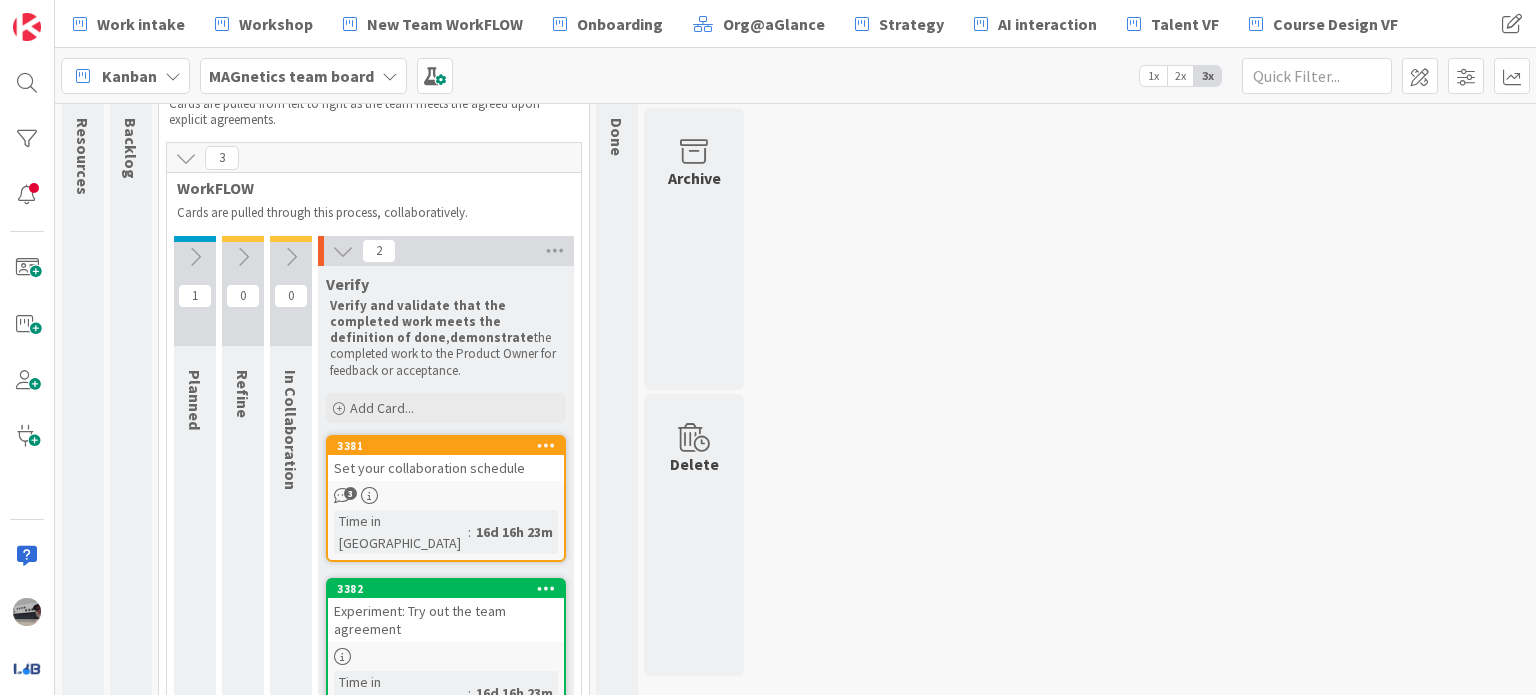 scroll, scrollTop: 152, scrollLeft: 0, axis: vertical 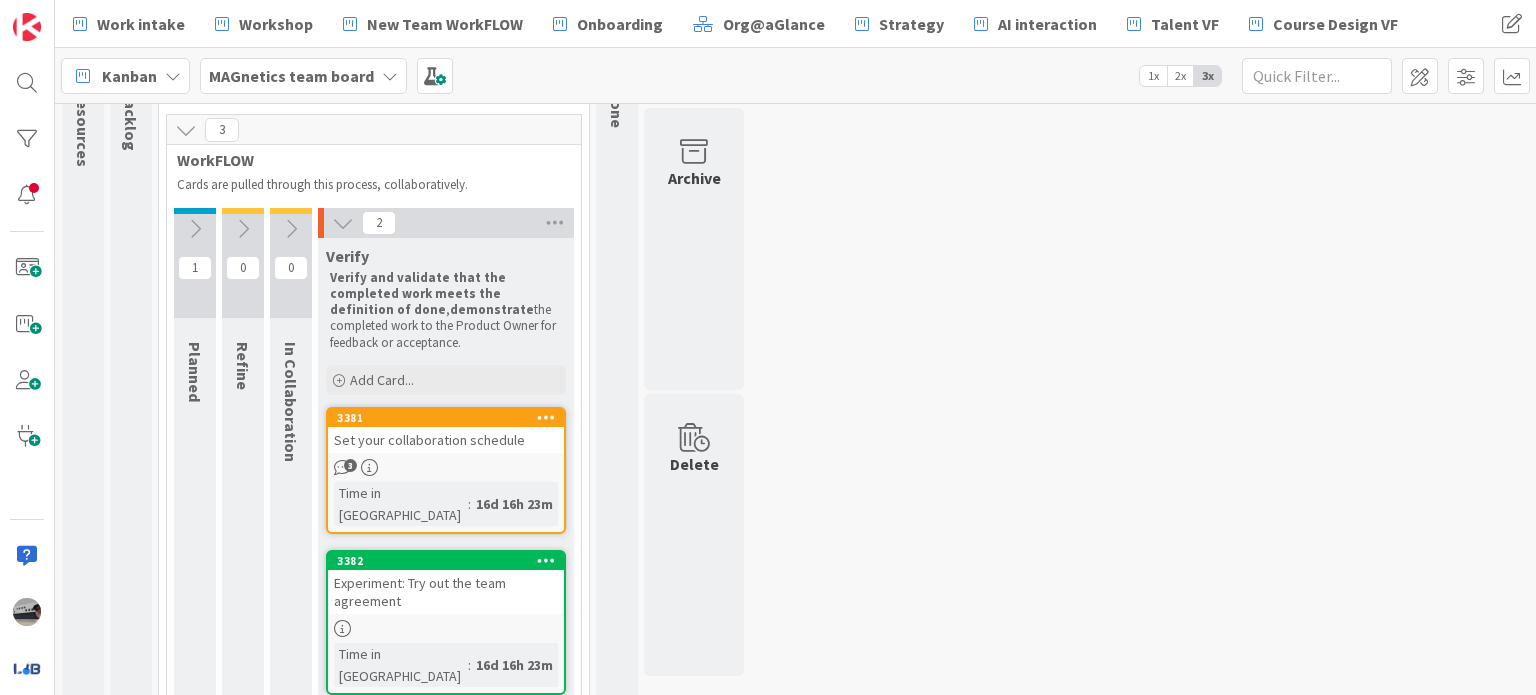 click at bounding box center [195, 229] 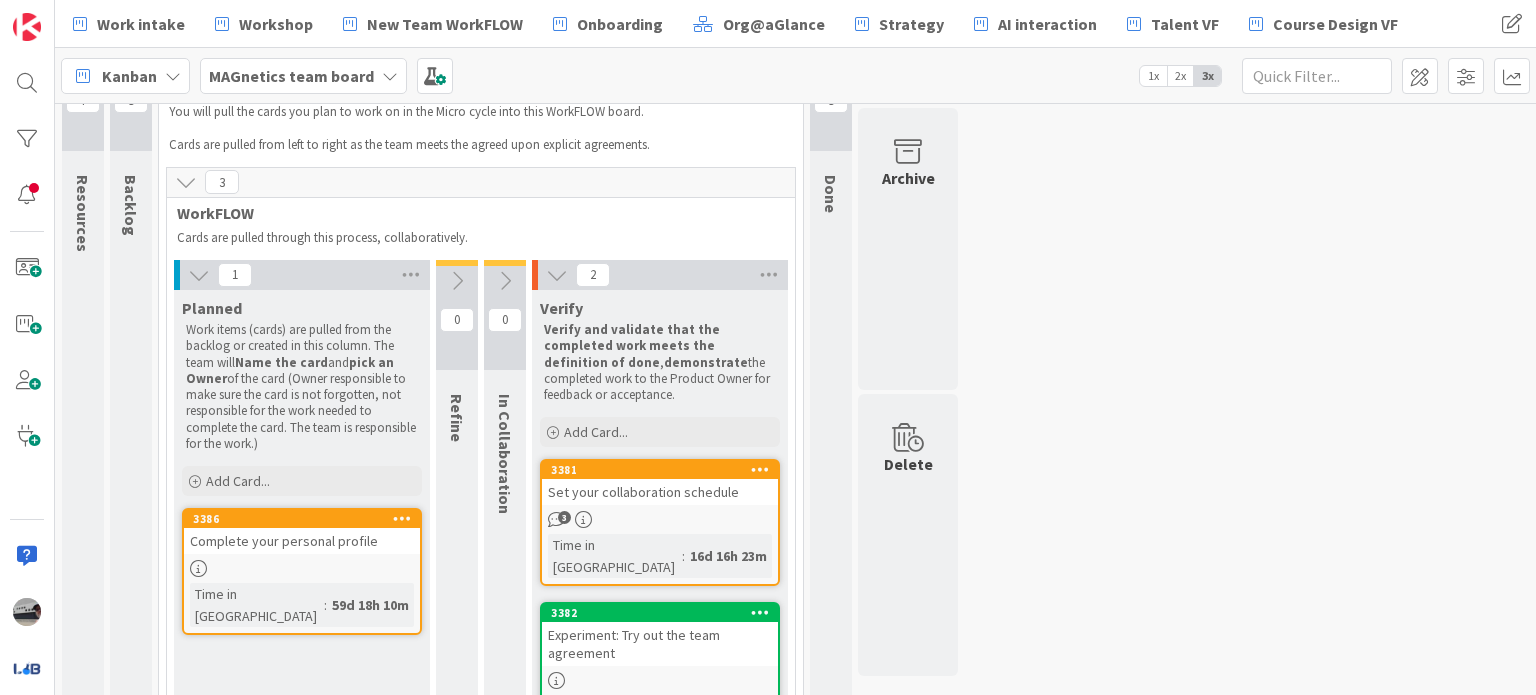 scroll, scrollTop: 0, scrollLeft: 0, axis: both 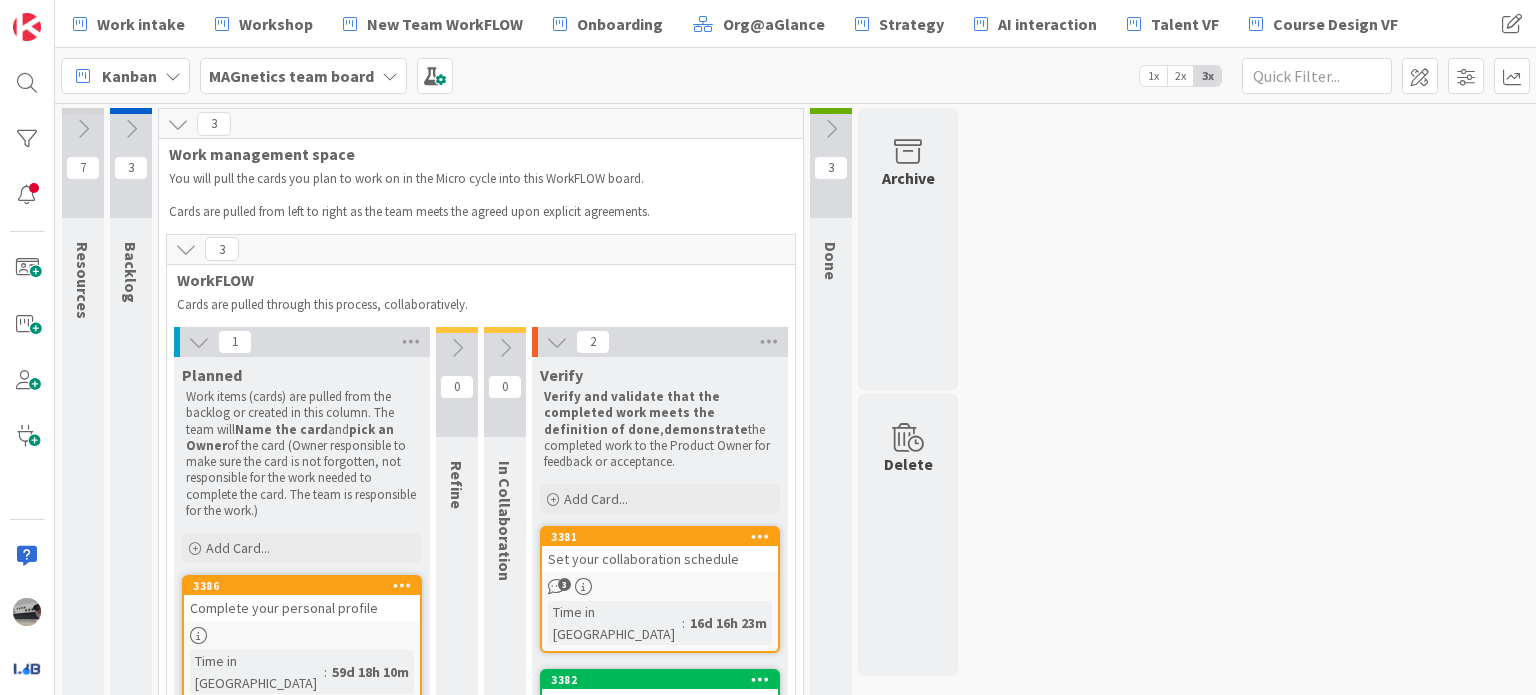 click at bounding box center (131, 129) 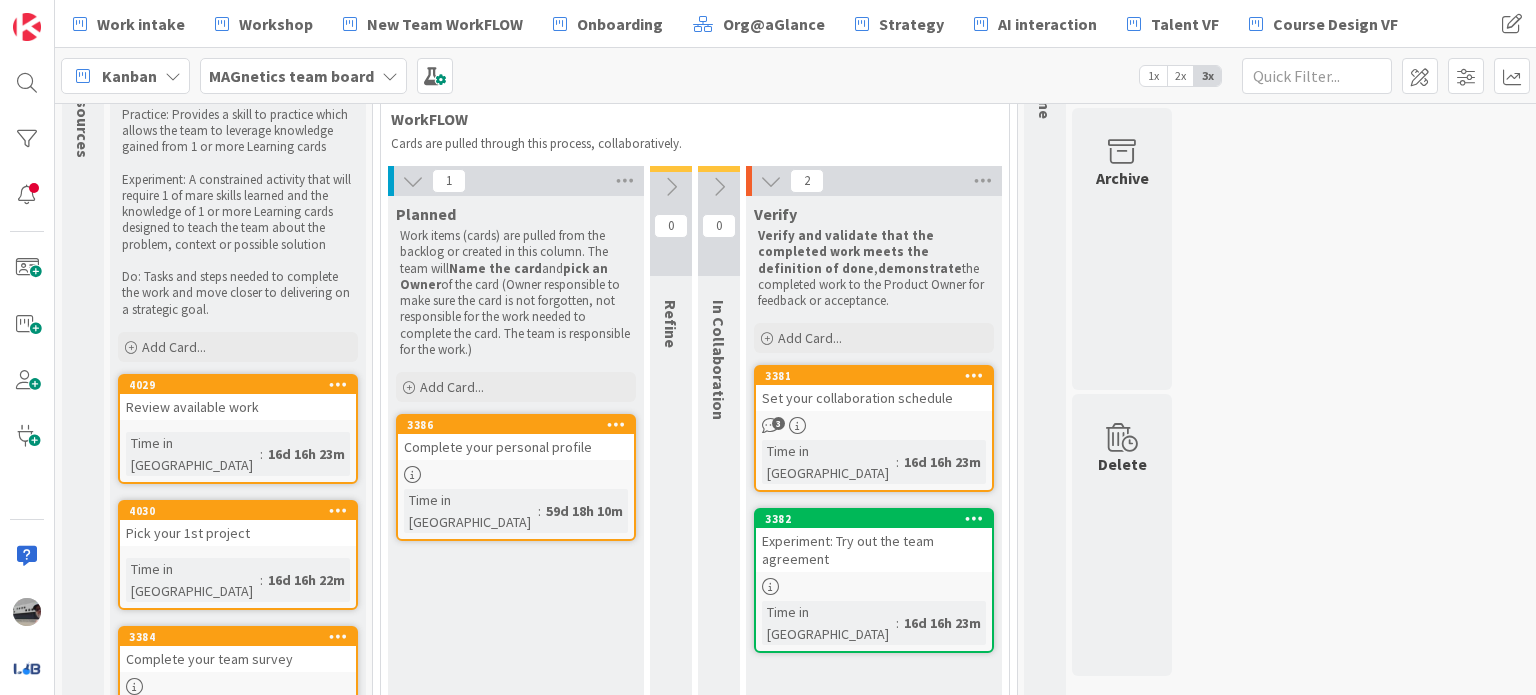 scroll, scrollTop: 176, scrollLeft: 0, axis: vertical 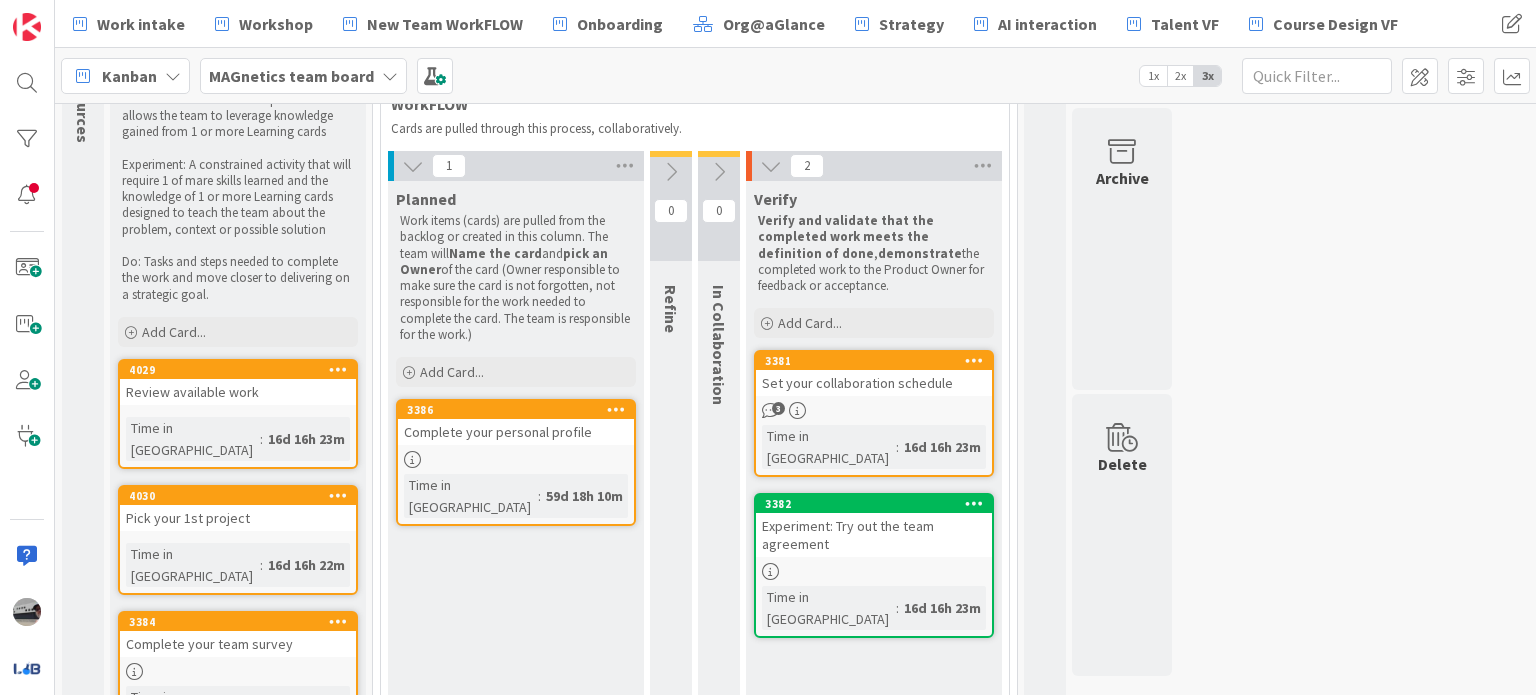 click on "MAGnetics team board" at bounding box center (291, 76) 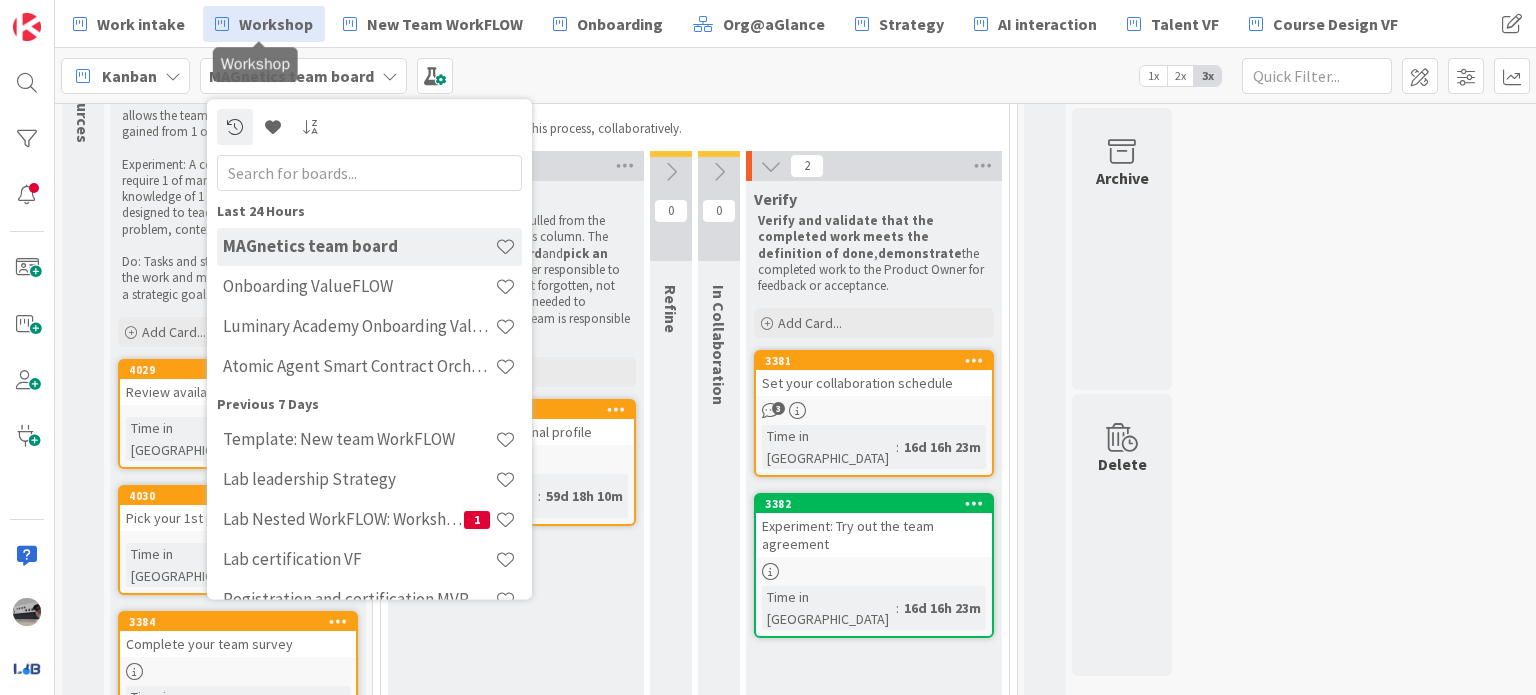 click on "Workshop" at bounding box center [276, 24] 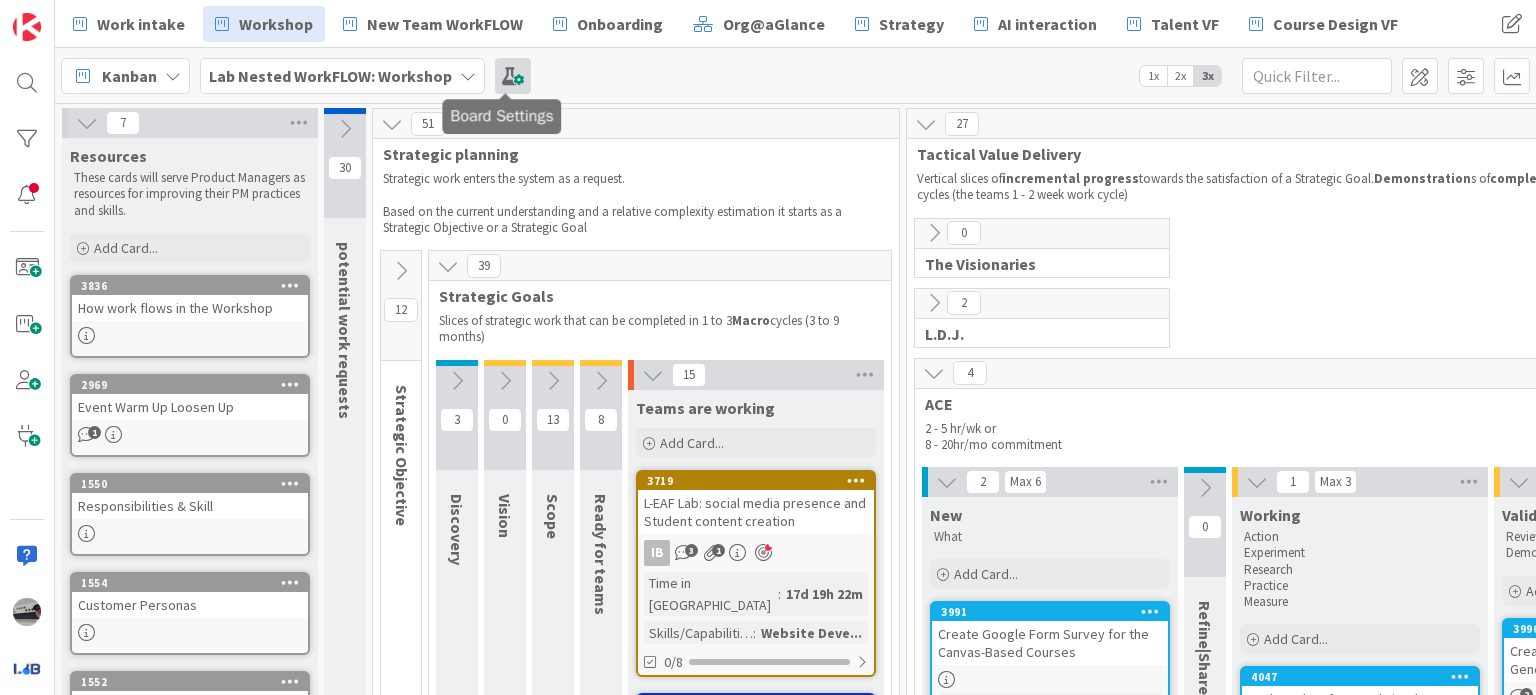 click at bounding box center [513, 76] 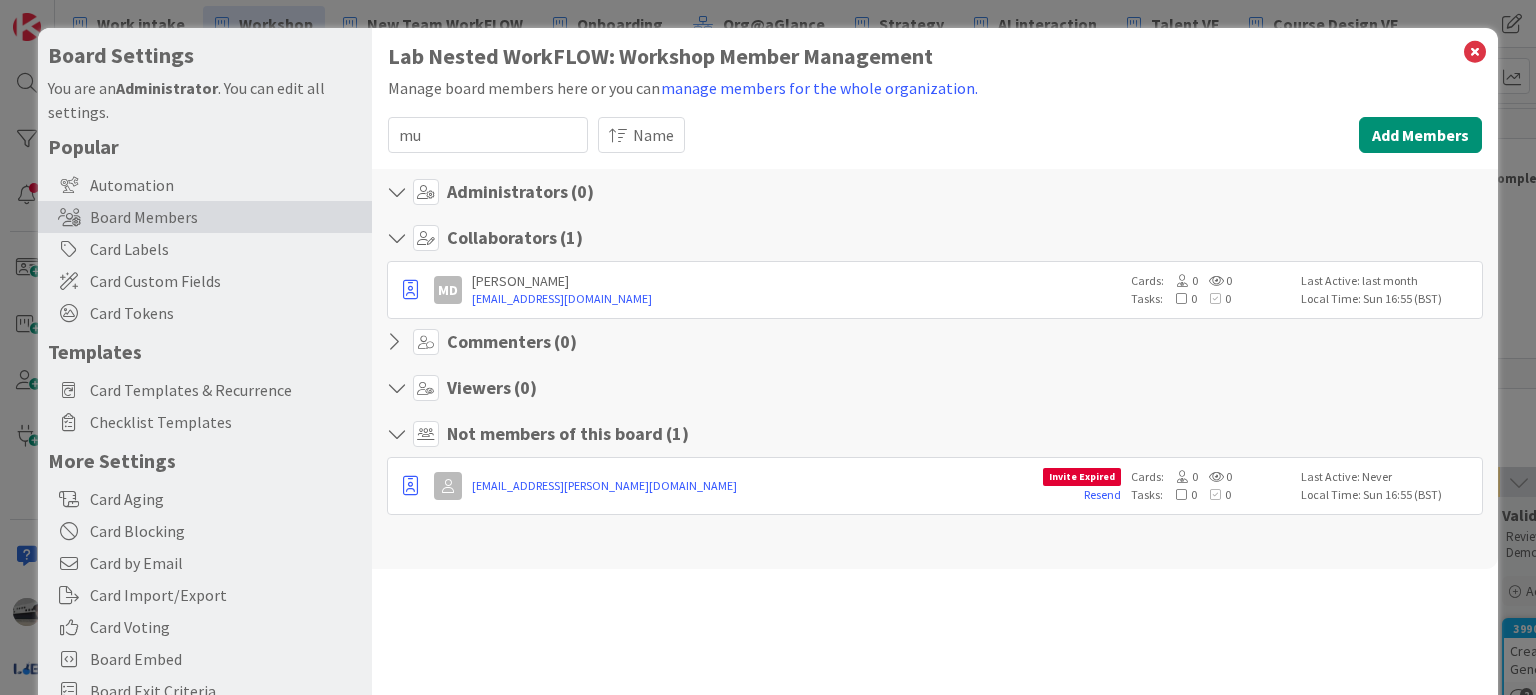 type on "m" 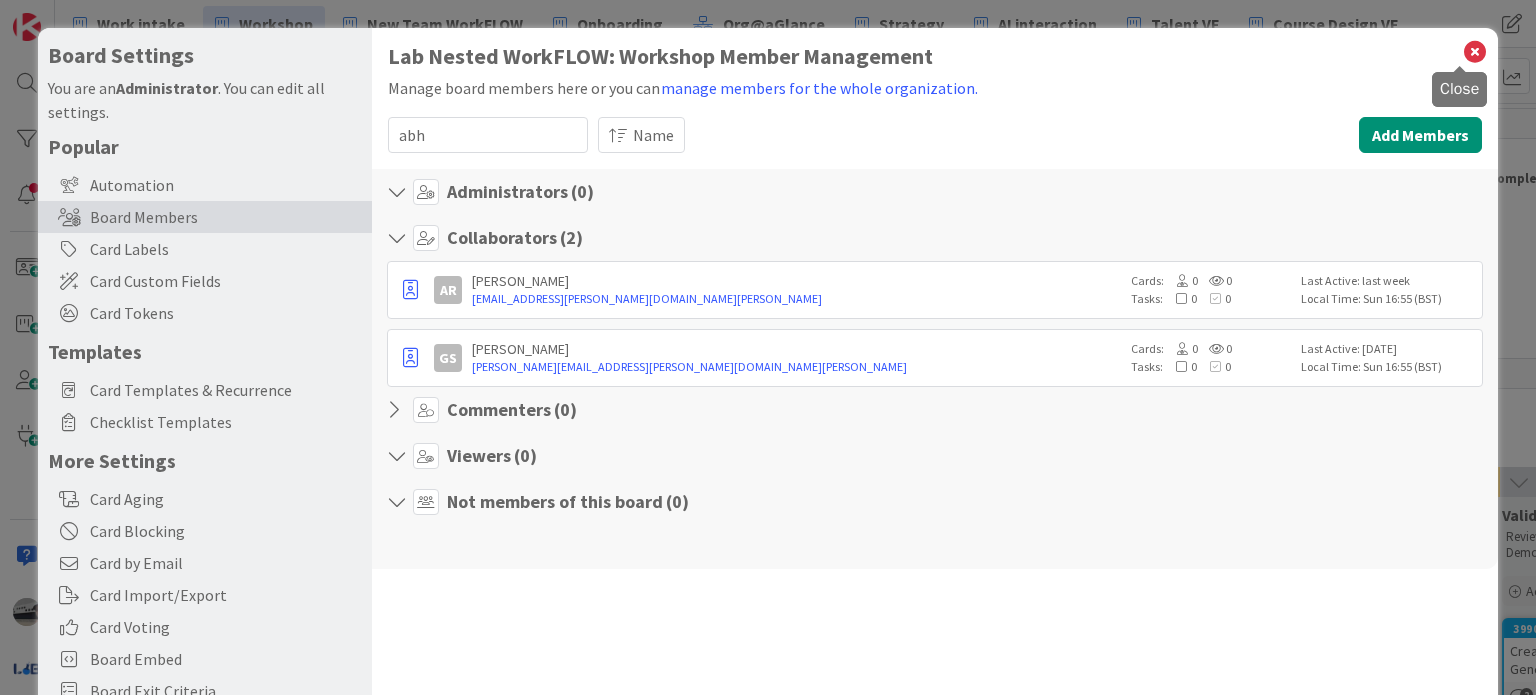 type on "abh" 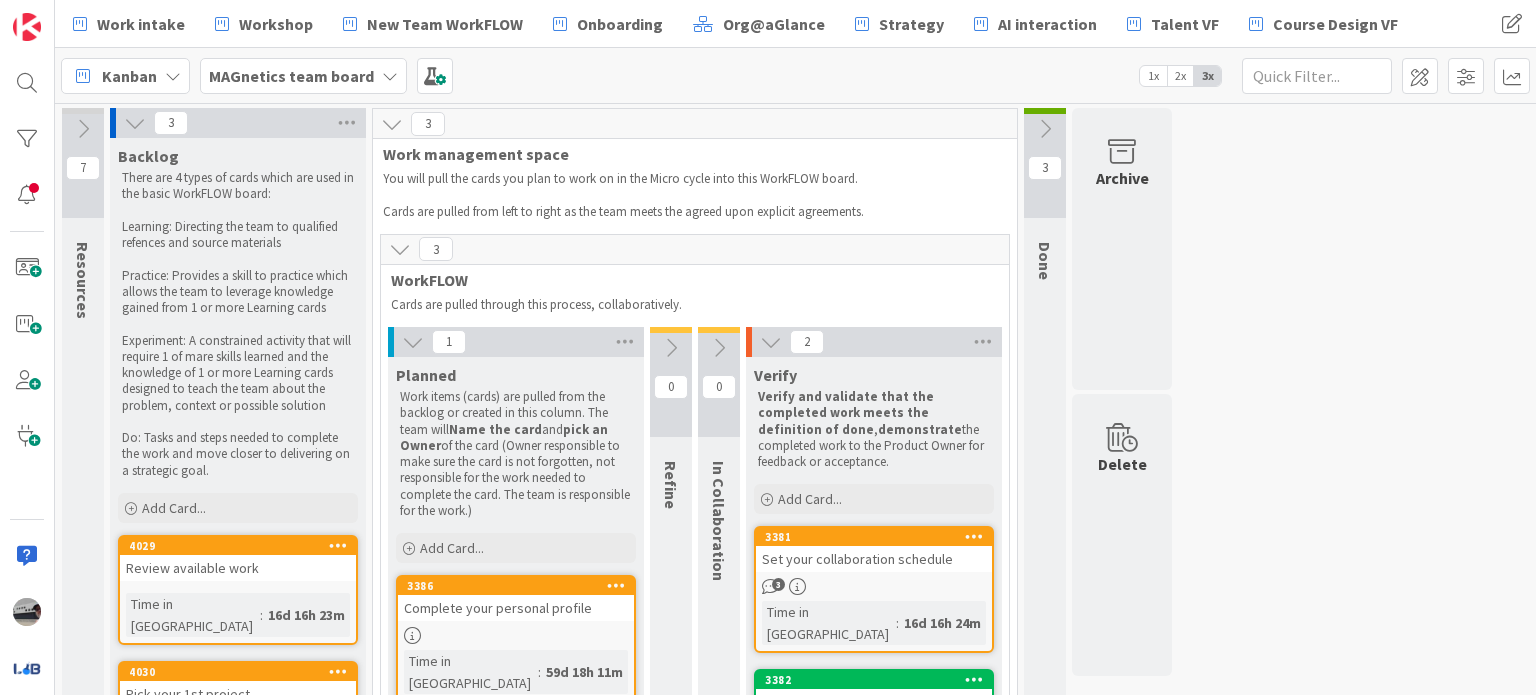 click at bounding box center (1045, 129) 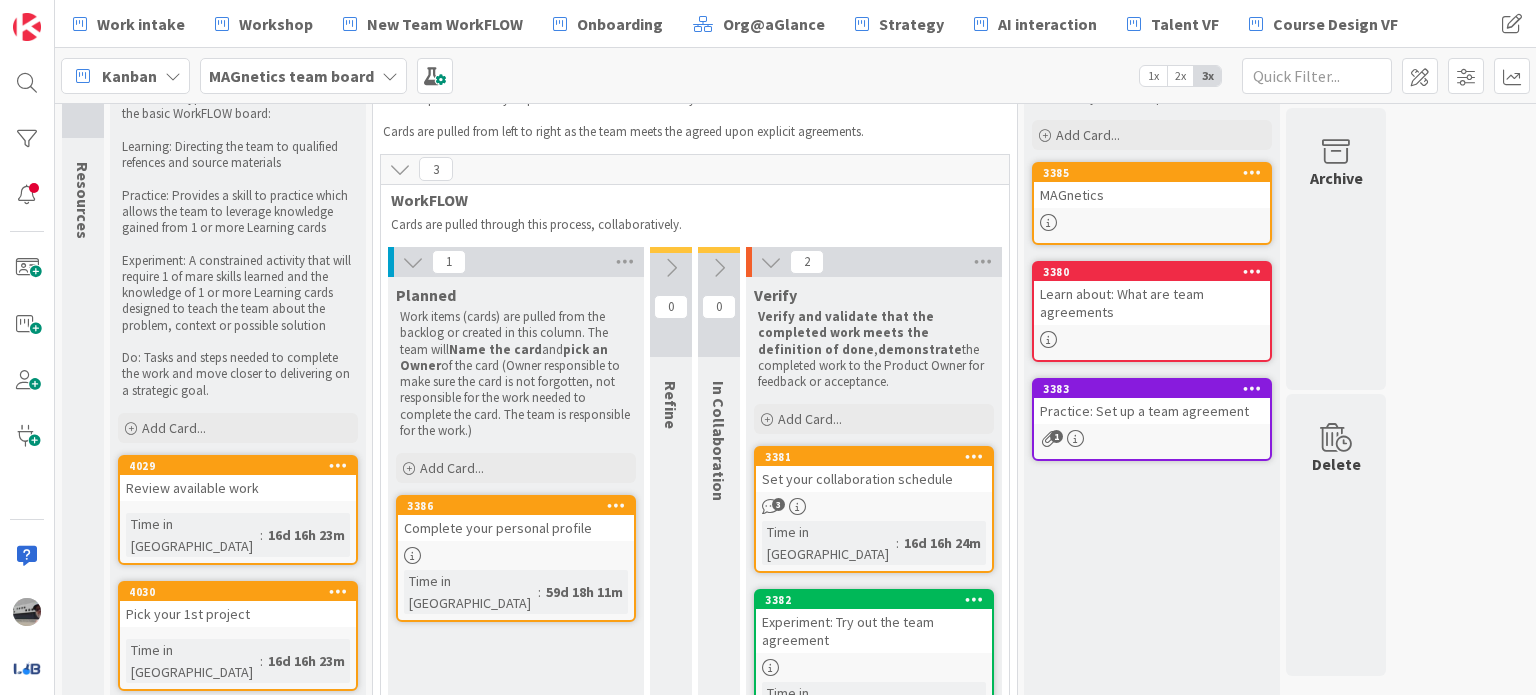 scroll, scrollTop: 176, scrollLeft: 0, axis: vertical 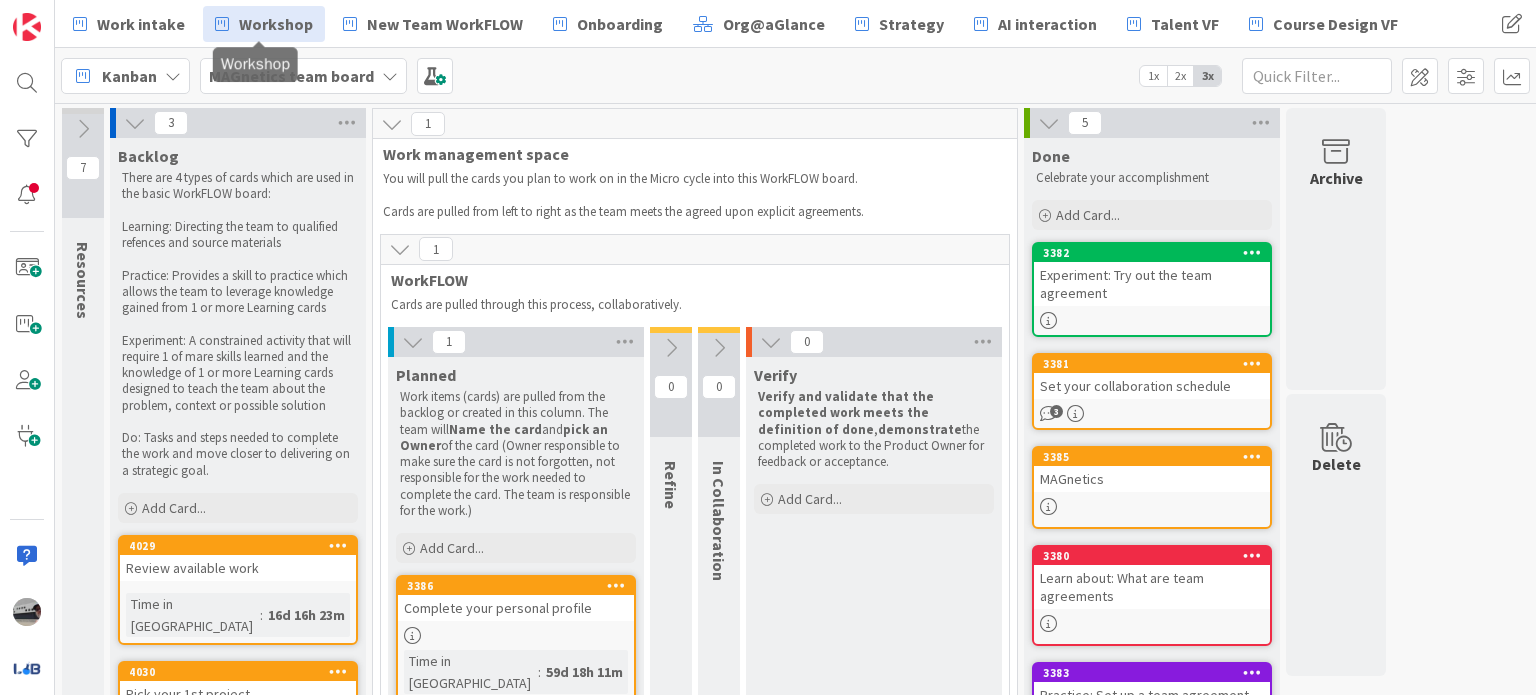 click on "Workshop" at bounding box center [276, 24] 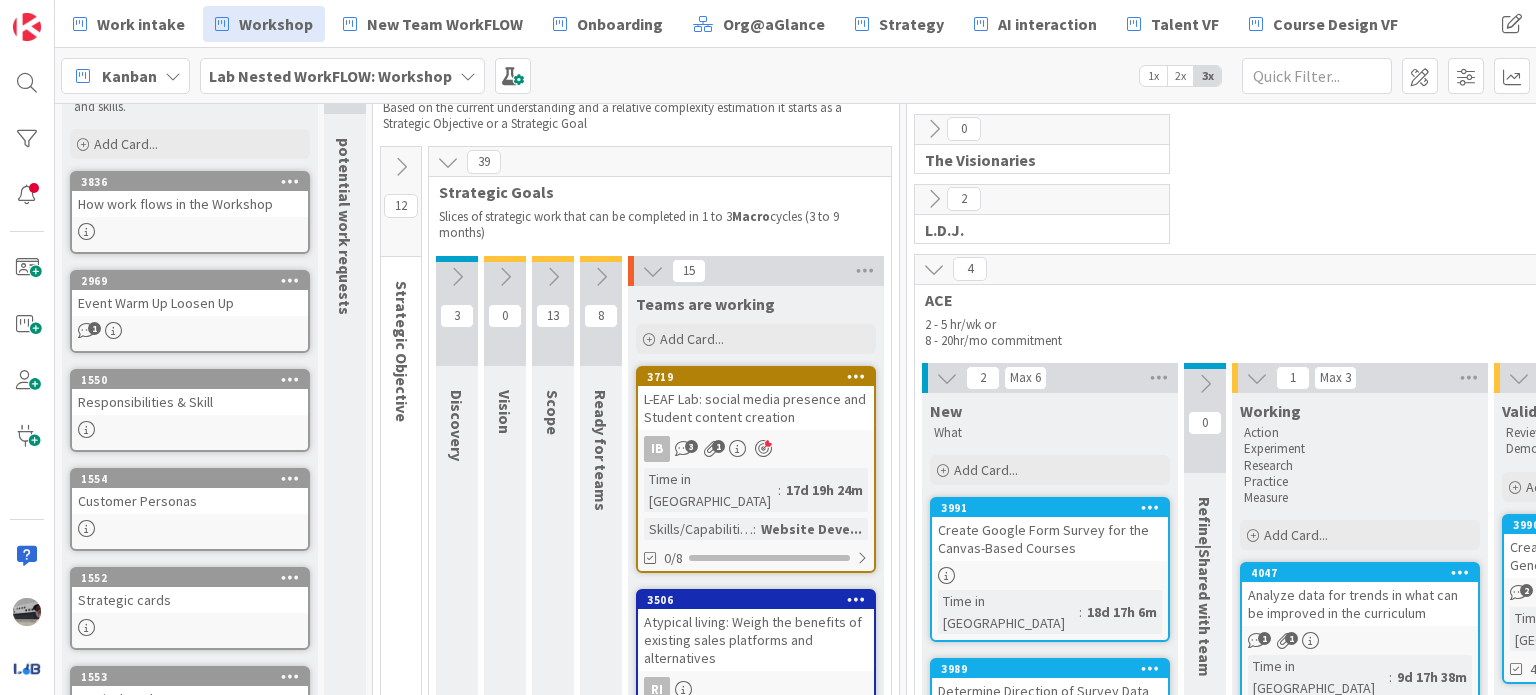 scroll, scrollTop: 0, scrollLeft: 0, axis: both 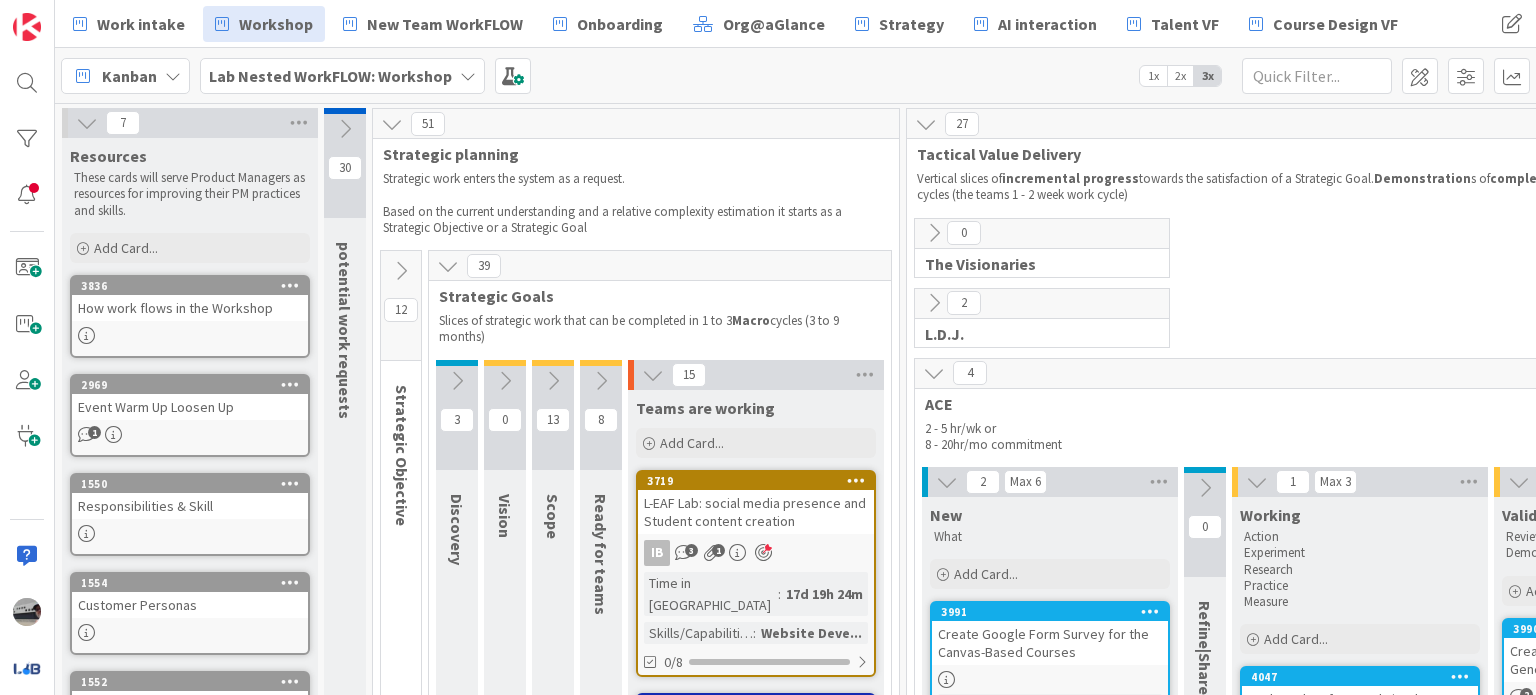 click at bounding box center [448, 266] 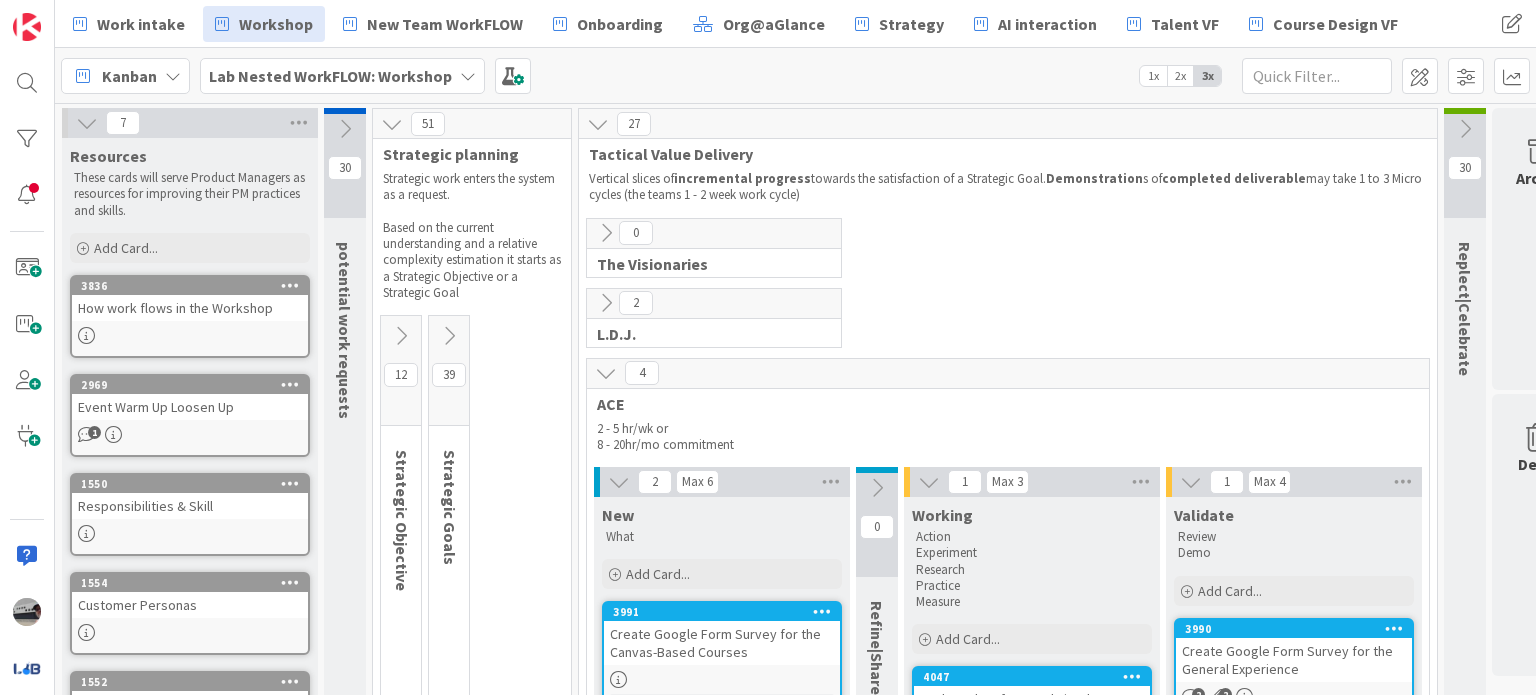 click at bounding box center [449, 336] 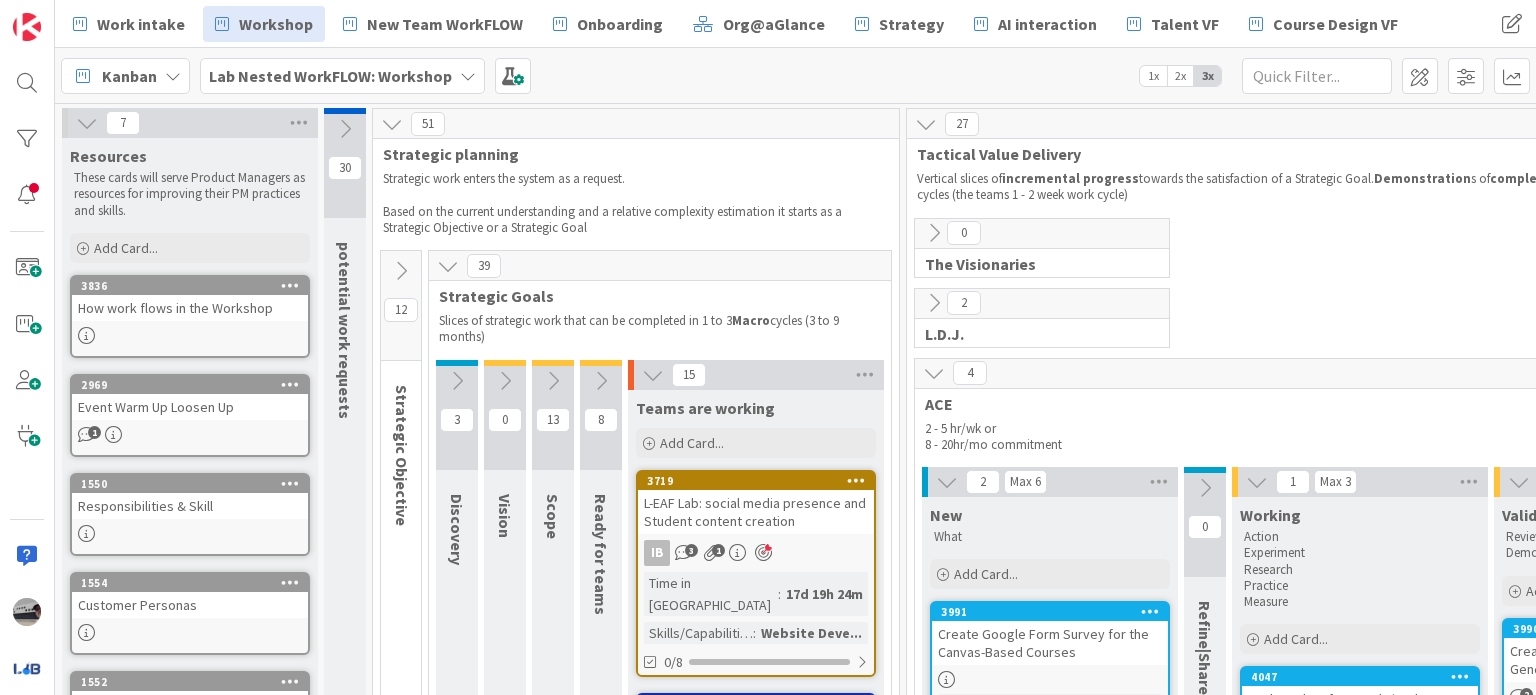 click at bounding box center [401, 271] 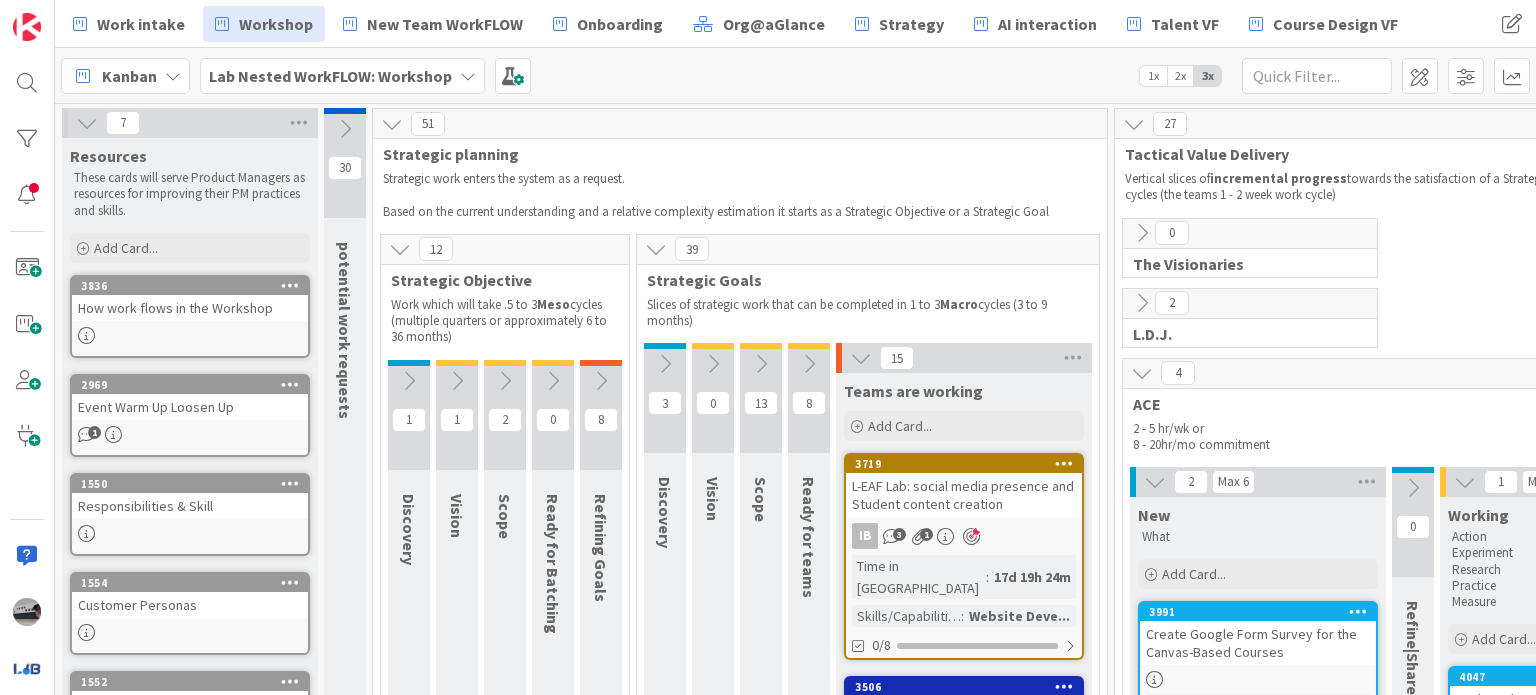 click at bounding box center [400, 249] 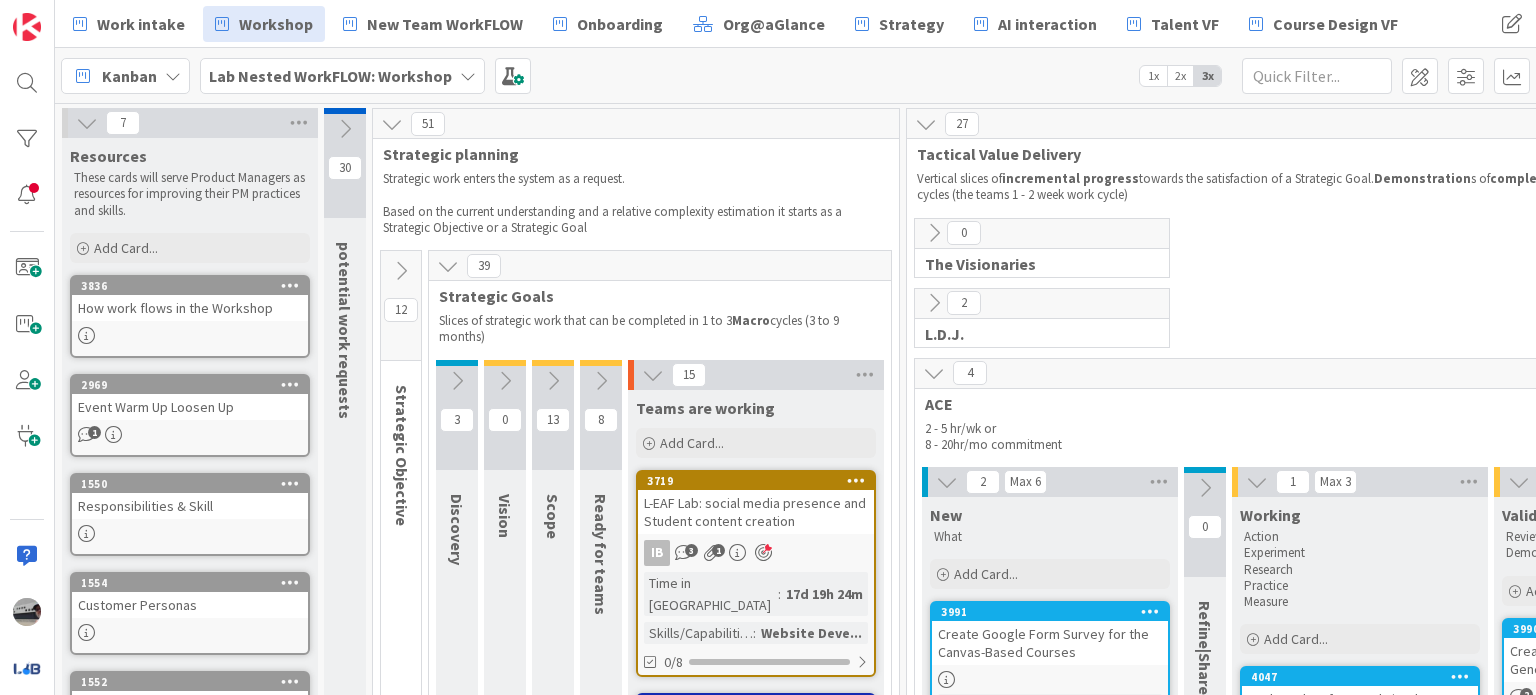 click at bounding box center (601, 381) 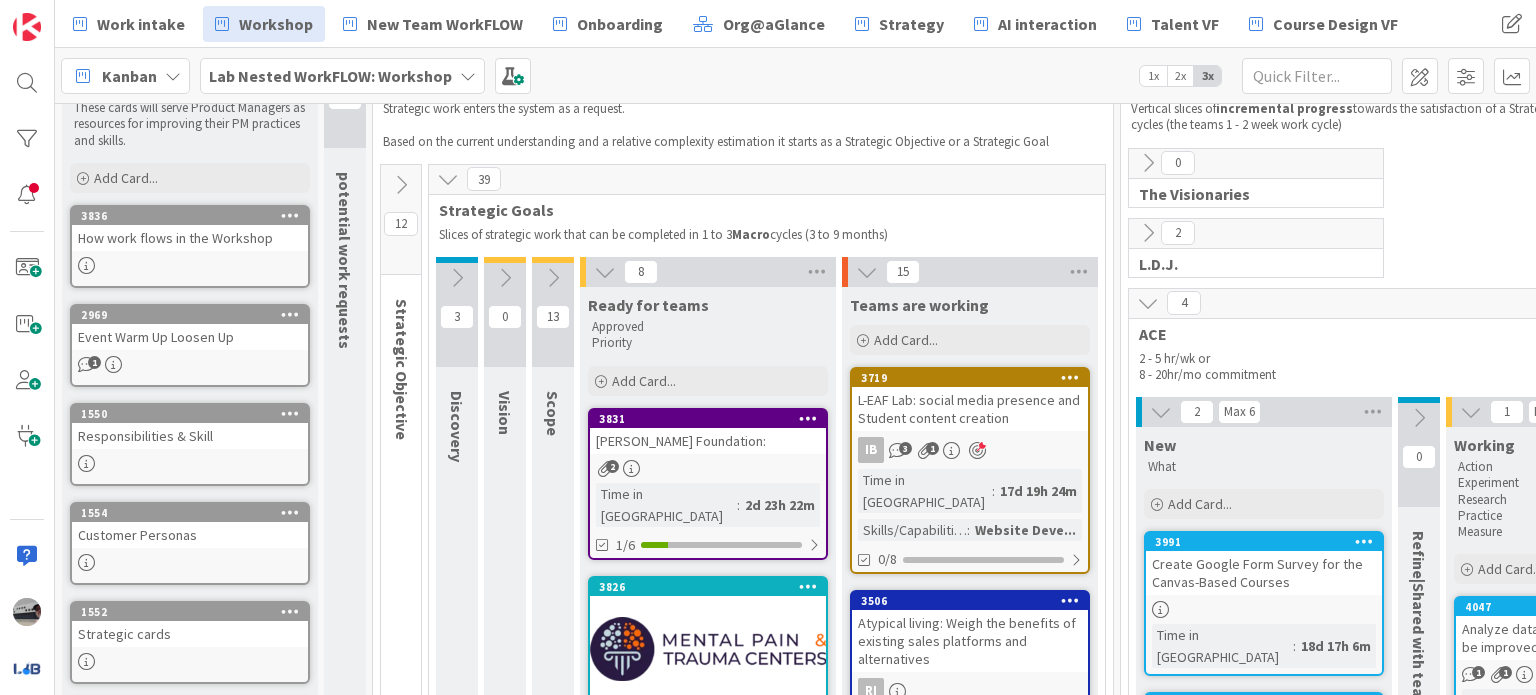 scroll, scrollTop: 100, scrollLeft: 0, axis: vertical 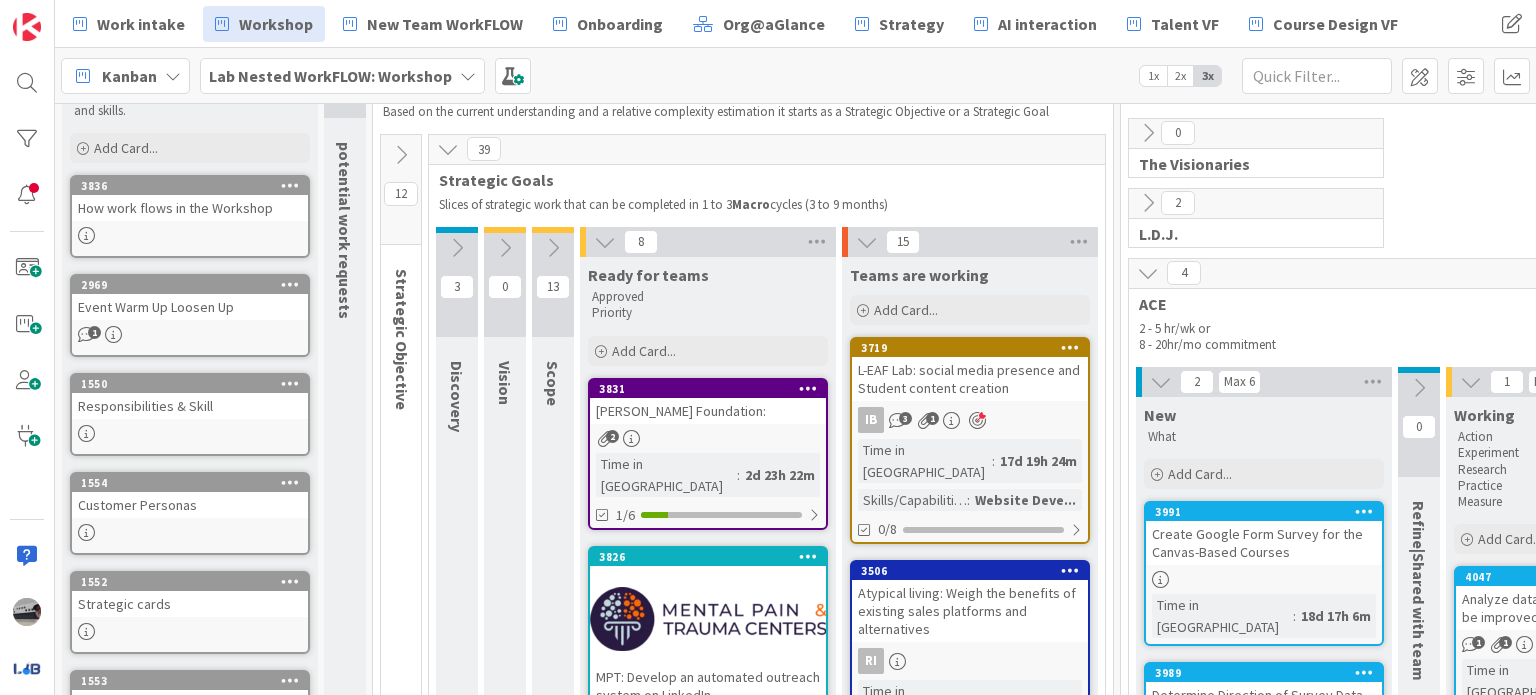 click on "L-EAF Lab: social media presence and Student content creation" at bounding box center [970, 379] 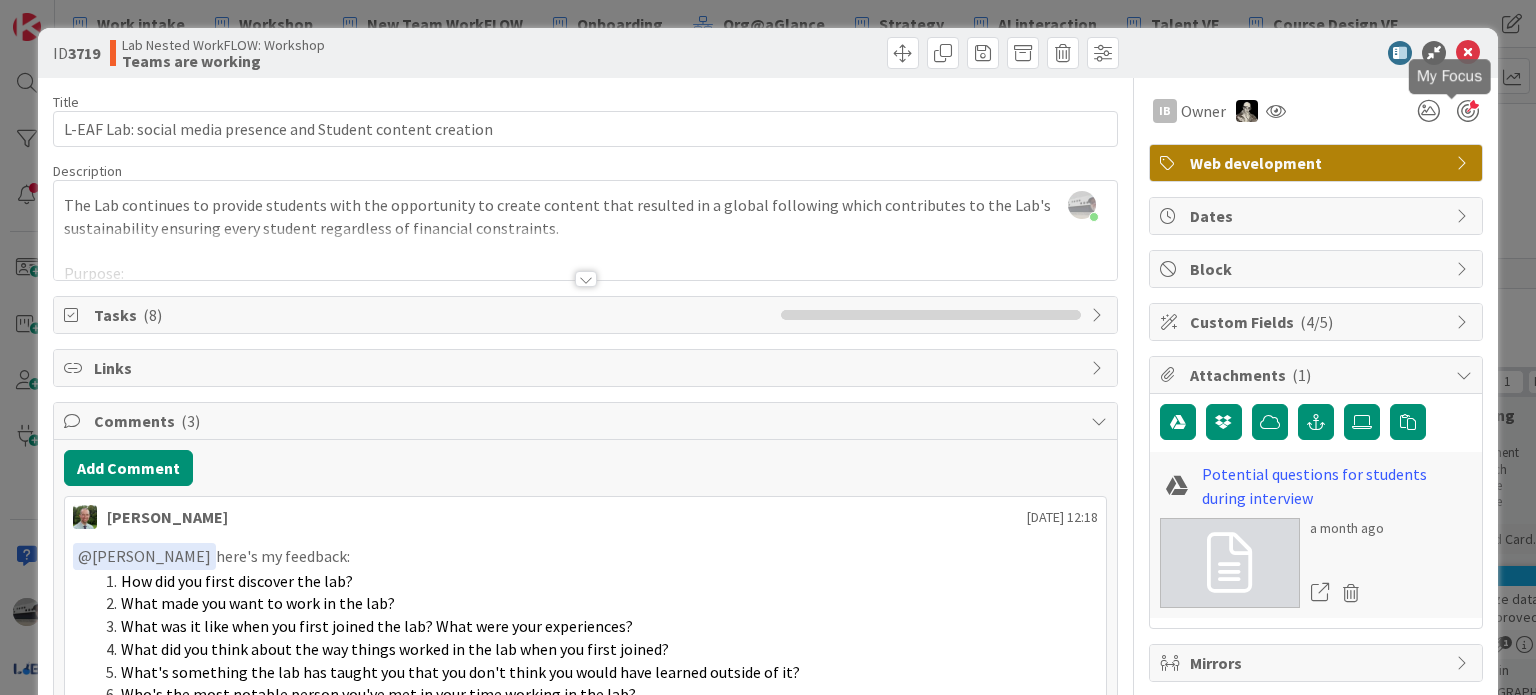 click at bounding box center [1468, 111] 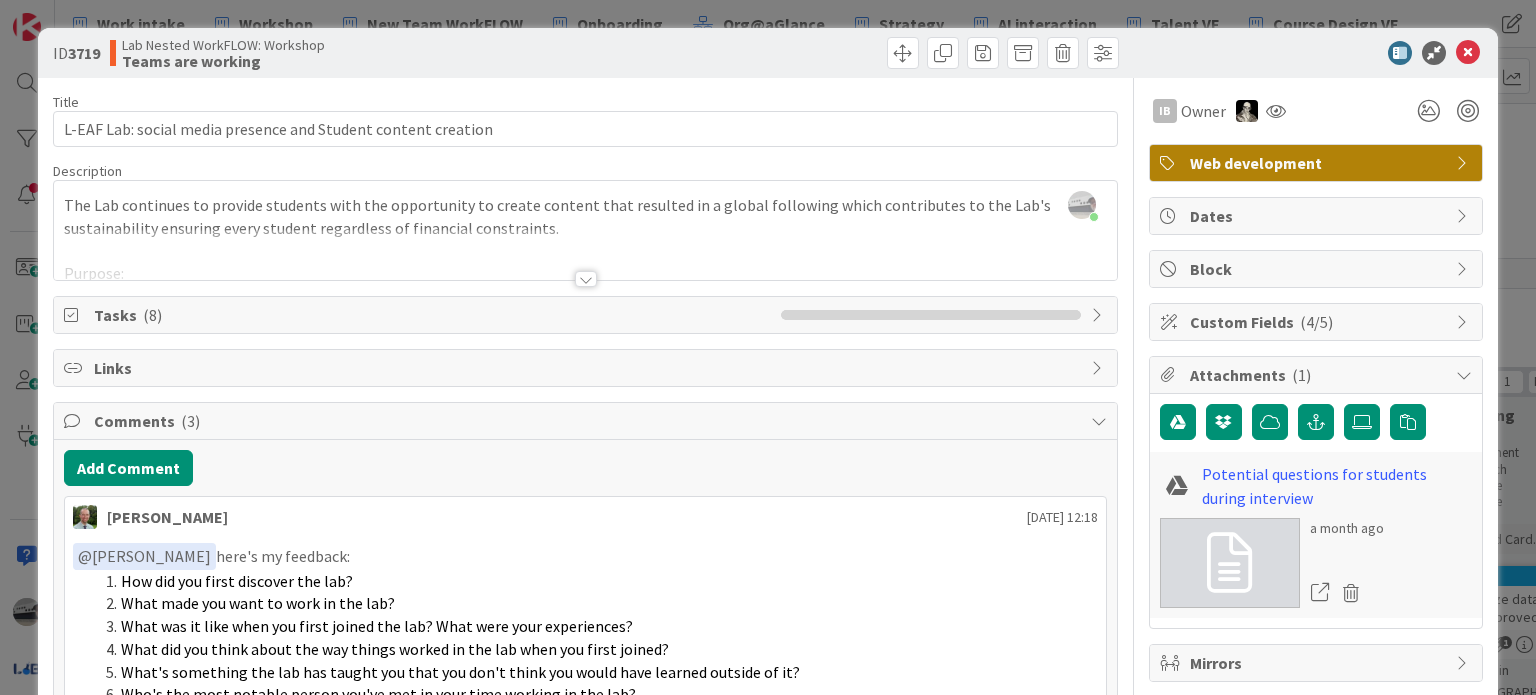 click at bounding box center (586, 279) 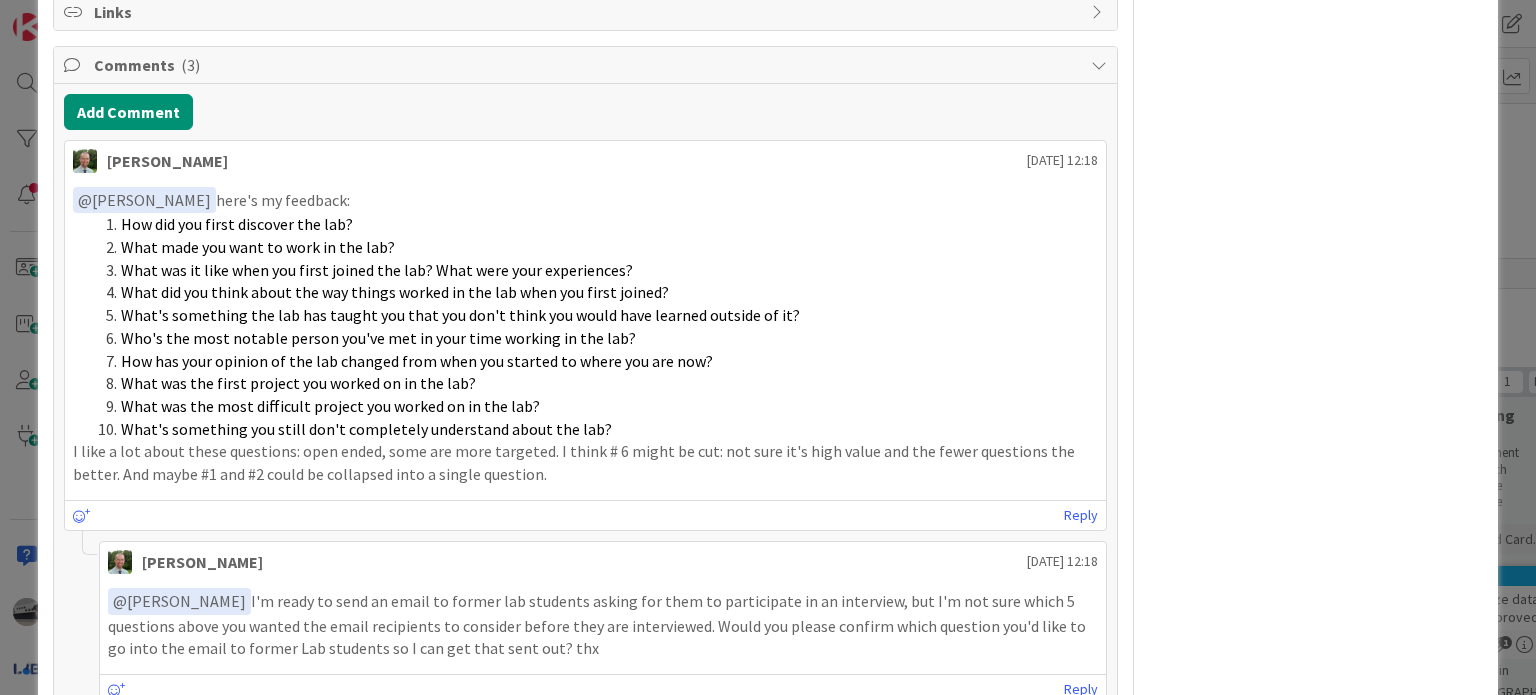 scroll, scrollTop: 1120, scrollLeft: 0, axis: vertical 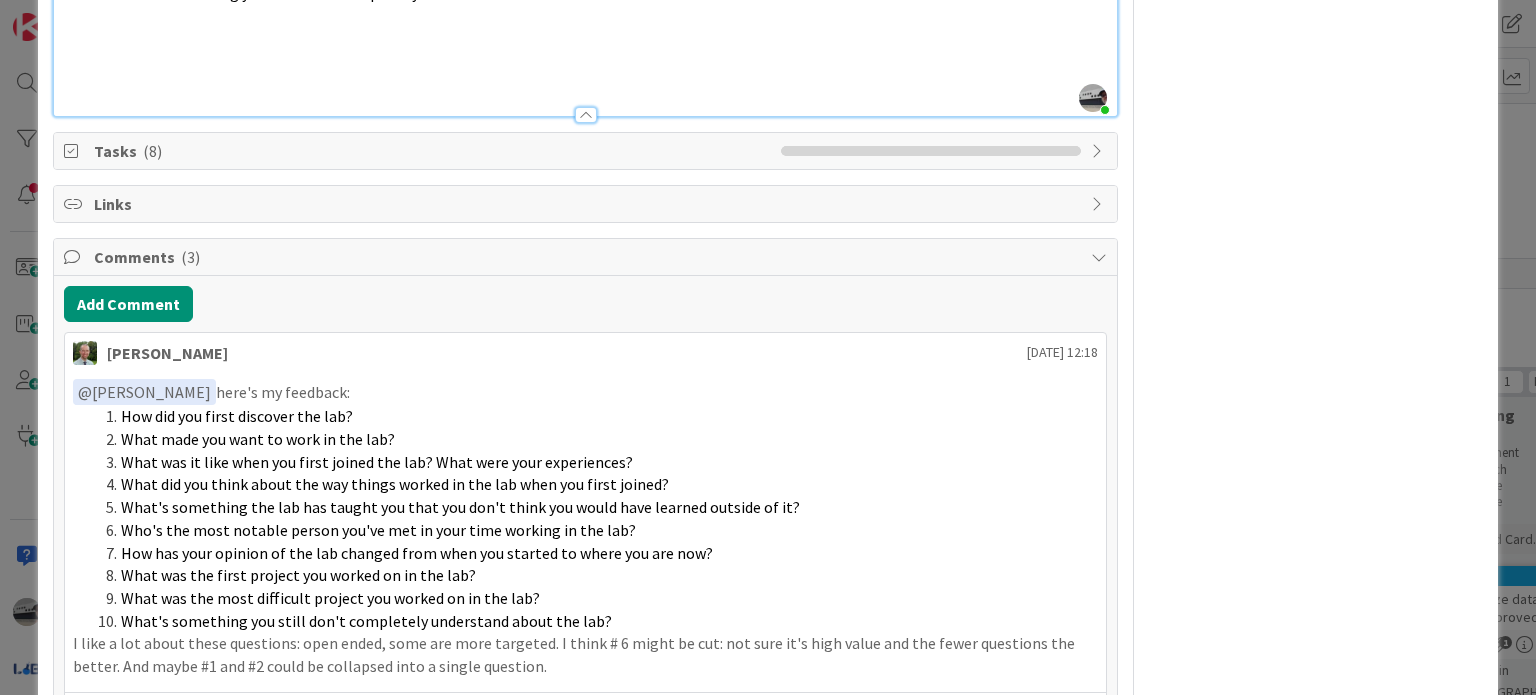click at bounding box center (1099, 151) 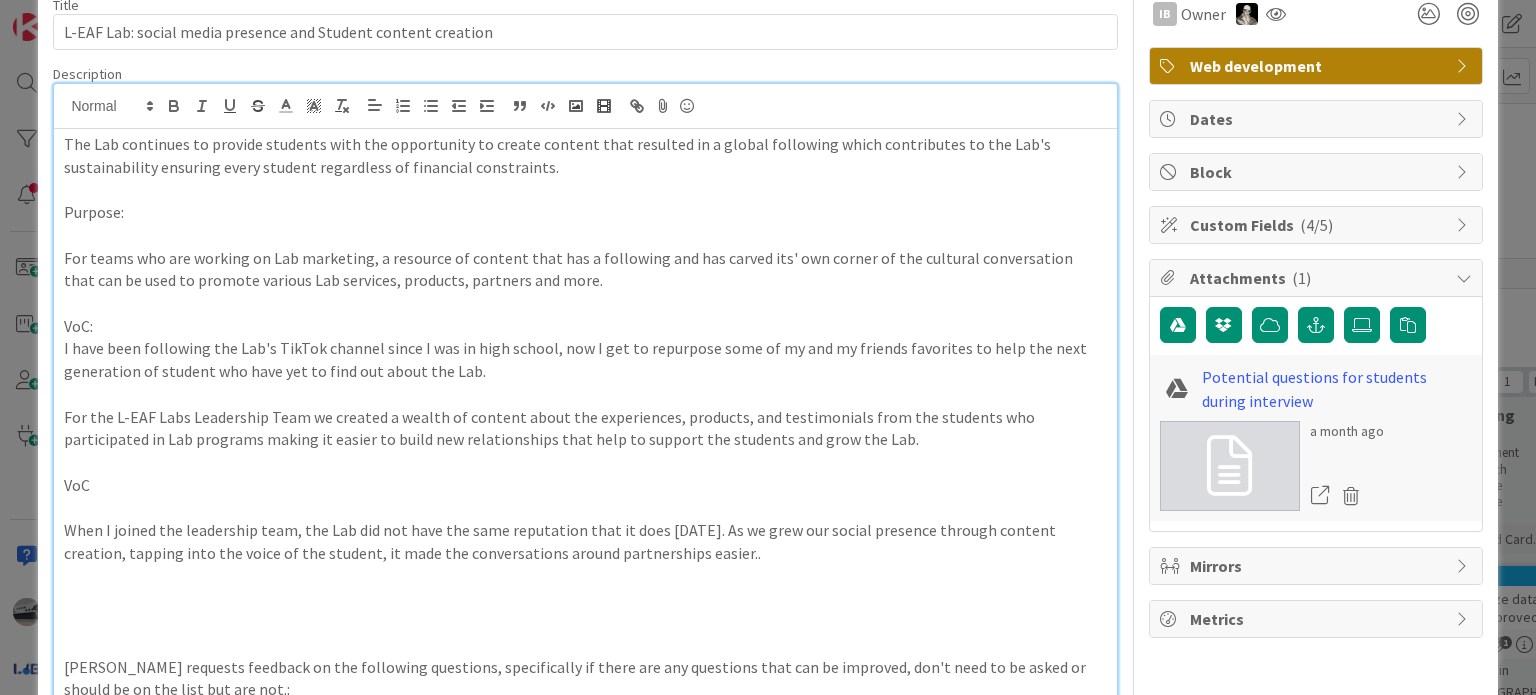 scroll, scrollTop: 20, scrollLeft: 0, axis: vertical 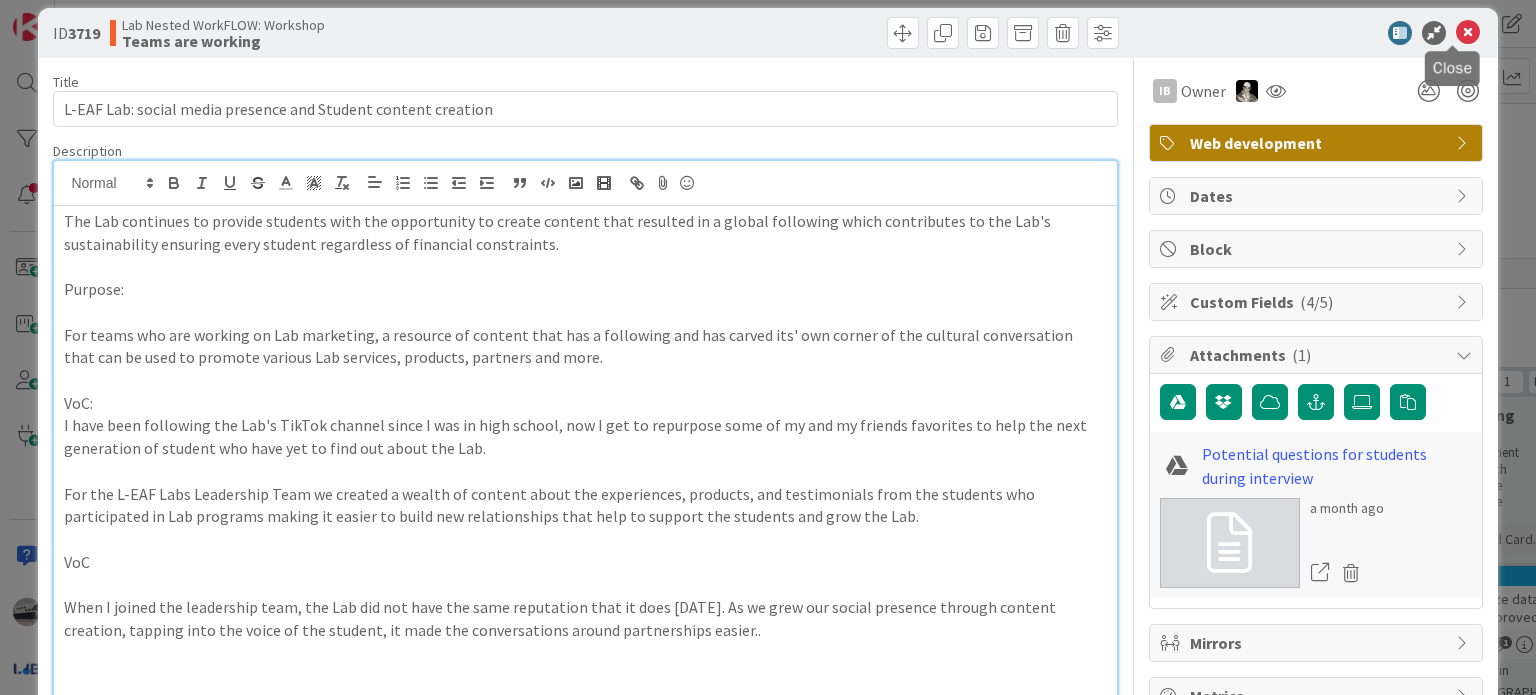 click at bounding box center (1468, 33) 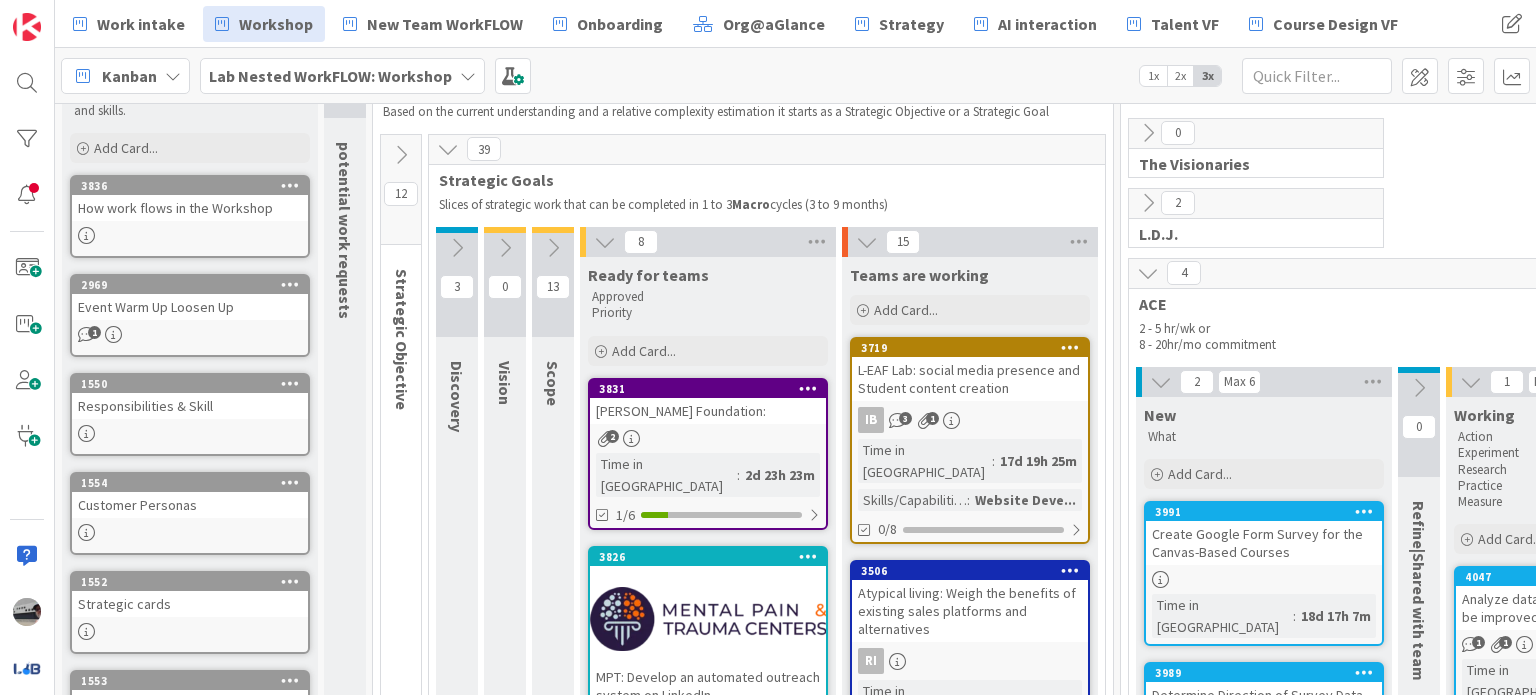 click on "L-EAF Lab: social media presence and Student content creation" at bounding box center (970, 379) 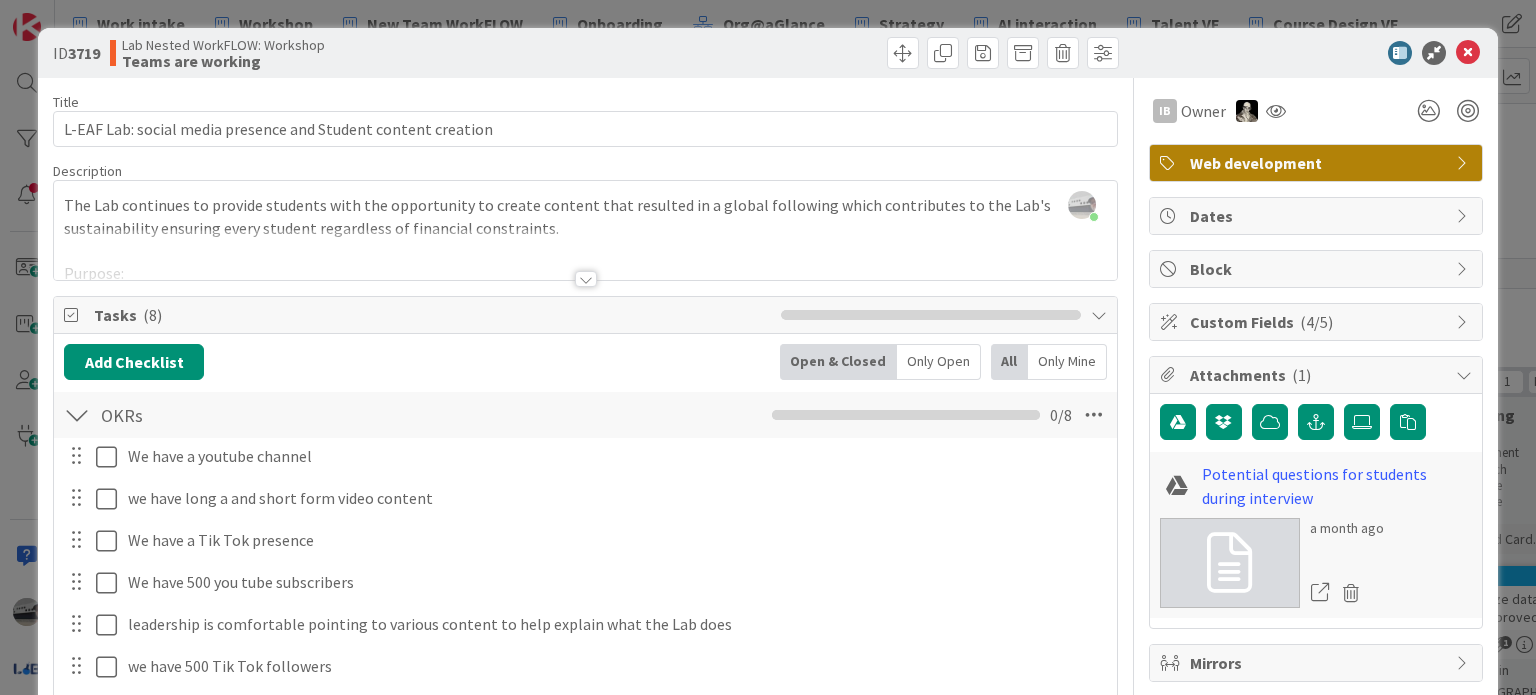 click at bounding box center (1464, 322) 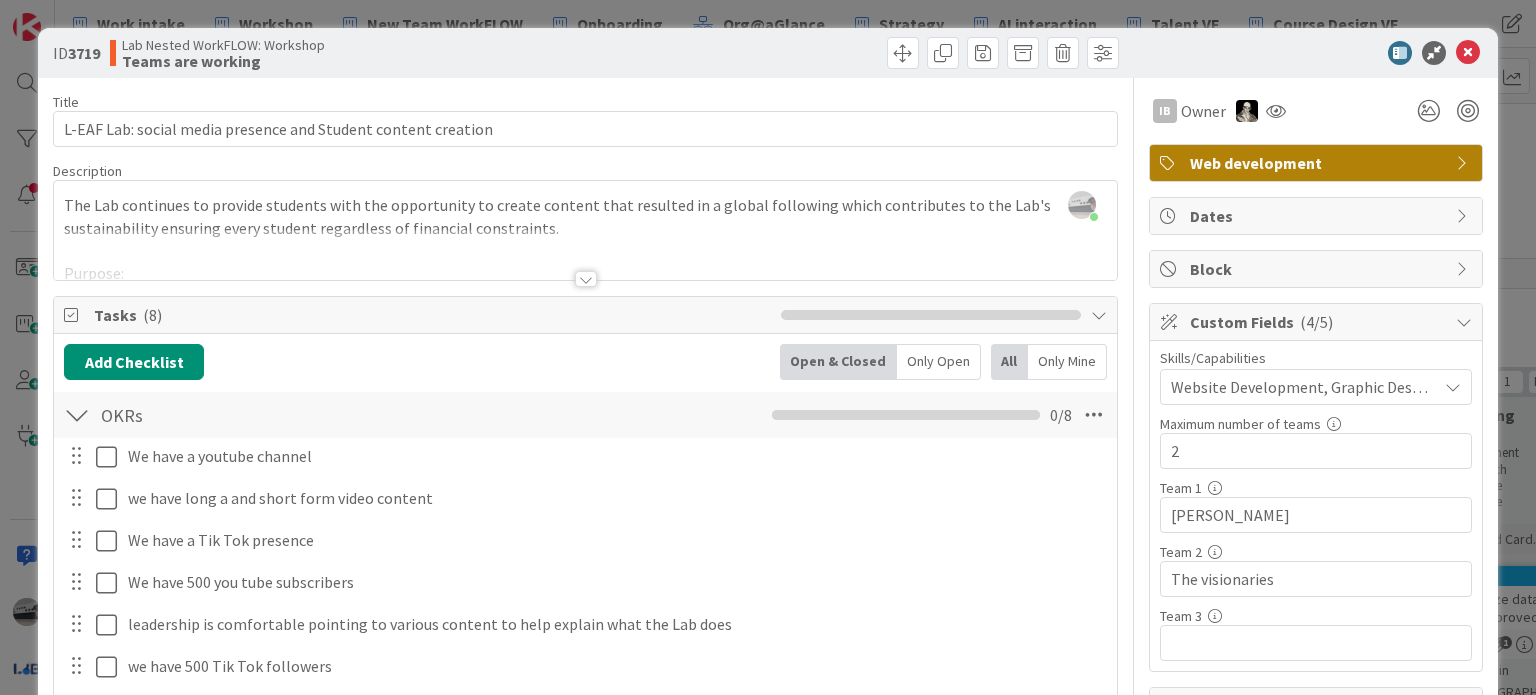 click at bounding box center [1453, 387] 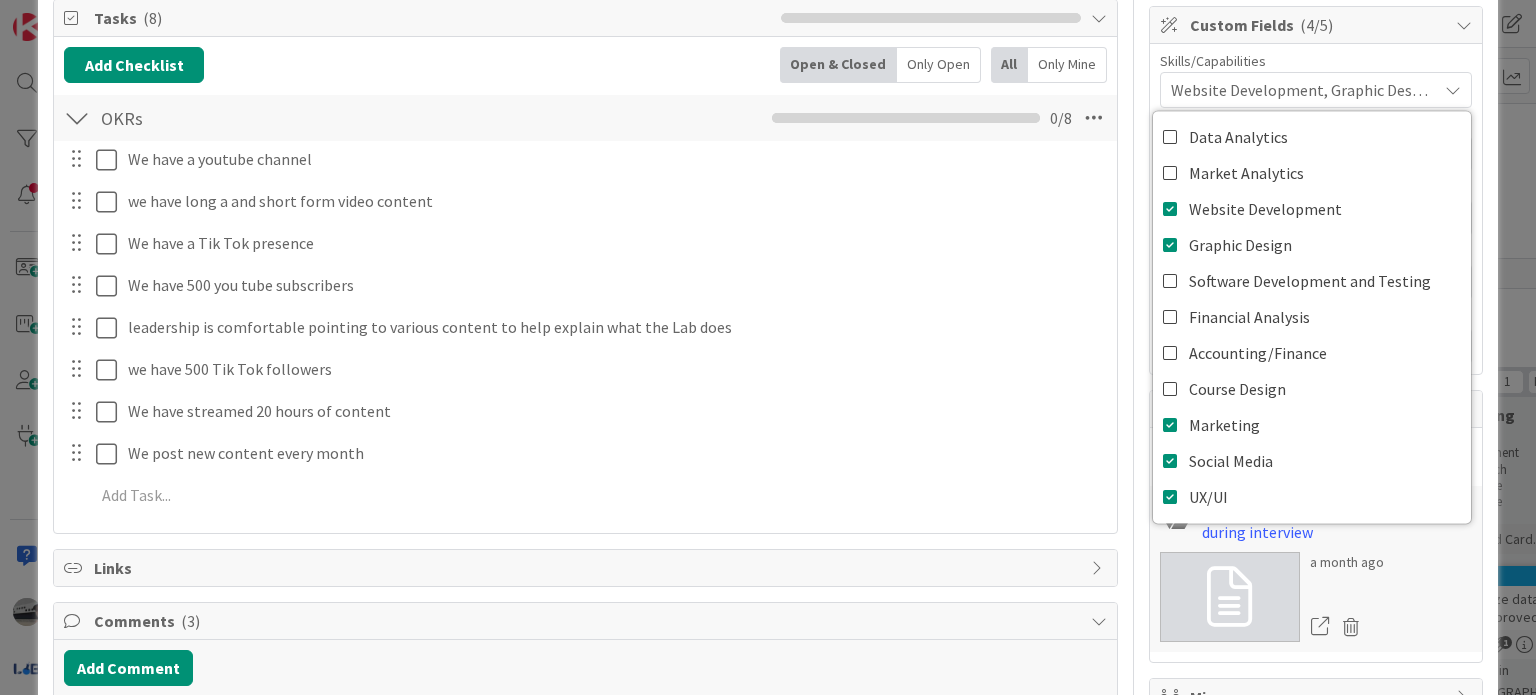 scroll, scrollTop: 300, scrollLeft: 0, axis: vertical 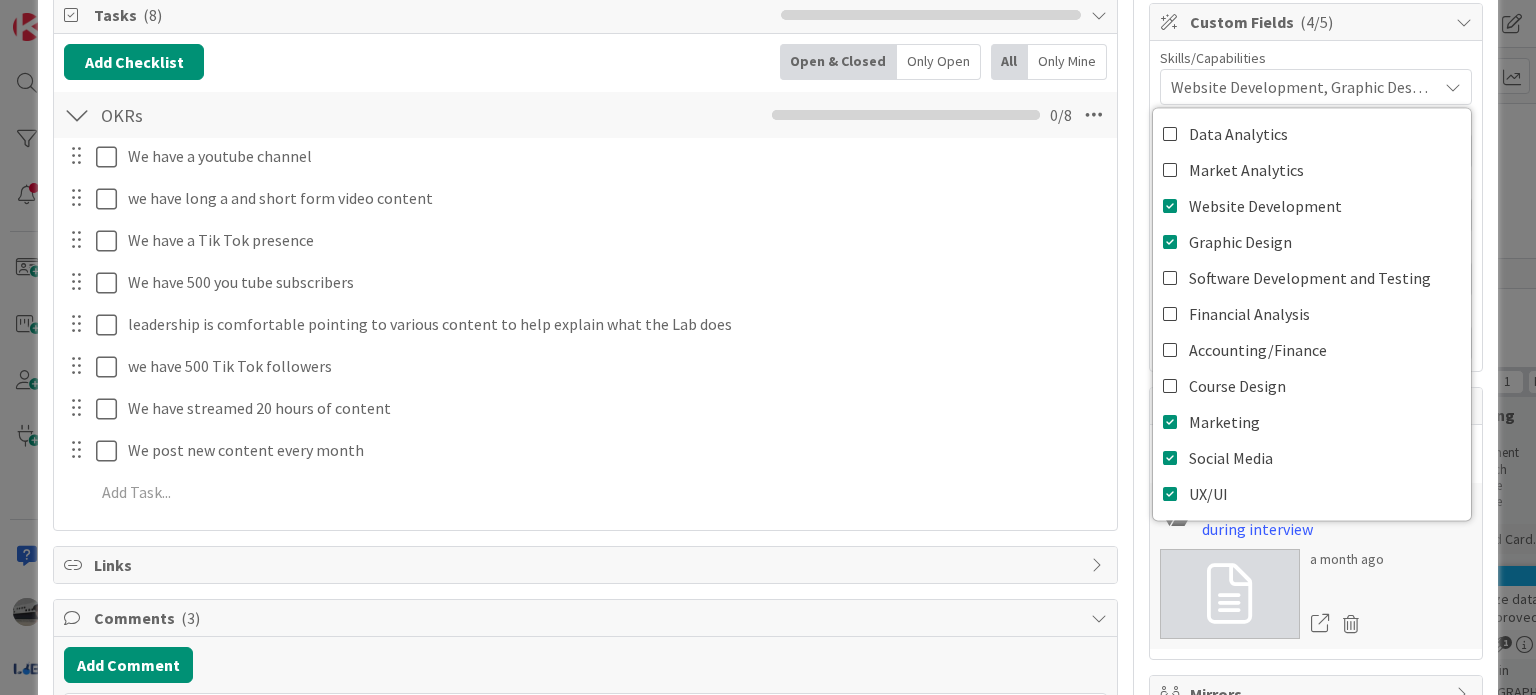 click at bounding box center (1453, 87) 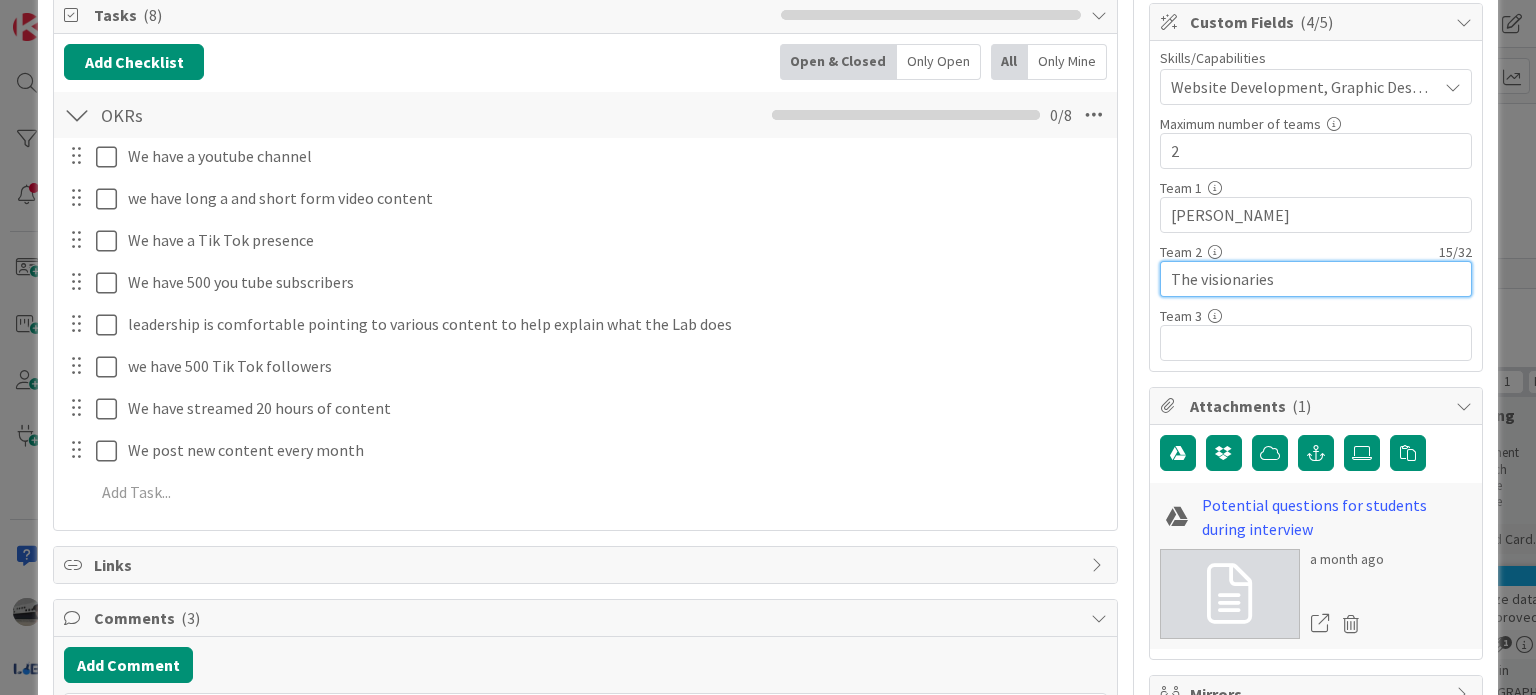 drag, startPoint x: 1281, startPoint y: 274, endPoint x: 1109, endPoint y: 275, distance: 172.00291 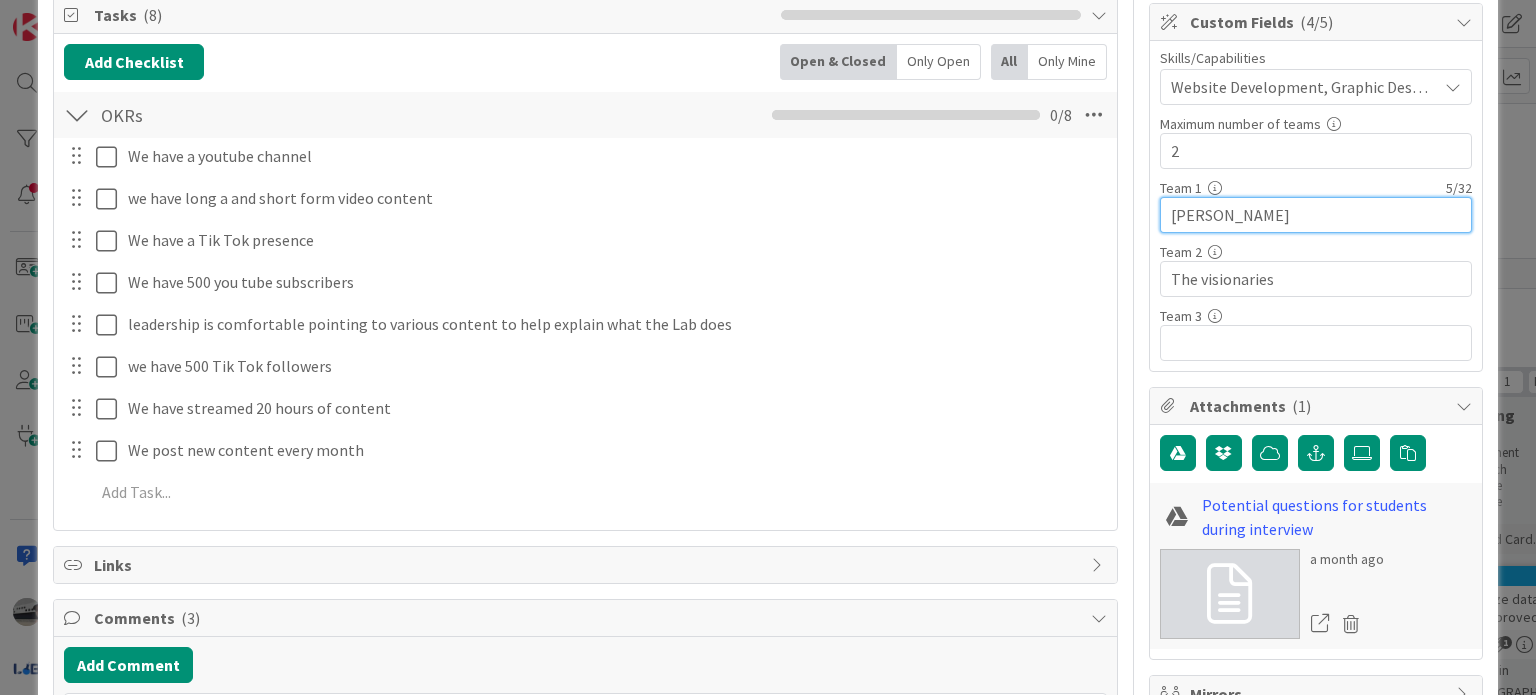 drag, startPoint x: 1270, startPoint y: 214, endPoint x: 1145, endPoint y: 199, distance: 125.89678 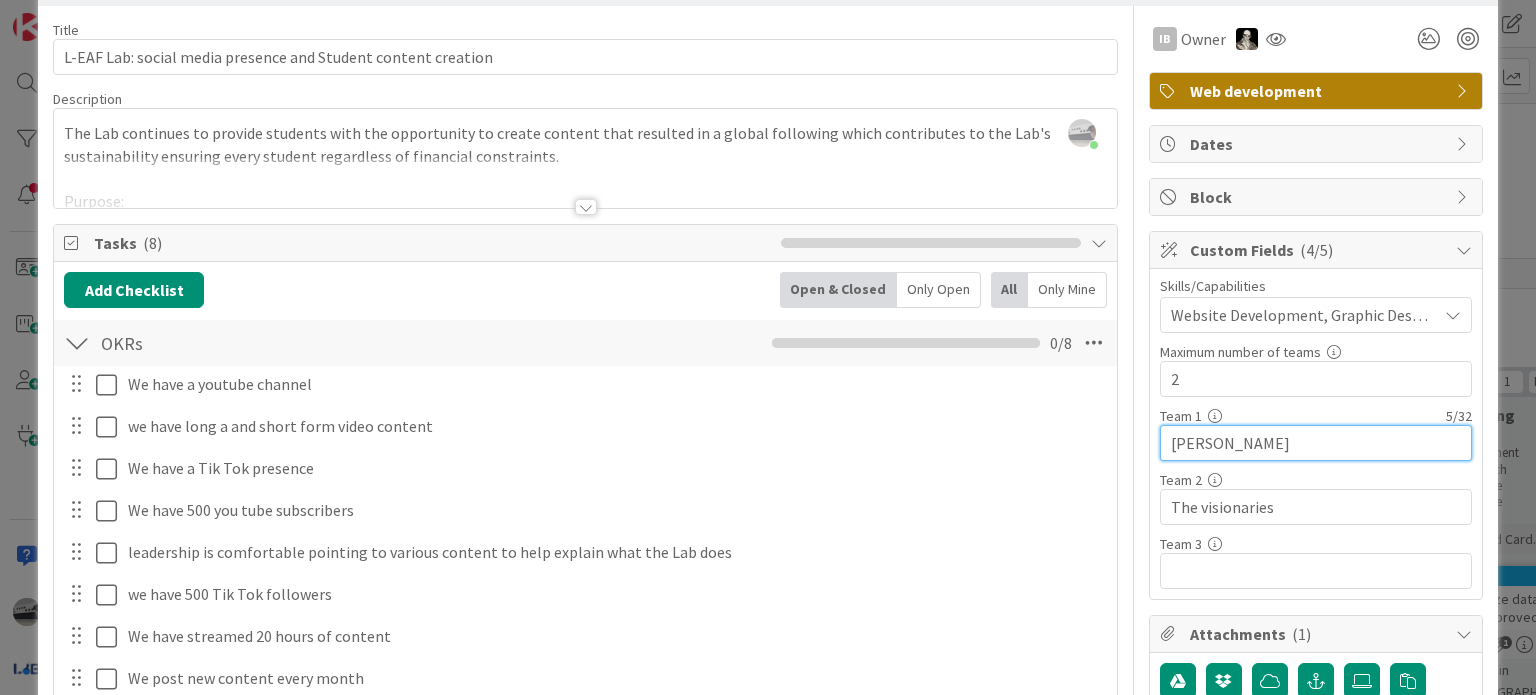 scroll, scrollTop: 0, scrollLeft: 0, axis: both 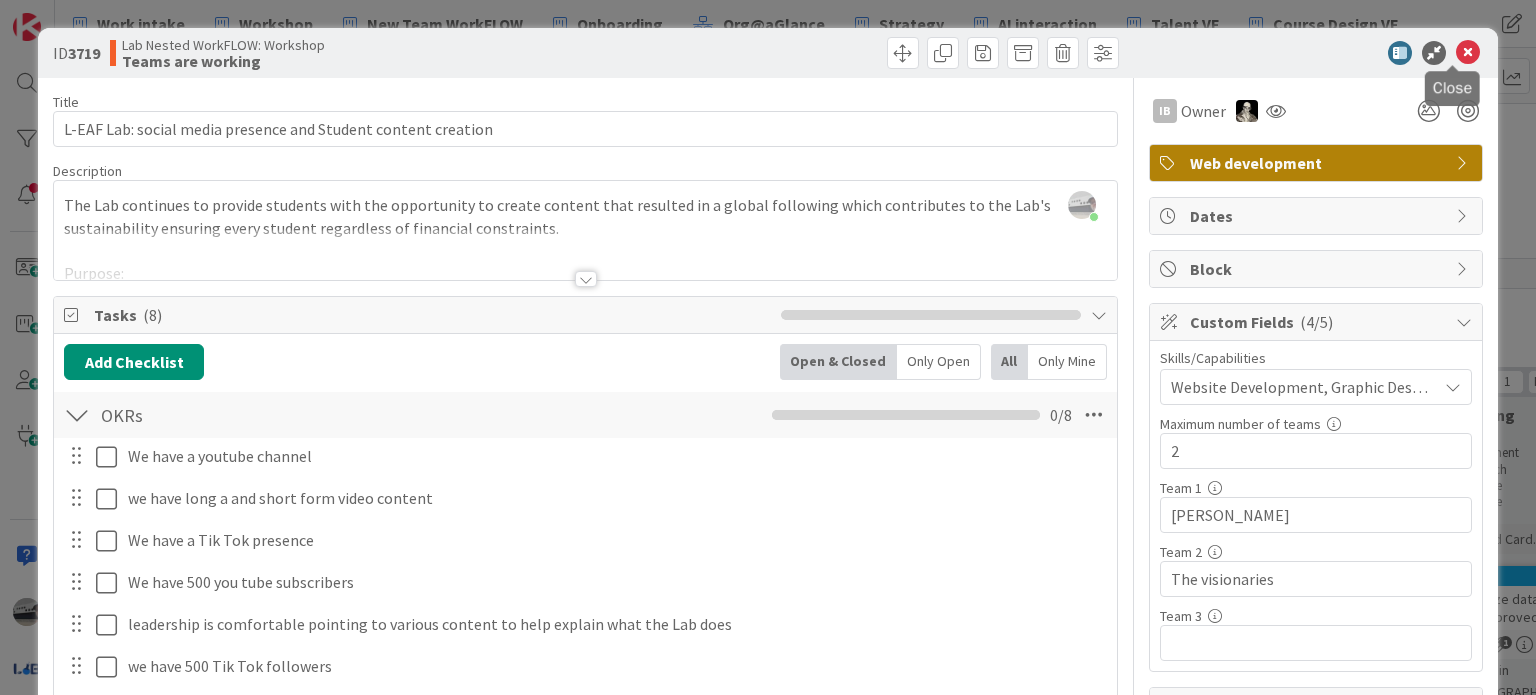 click at bounding box center [1468, 53] 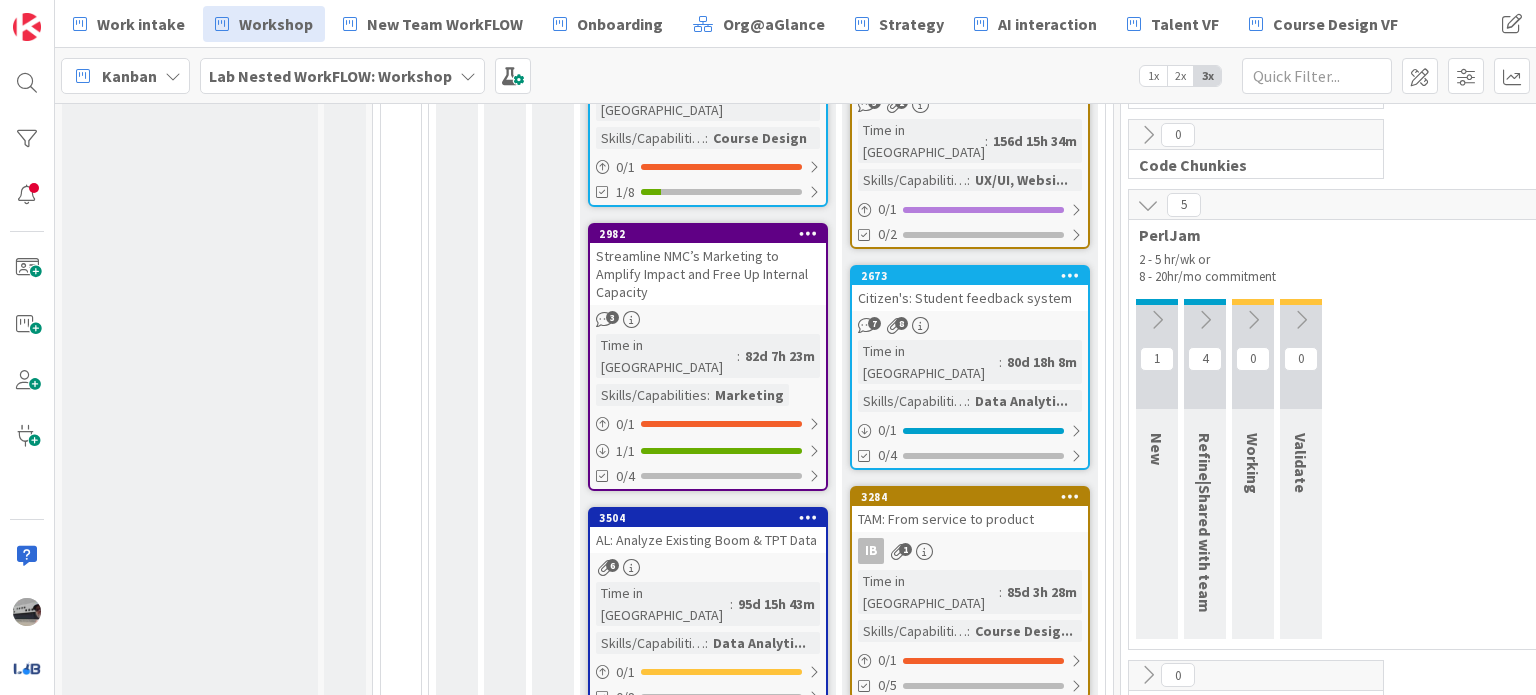 scroll, scrollTop: 1000, scrollLeft: 0, axis: vertical 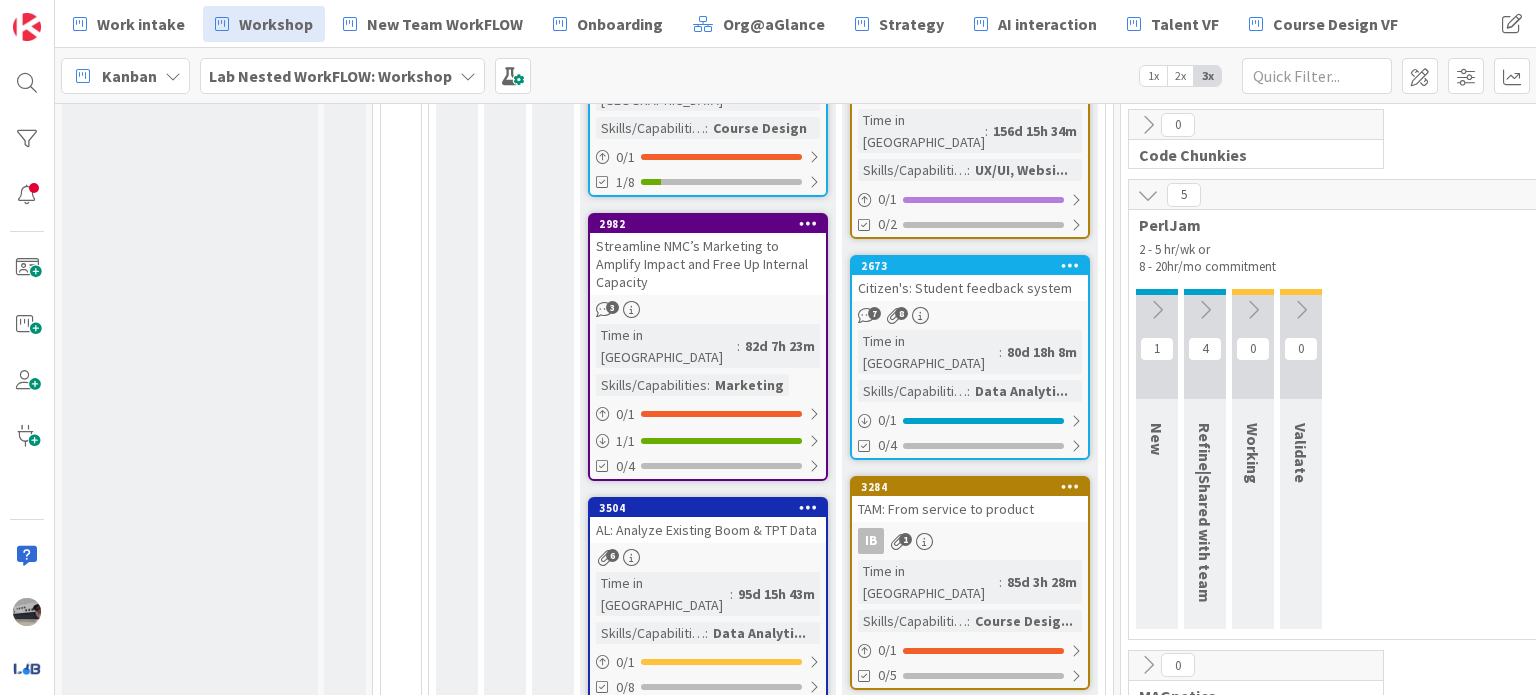 click on "Citizen's: Student feedback system" at bounding box center [970, 288] 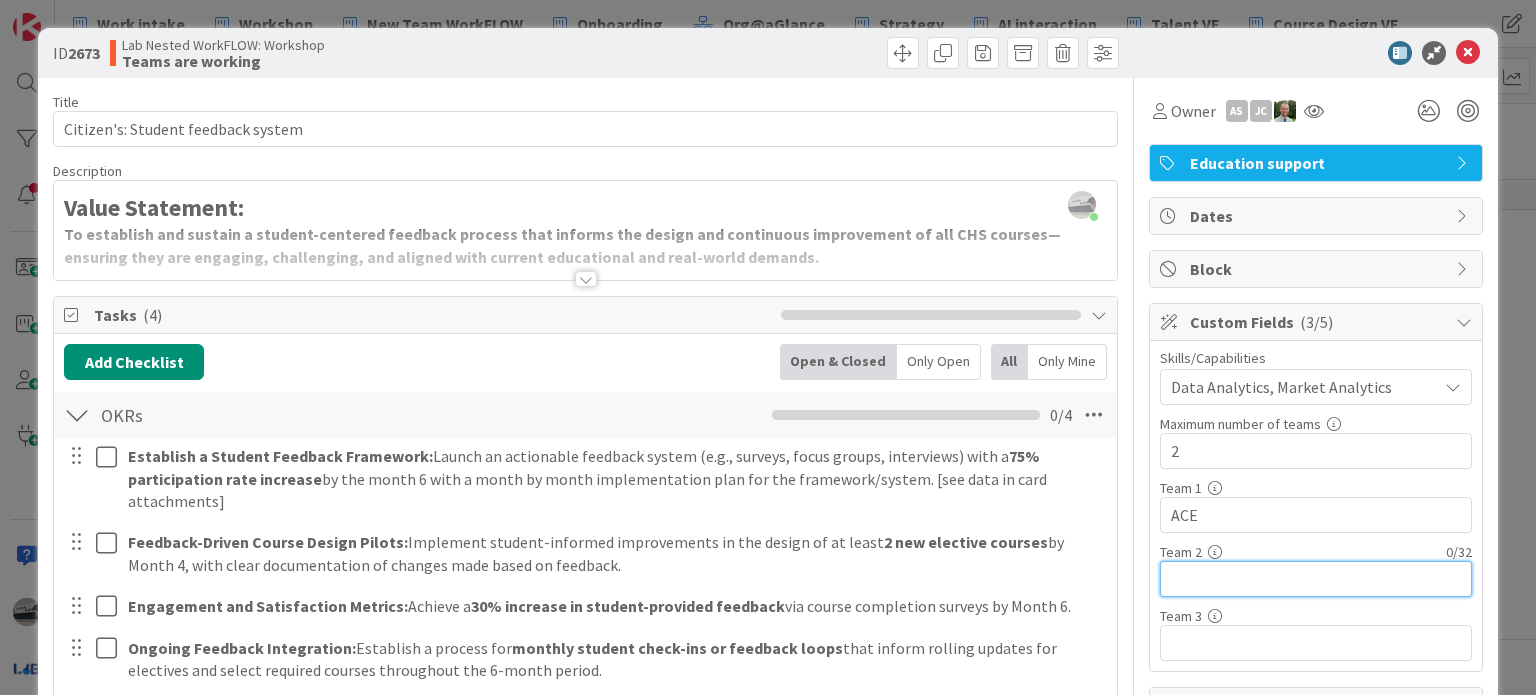 click at bounding box center [1316, 579] 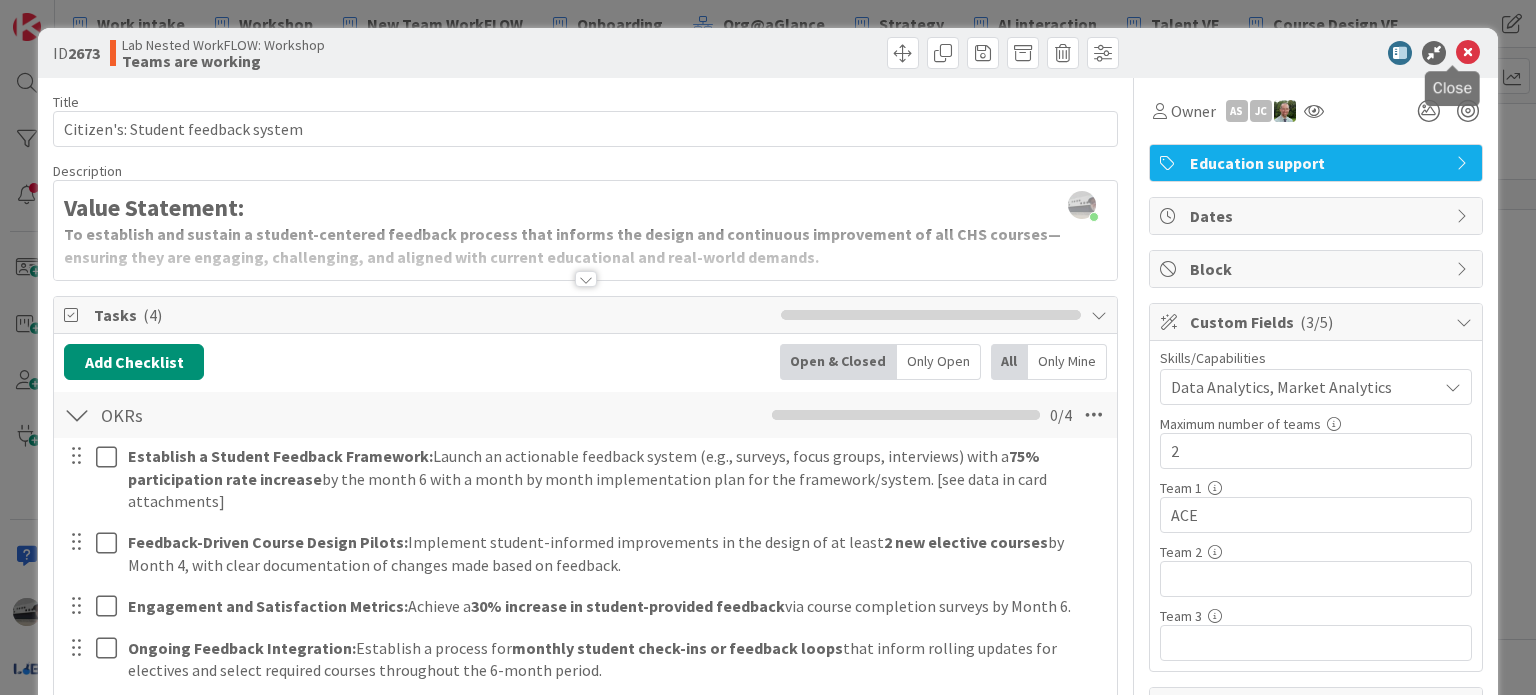 click at bounding box center [1468, 53] 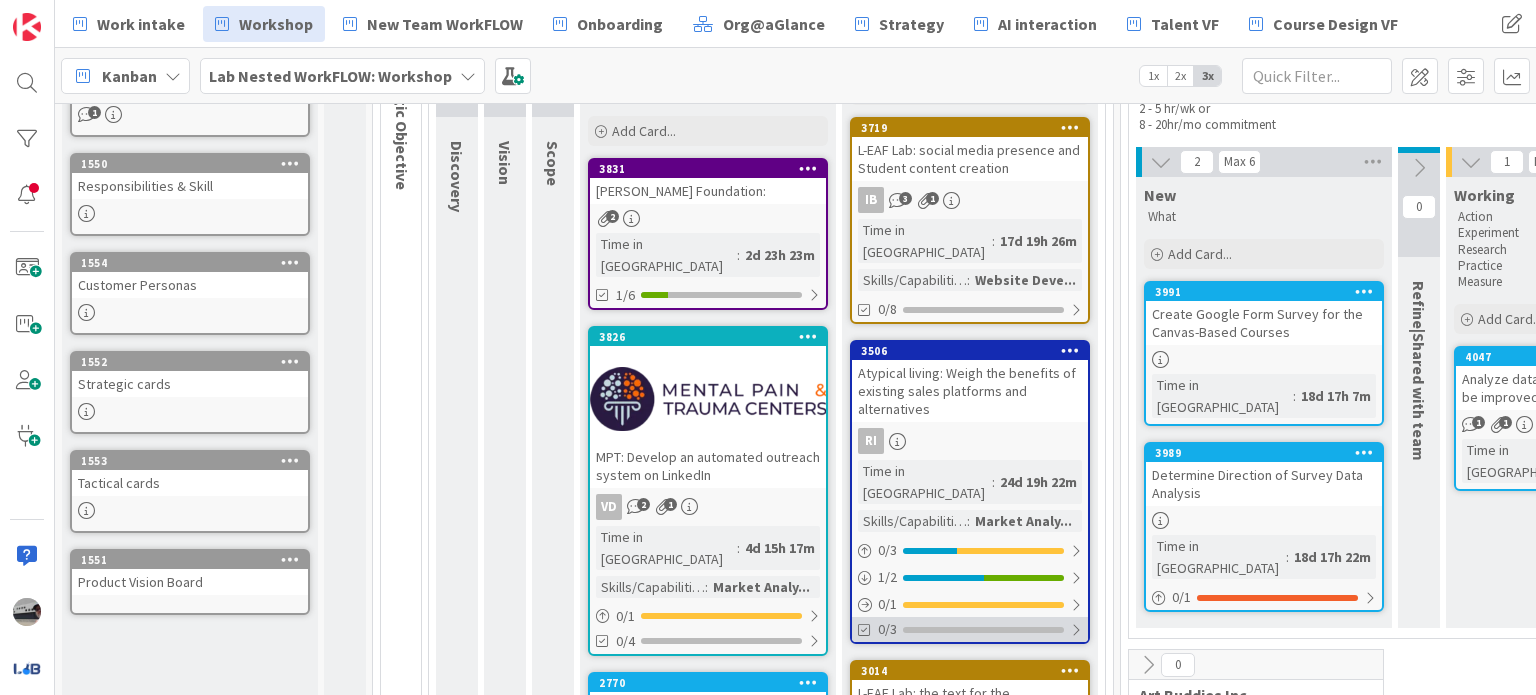 scroll, scrollTop: 0, scrollLeft: 0, axis: both 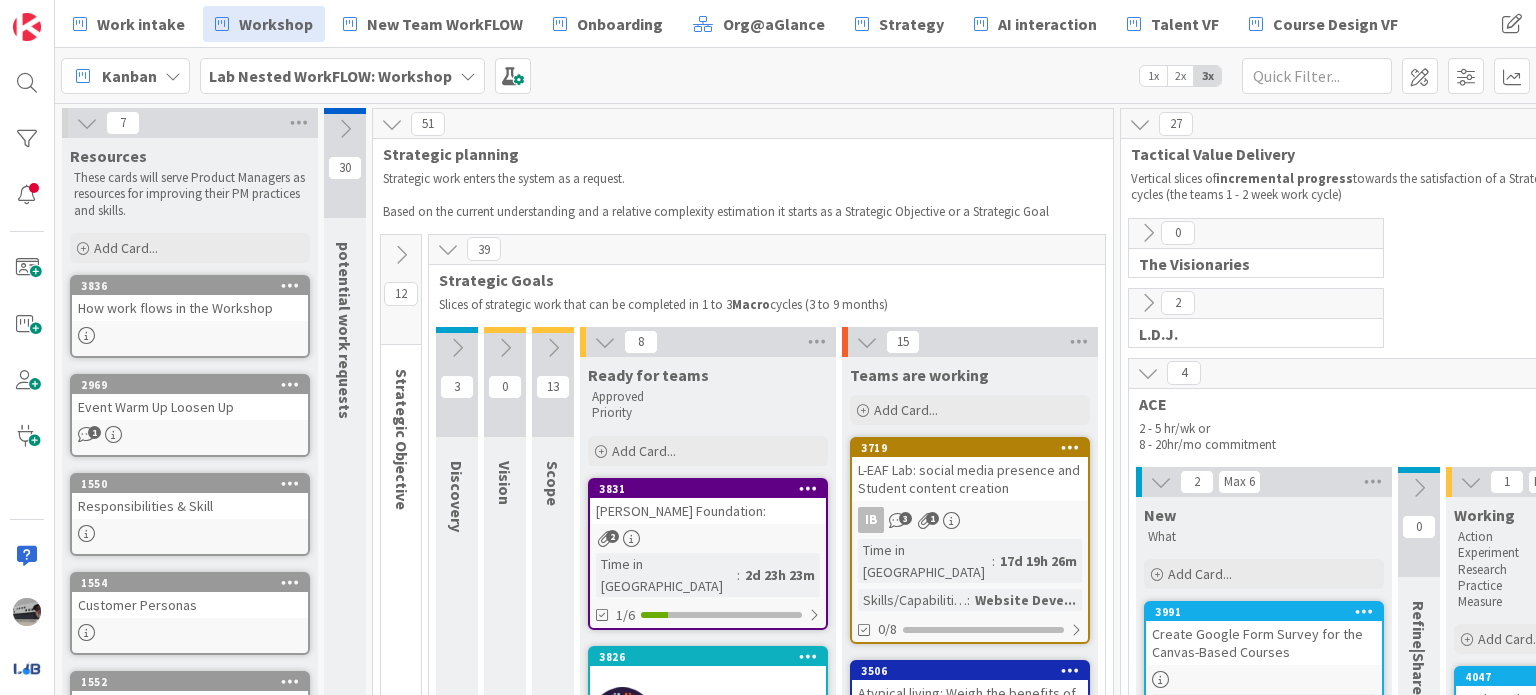 click on "[PERSON_NAME] Foundation:" at bounding box center [708, 511] 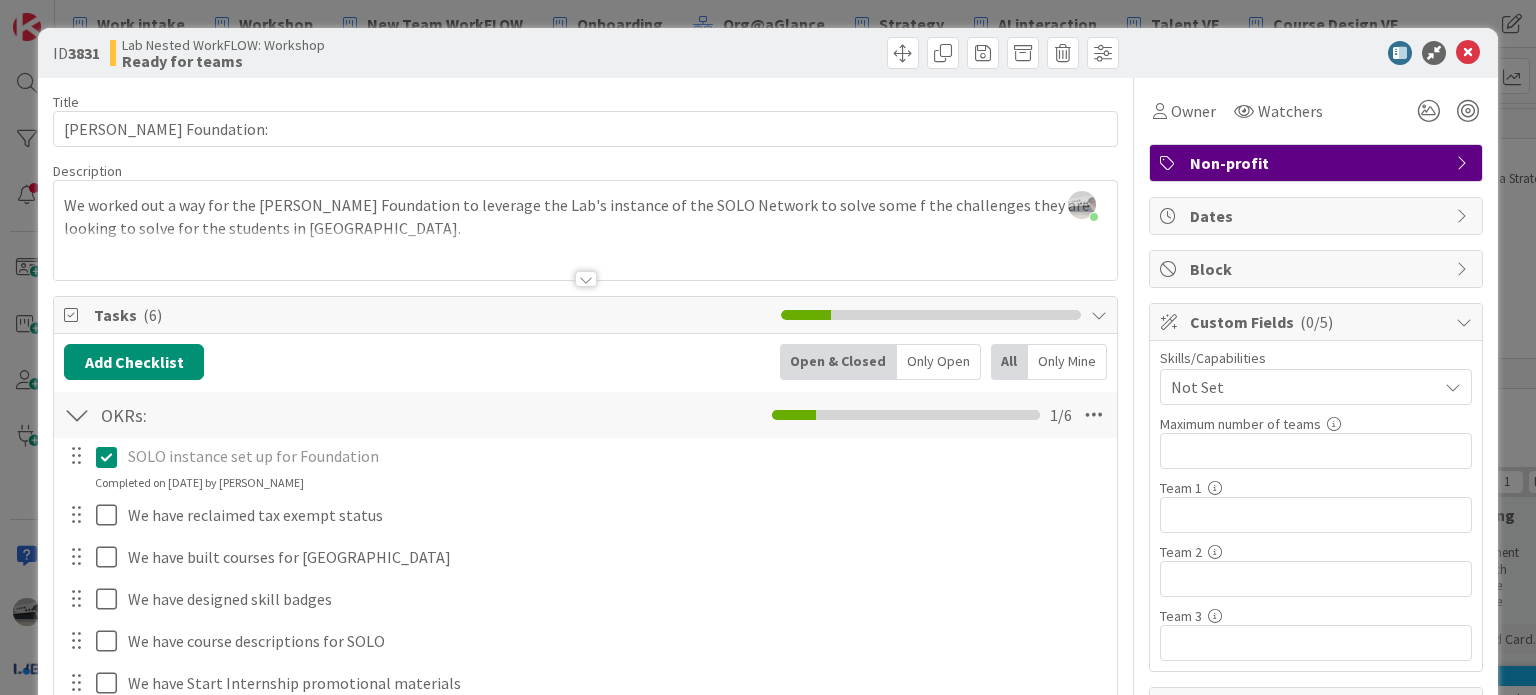 click at bounding box center [1453, 387] 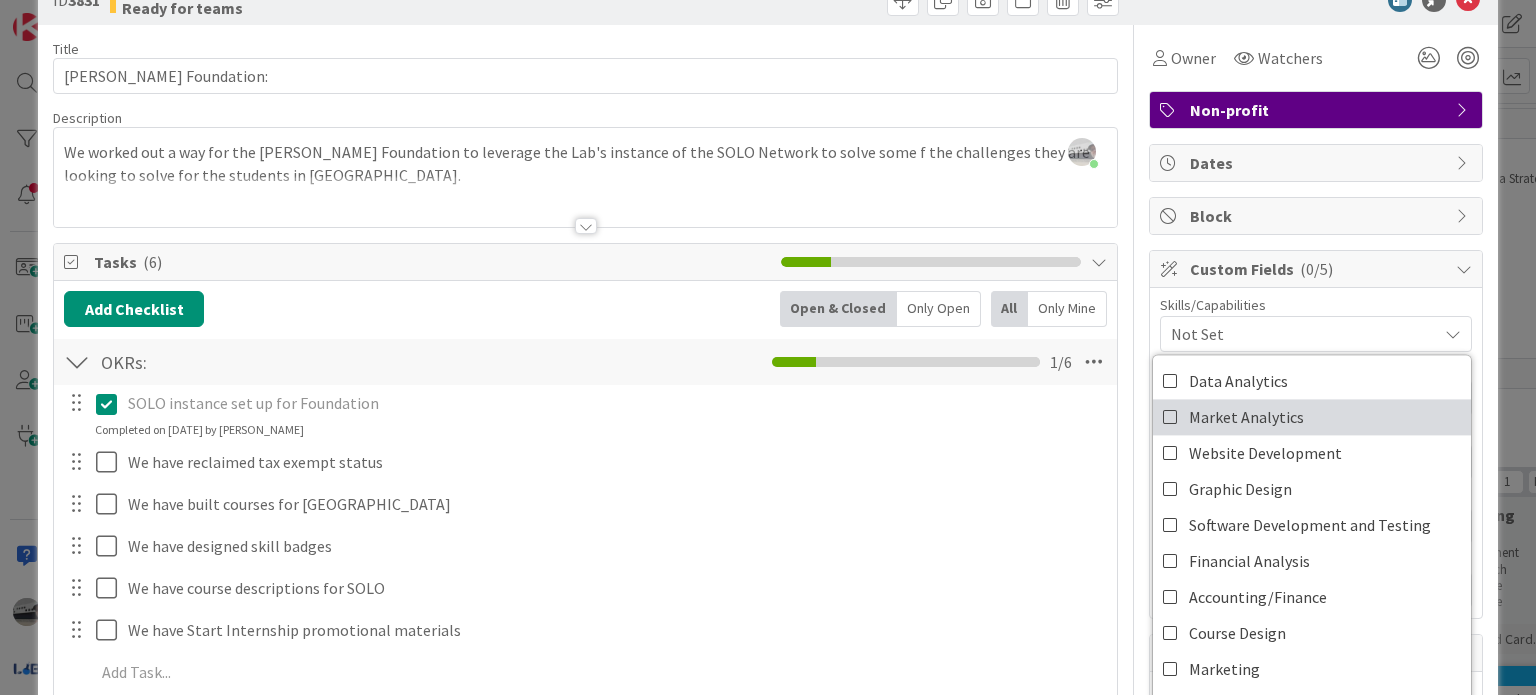 scroll, scrollTop: 100, scrollLeft: 0, axis: vertical 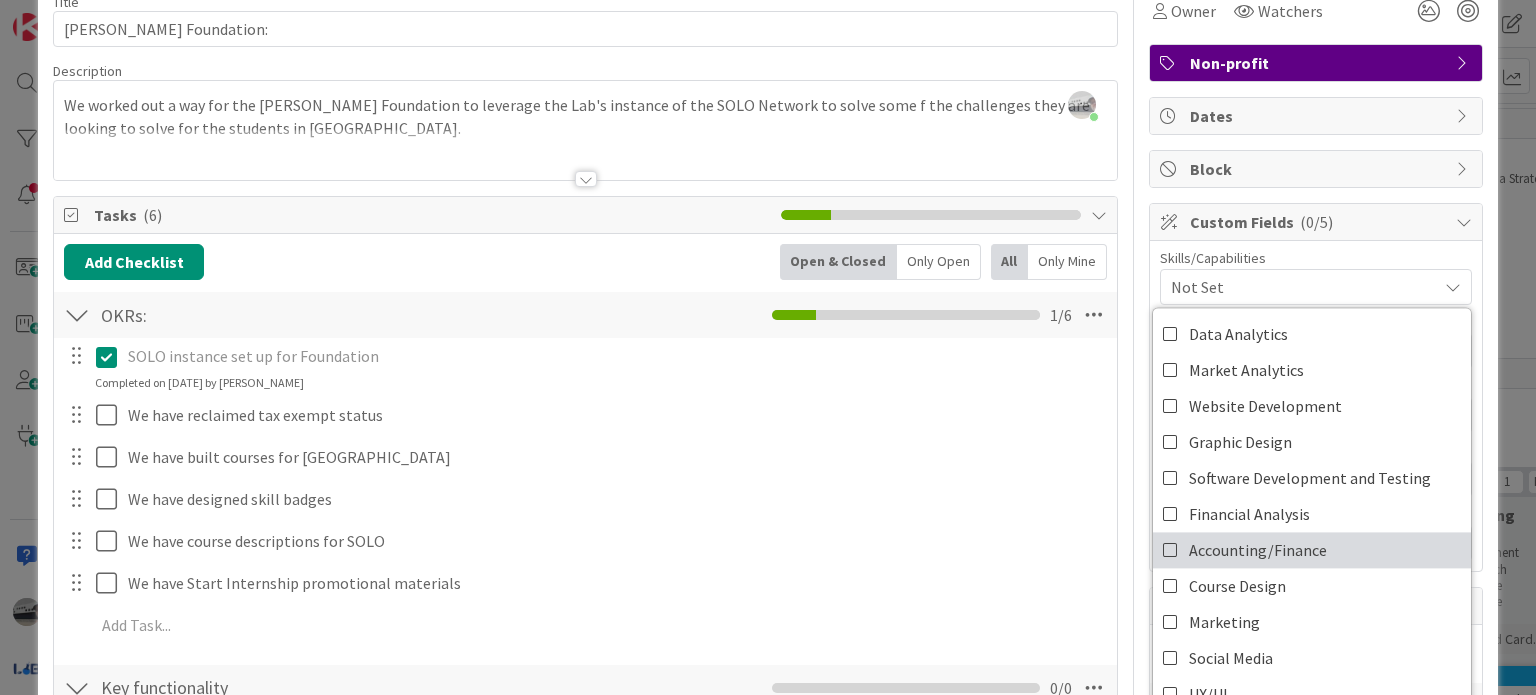 click on "Accounting/Finance" at bounding box center [1258, 550] 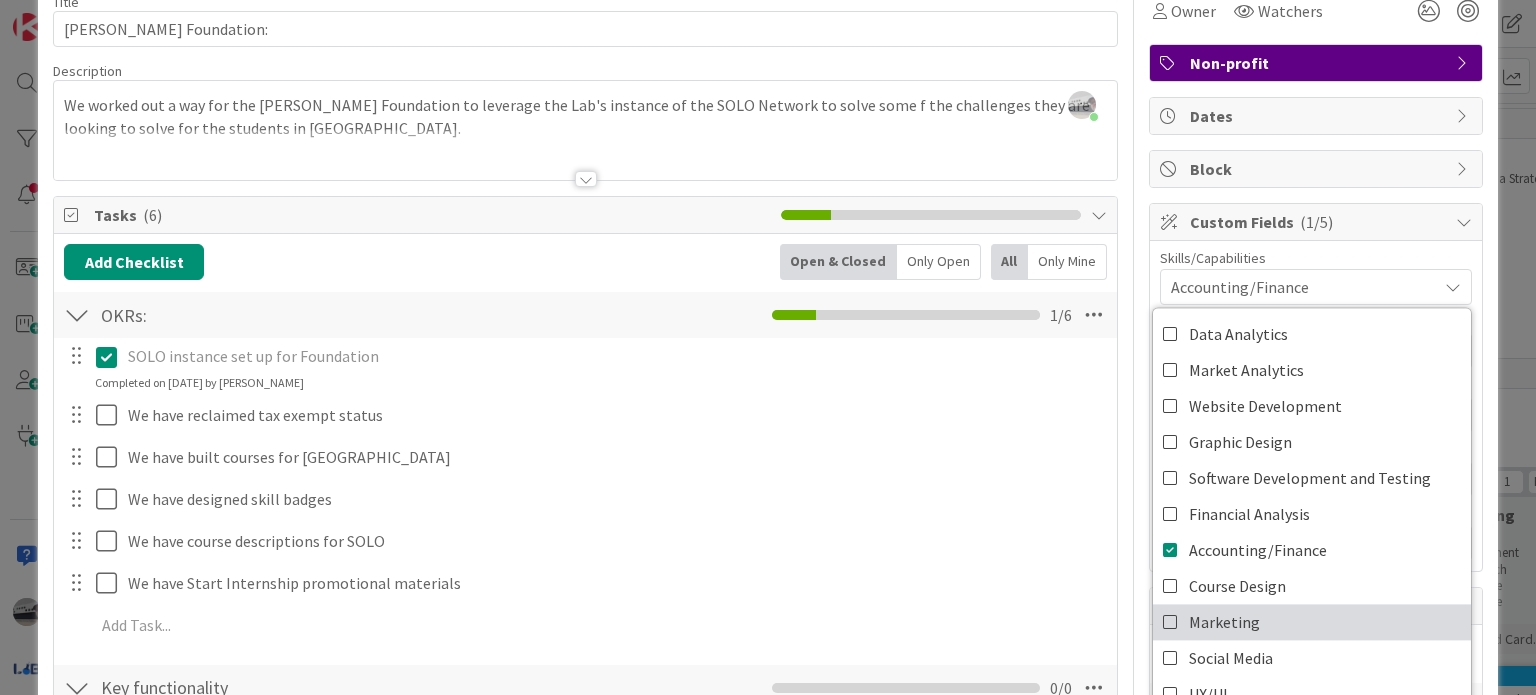 click on "Marketing" at bounding box center (1312, 622) 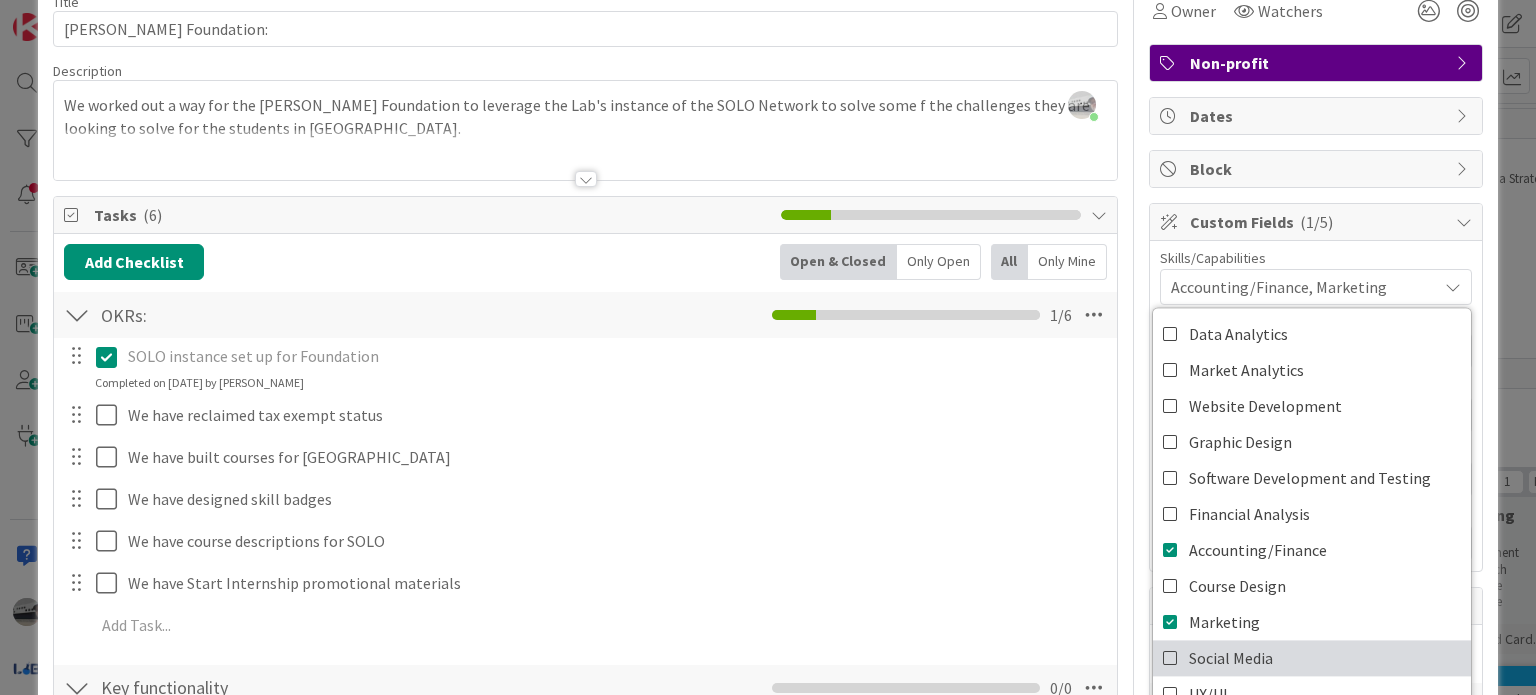 click on "Social Media" at bounding box center (1312, 658) 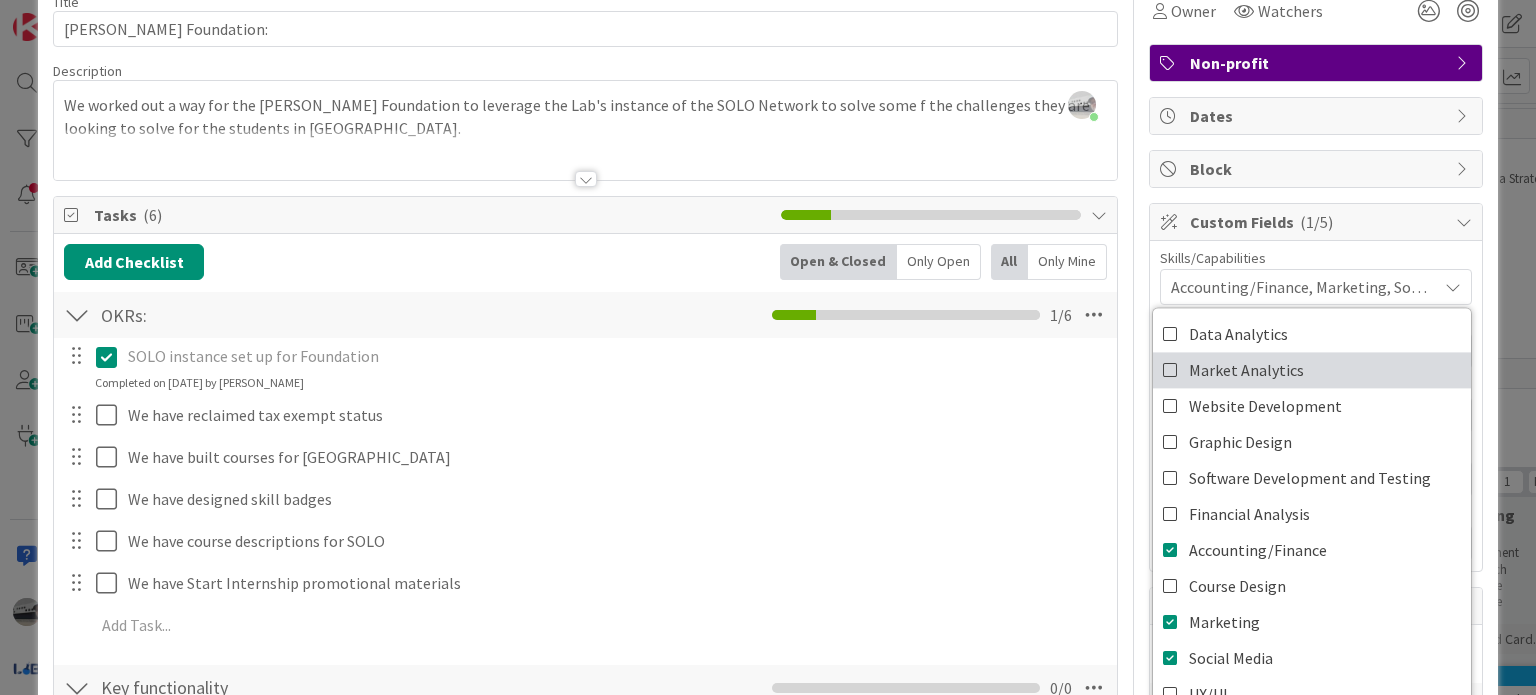 click on "Market Analytics" at bounding box center (1312, 370) 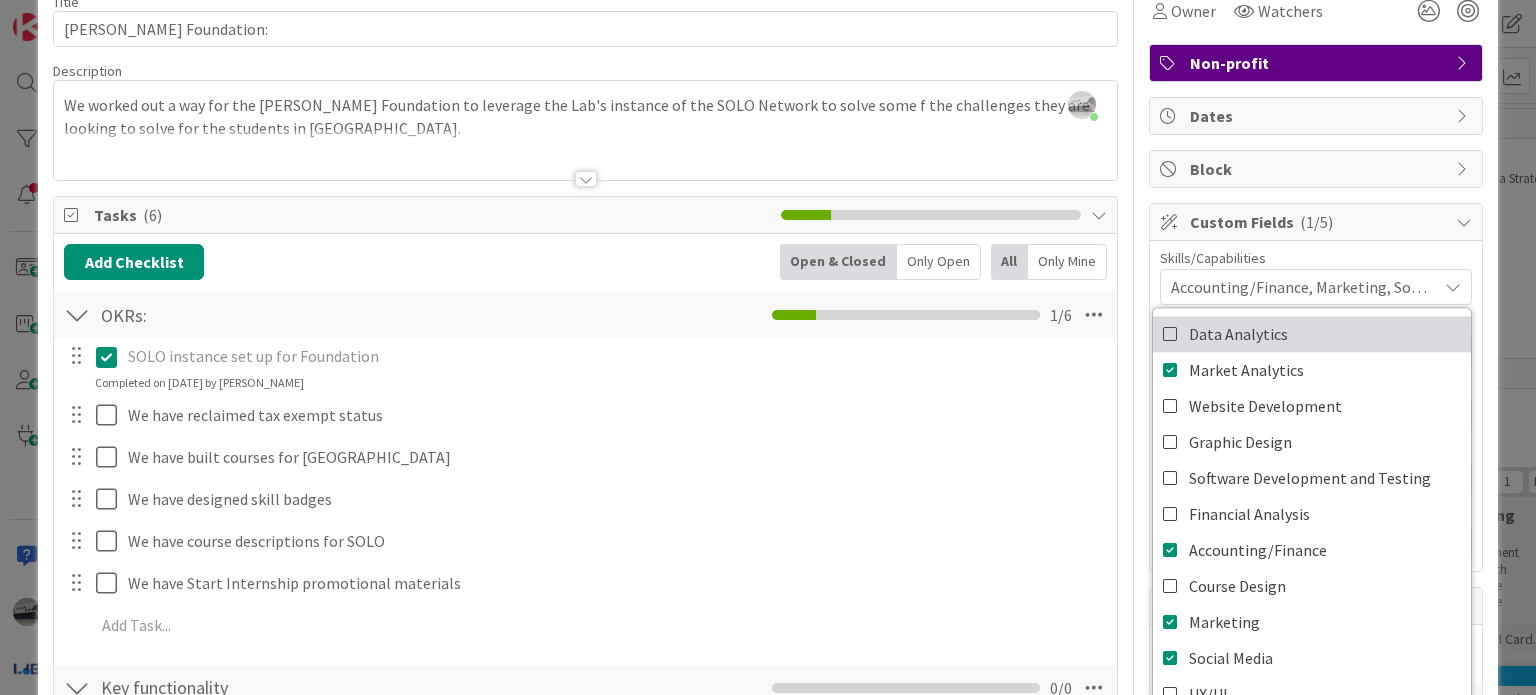 click on "Data Analytics" at bounding box center (1312, 334) 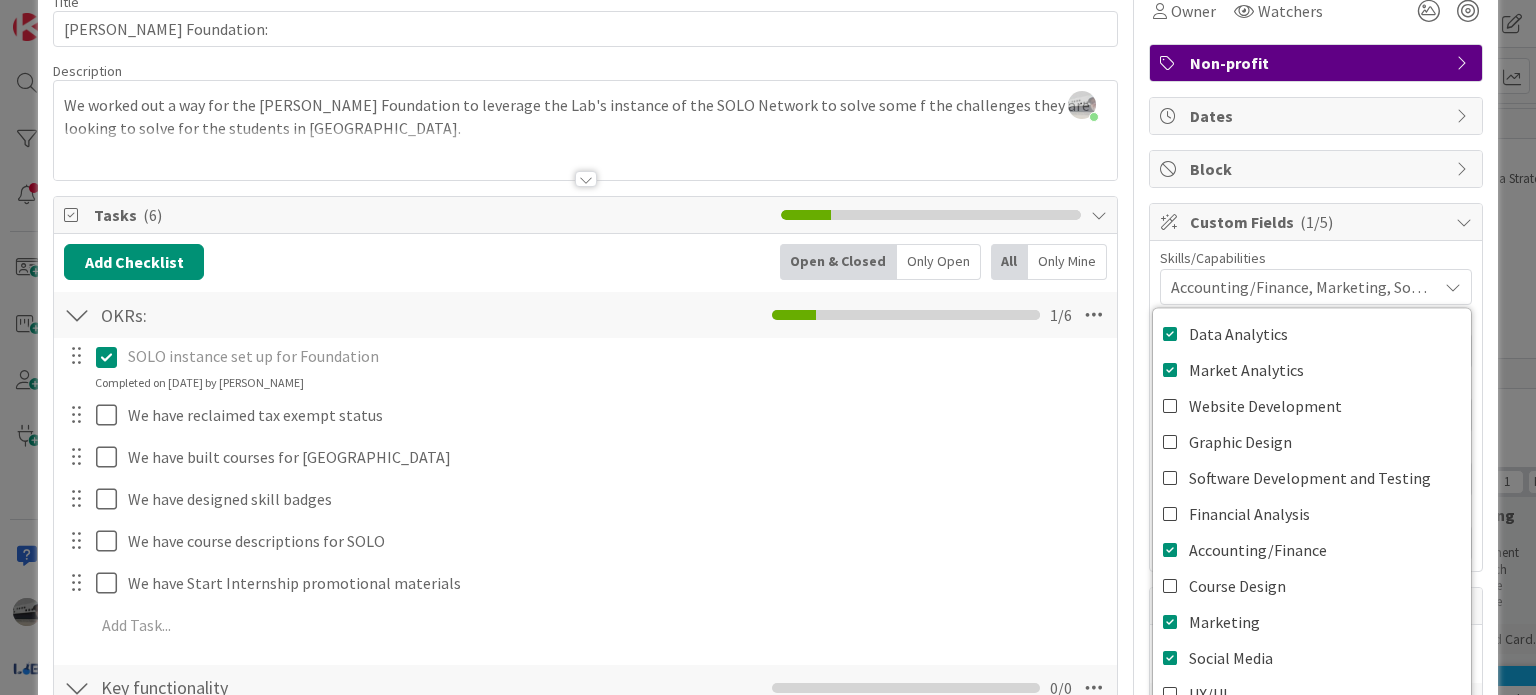 click on "Title 17 / 128 [PERSON_NAME] Foundation: Description [PERSON_NAME] just joined We worked out a way for the [PERSON_NAME] Foundation to leverage the Lab's instance of the SOLO Network to solve some f the challenges they are looking to solve for the students in [GEOGRAPHIC_DATA]. Owner Watchers Non-profit Tasks ( 6 ) Add Checklist Open & Closed Only Open All Only Mine OKRs: Checklist Name 5 / 64 OKRs: 1 / 6 SOLO instance set up for Foundation Navigate forward to interact with the calendar and select a date. Press the question mark key to get the keyboard shortcuts for changing dates. Update Cancel Completed on [DATE] by [PERSON_NAME] We have reclaimed tax exempt status Navigate forward to interact with the calendar and select a date. Press the question mark key to get the keyboard shortcuts for changing dates. Update Cancel We have built courses for Luminary Academy Navigate forward to interact with the calendar and select a date. Press the question mark key to get the keyboard shortcuts for changing dates. Update Cancel Update 17" at bounding box center (767, 584) 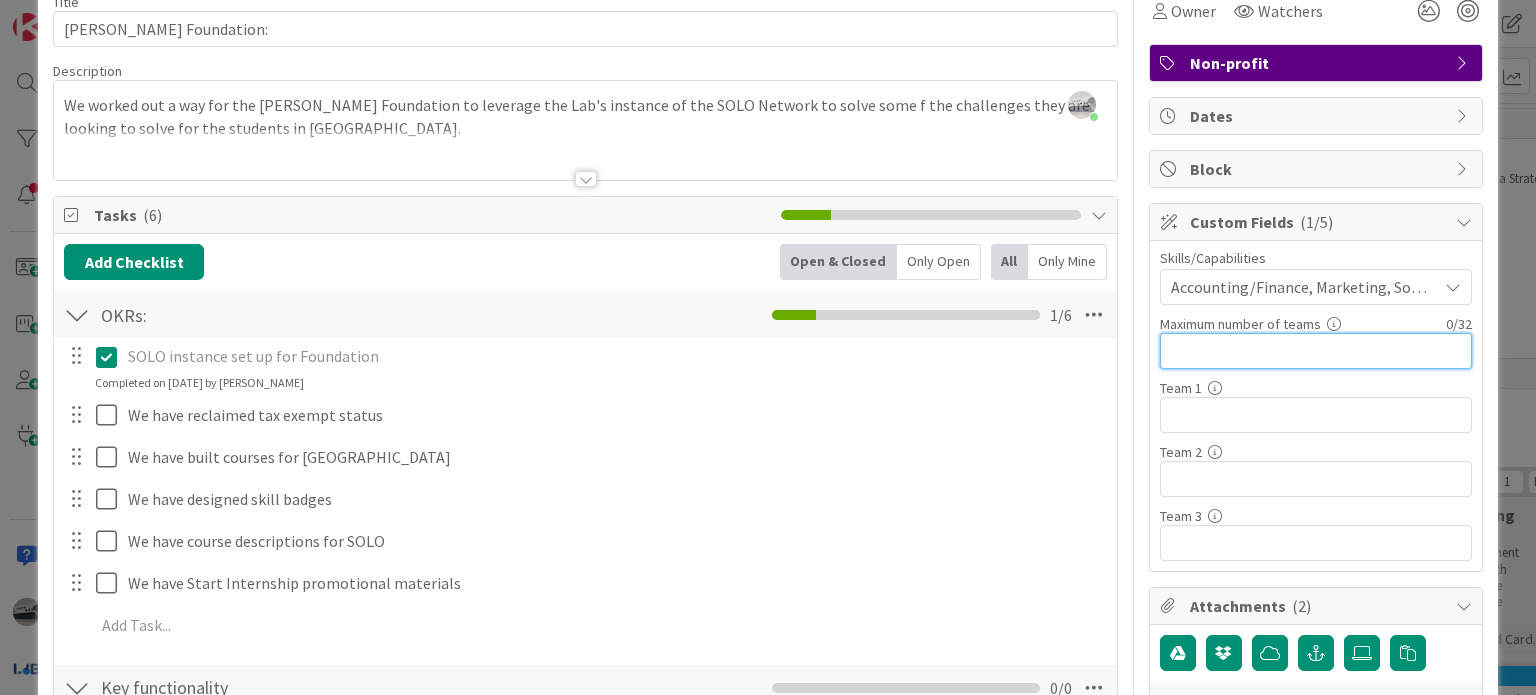 click at bounding box center [1316, 351] 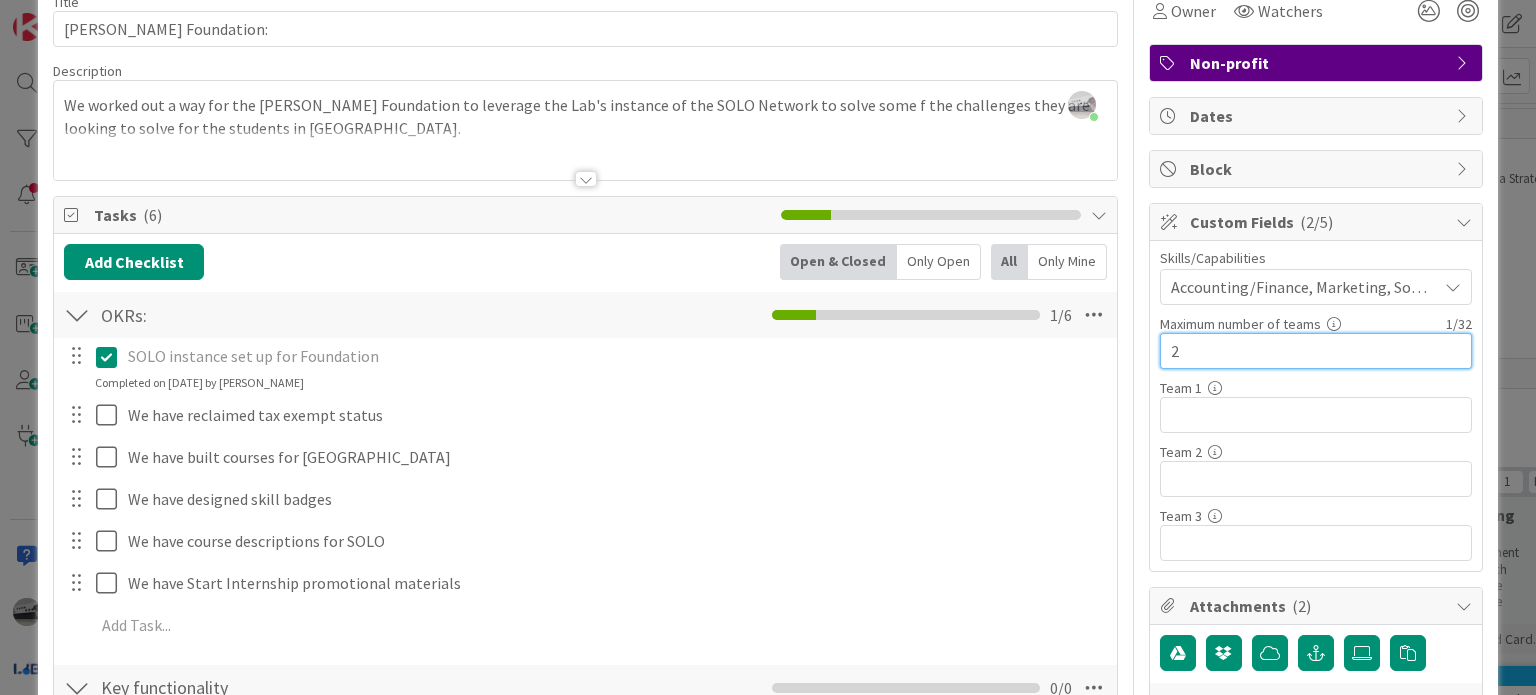 type on "2" 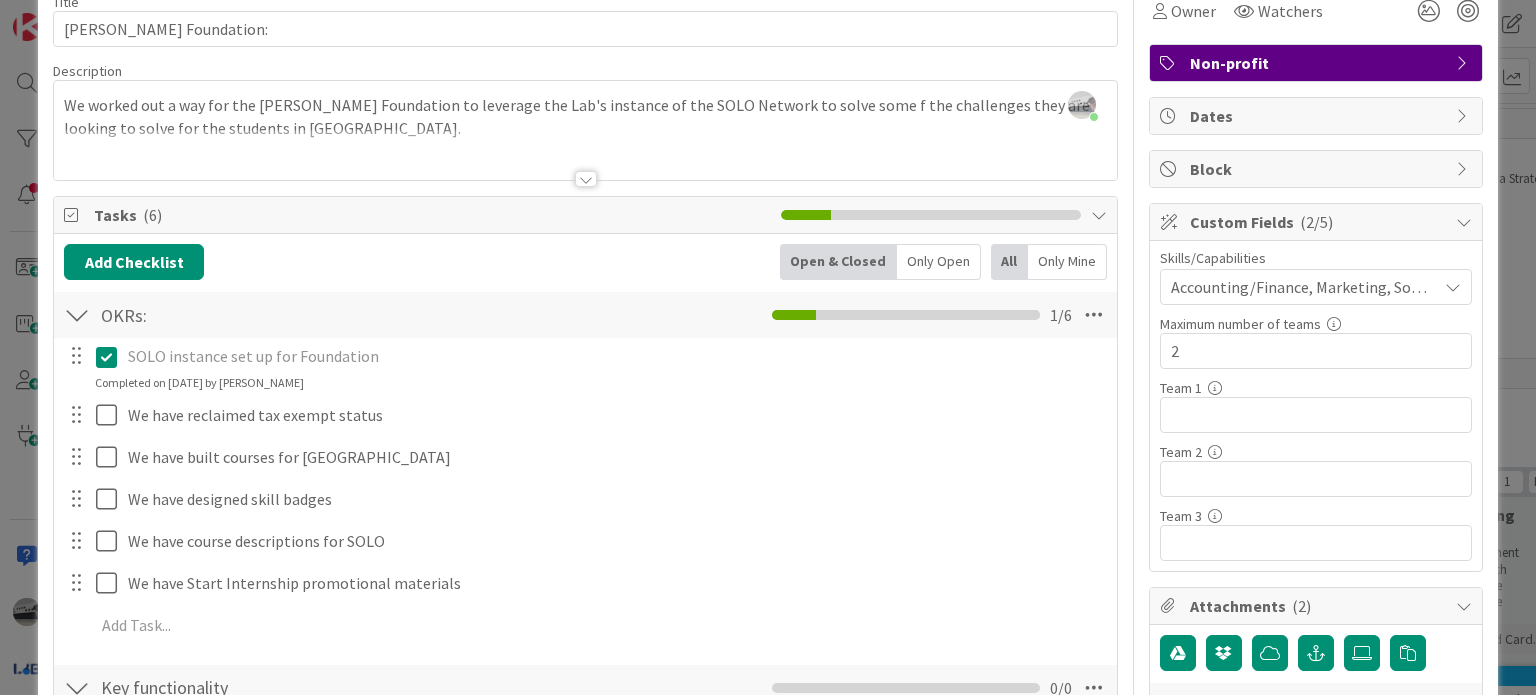 click at bounding box center (1133, 591) 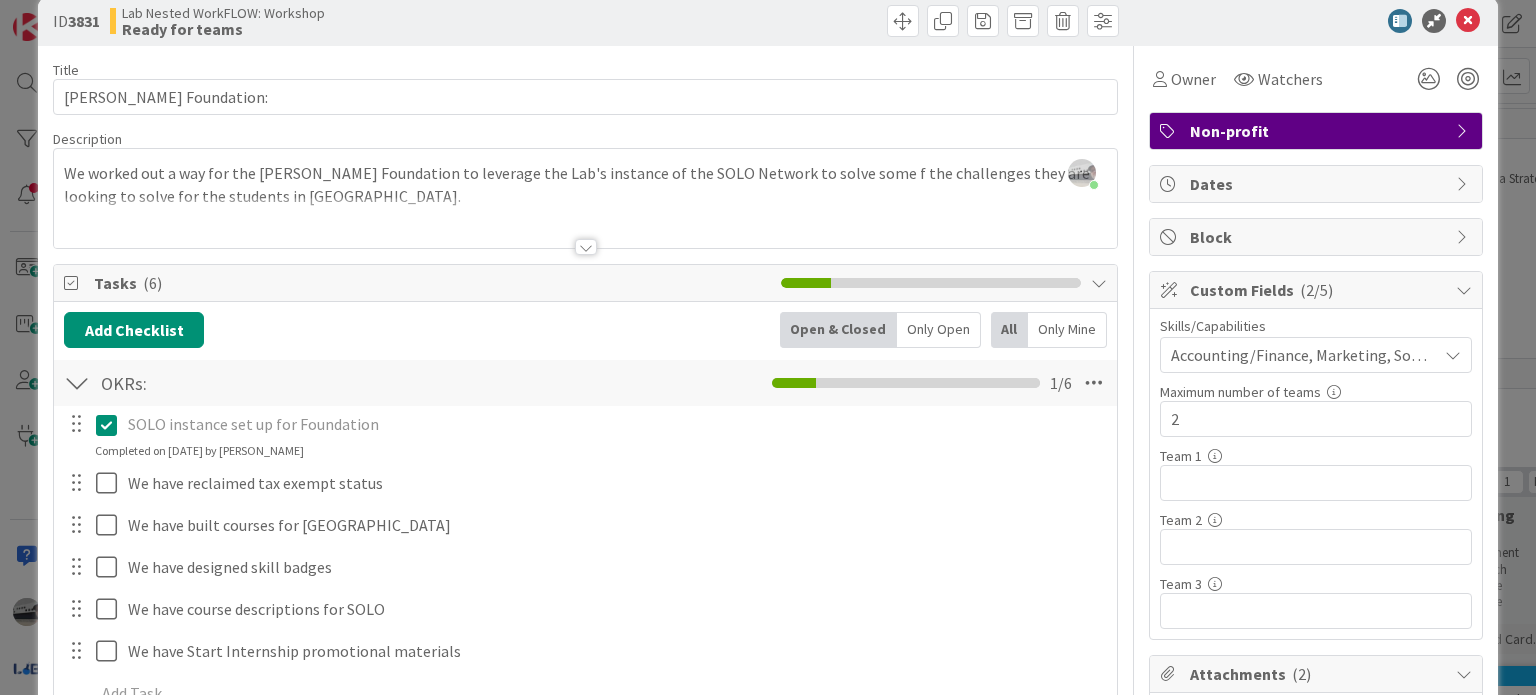 scroll, scrollTop: 0, scrollLeft: 0, axis: both 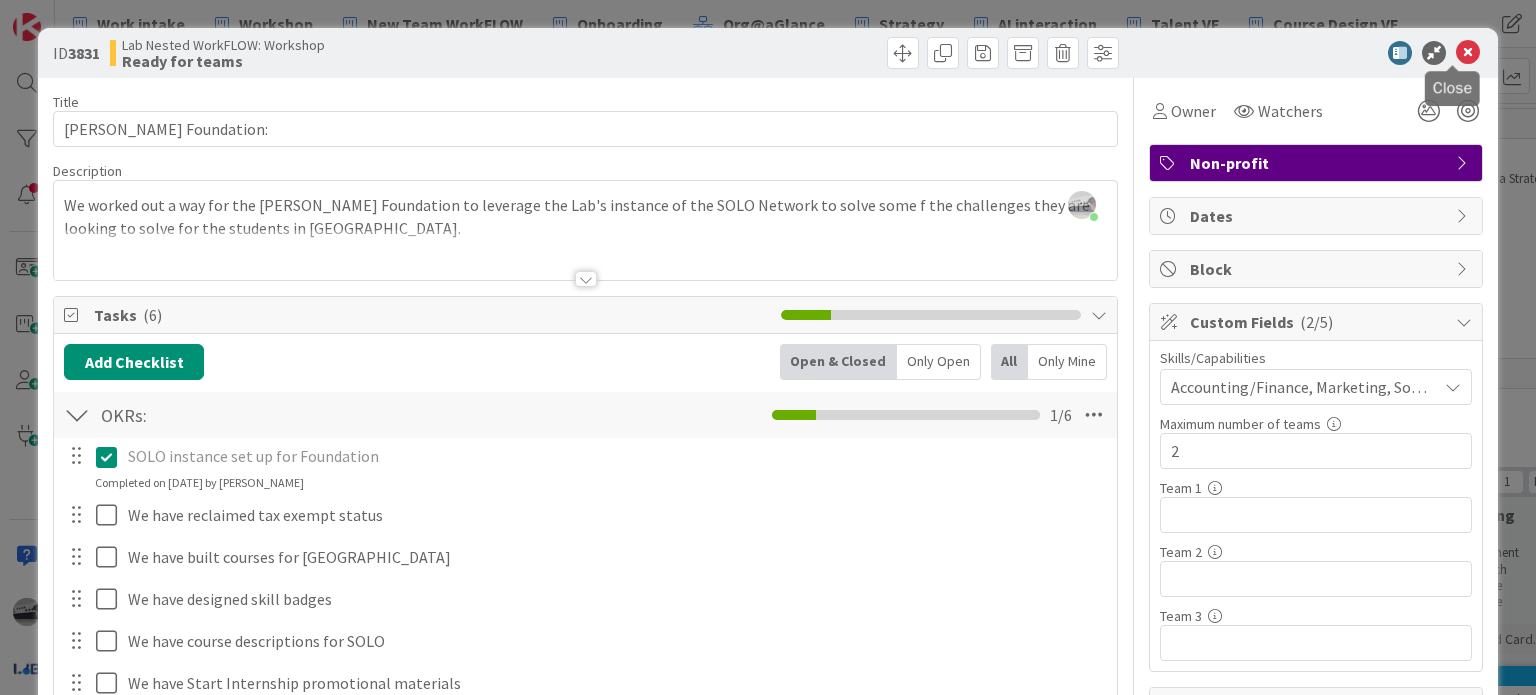 click at bounding box center [1468, 53] 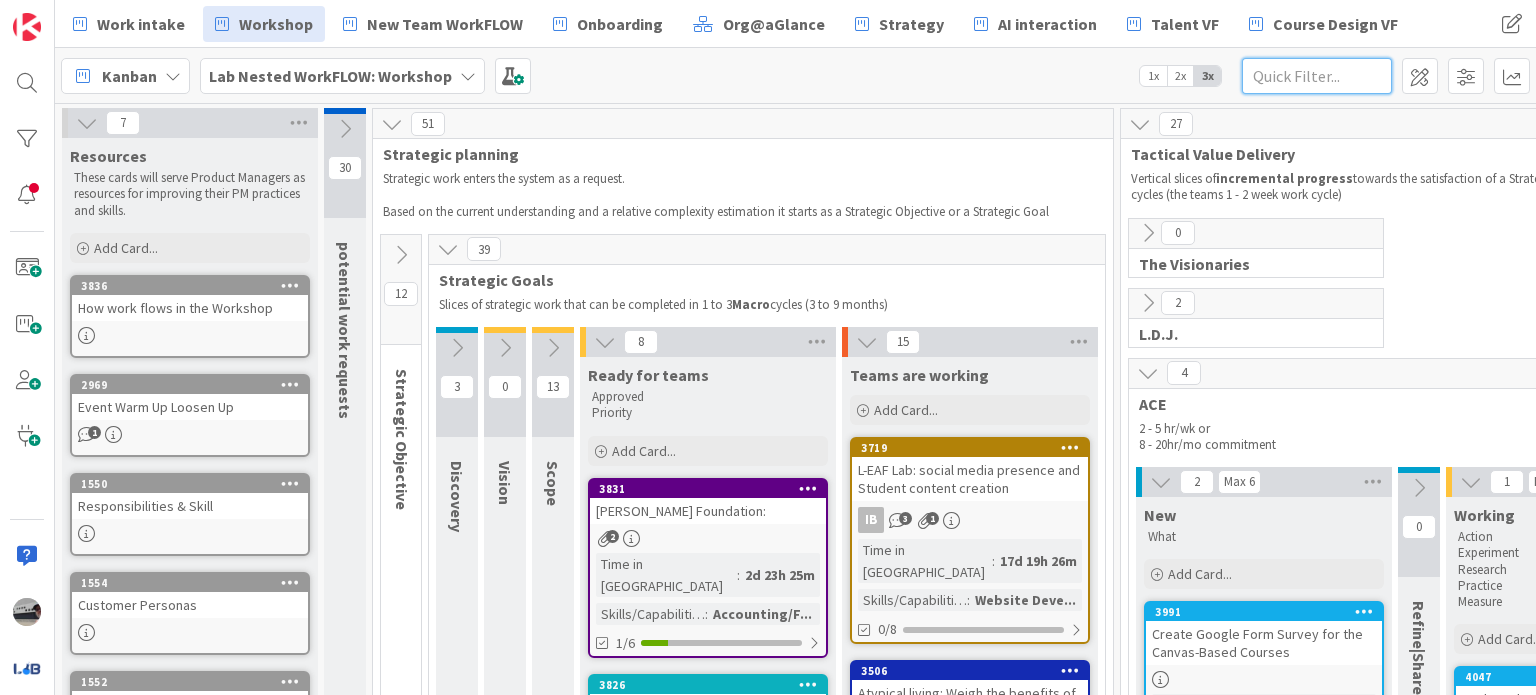 click at bounding box center (1317, 76) 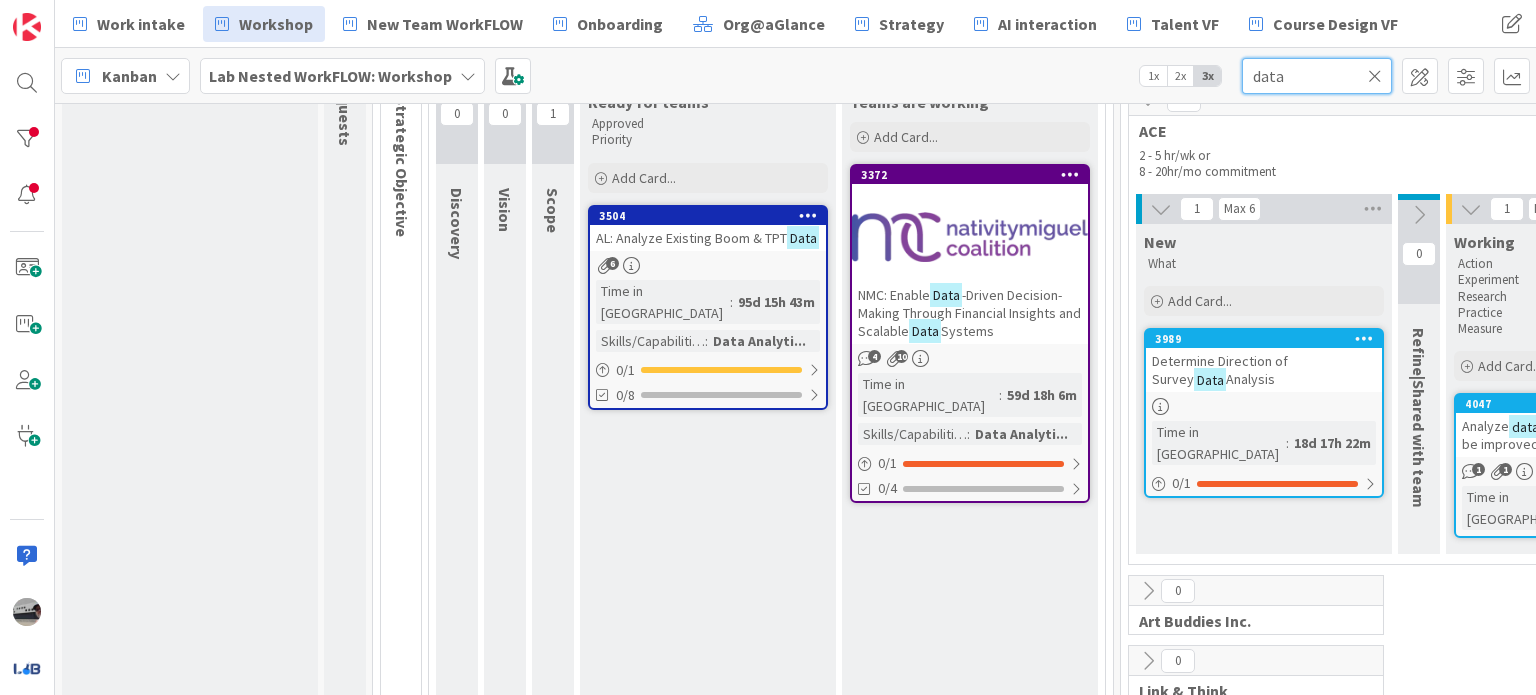 scroll, scrollTop: 100, scrollLeft: 0, axis: vertical 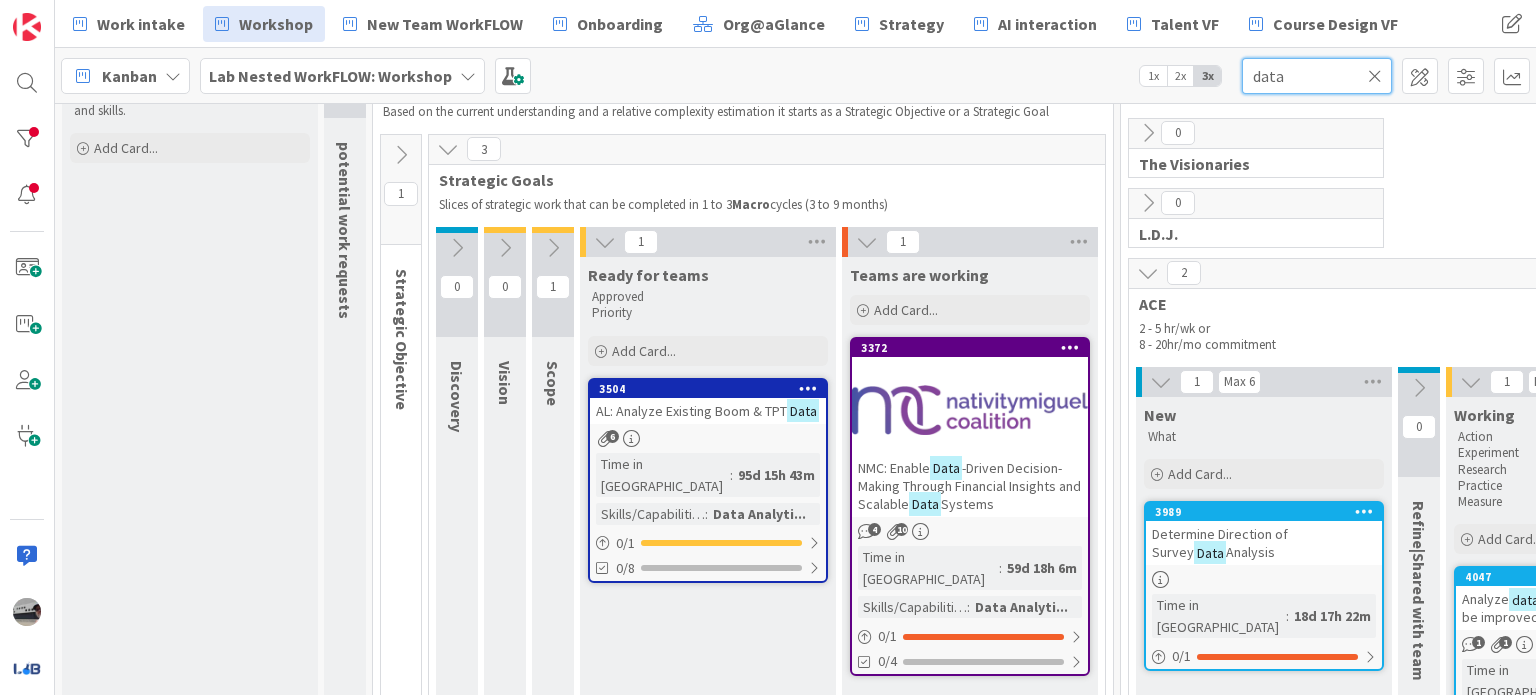 type on "data" 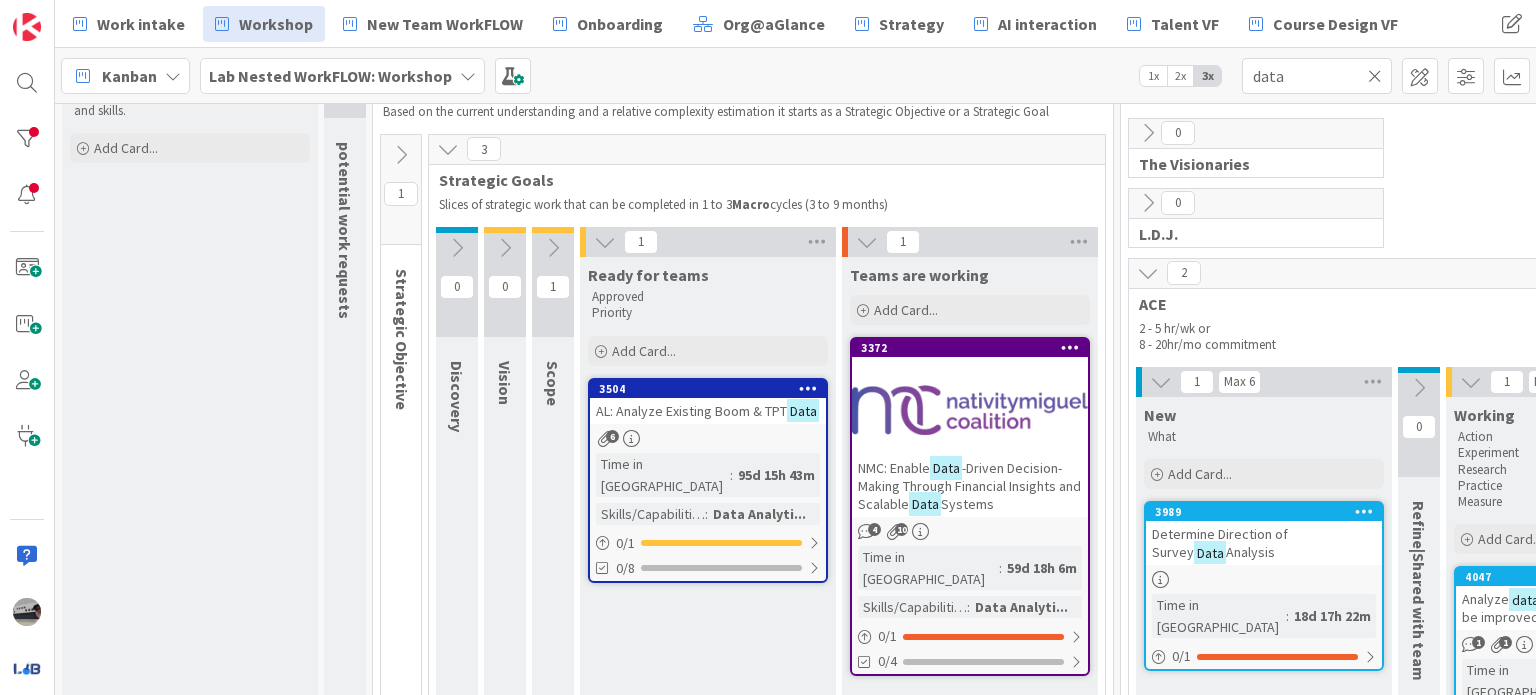 click at bounding box center [1375, 76] 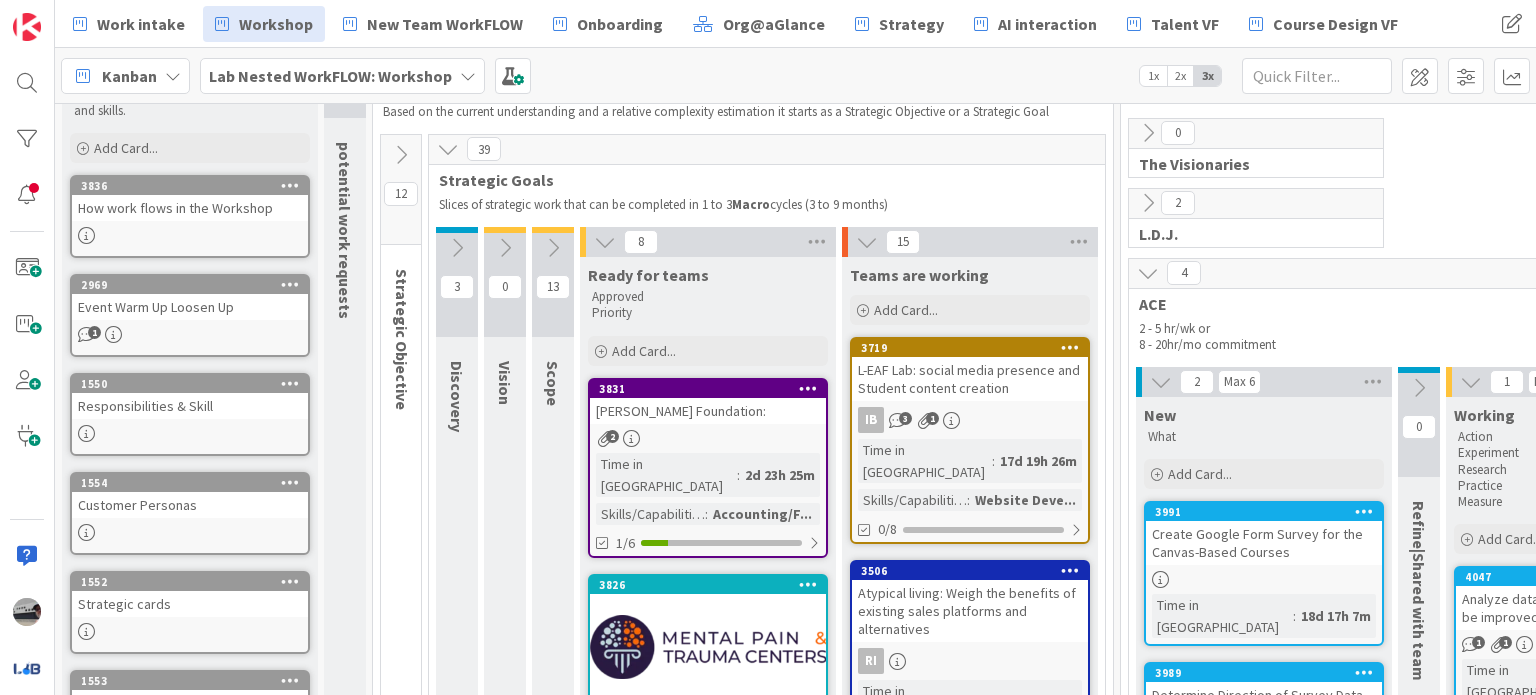 click on "3831 [PERSON_NAME] Foundation:  2 Time in [GEOGRAPHIC_DATA] : 2d 23h 25m Skills/Capabilities : Accounting/F... 1/6" at bounding box center [708, 468] 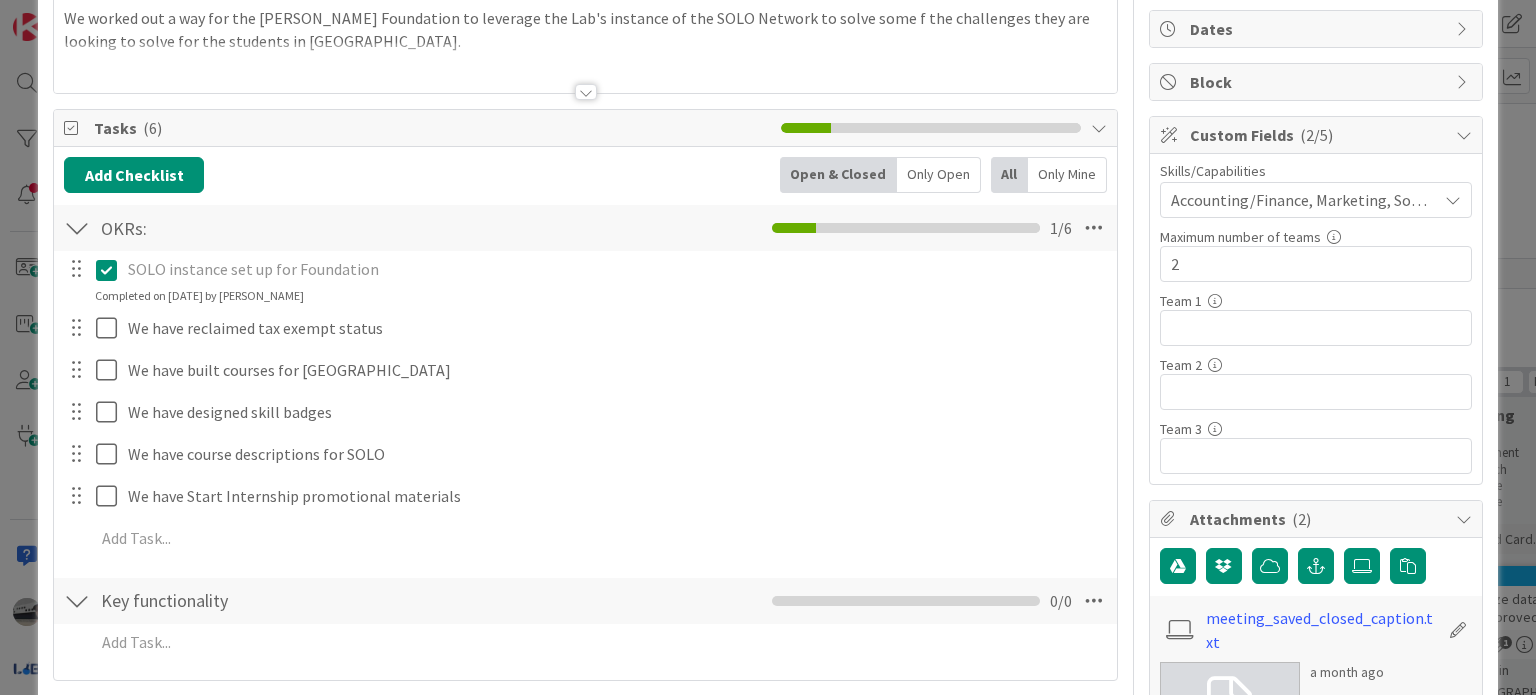 scroll, scrollTop: 200, scrollLeft: 0, axis: vertical 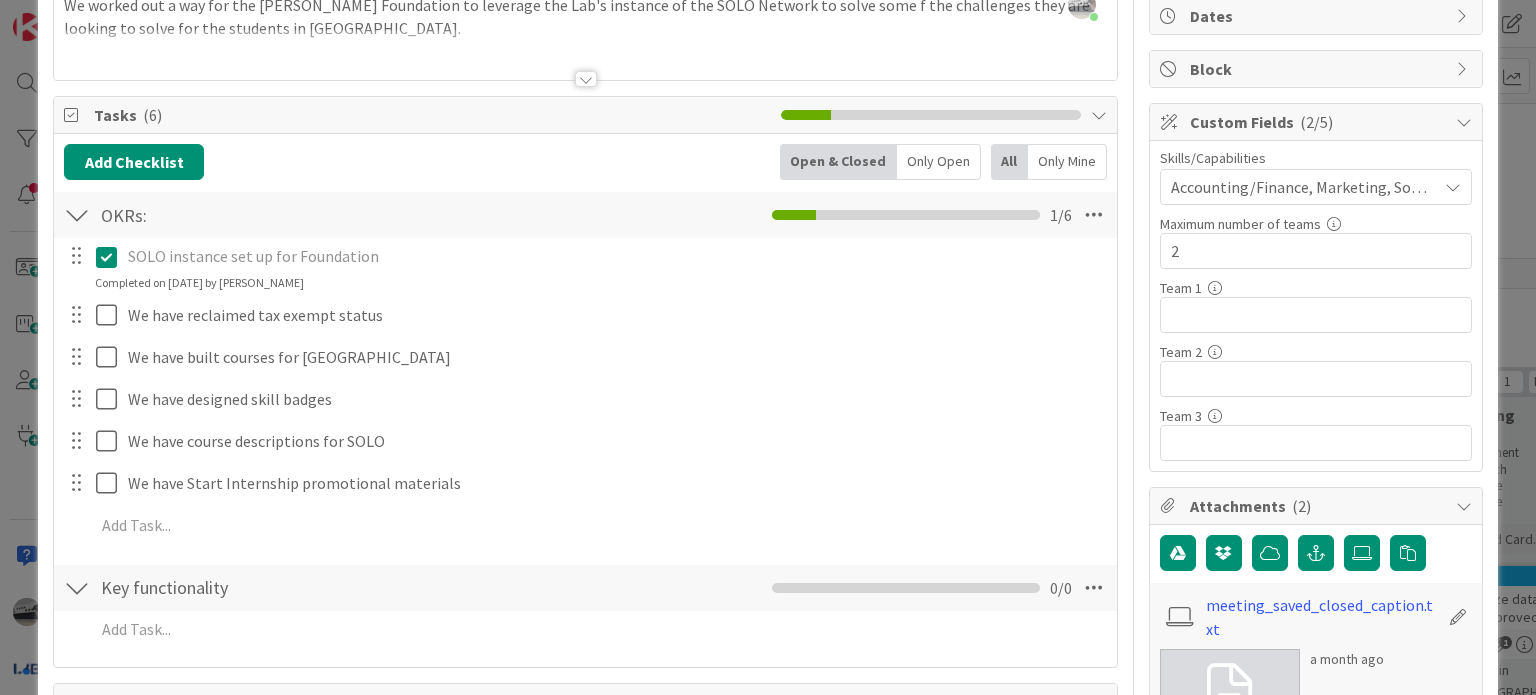 click on "Accounting/Finance, Marketing, Social Media, Market Analytics, Data Analytics" at bounding box center (1316, 187) 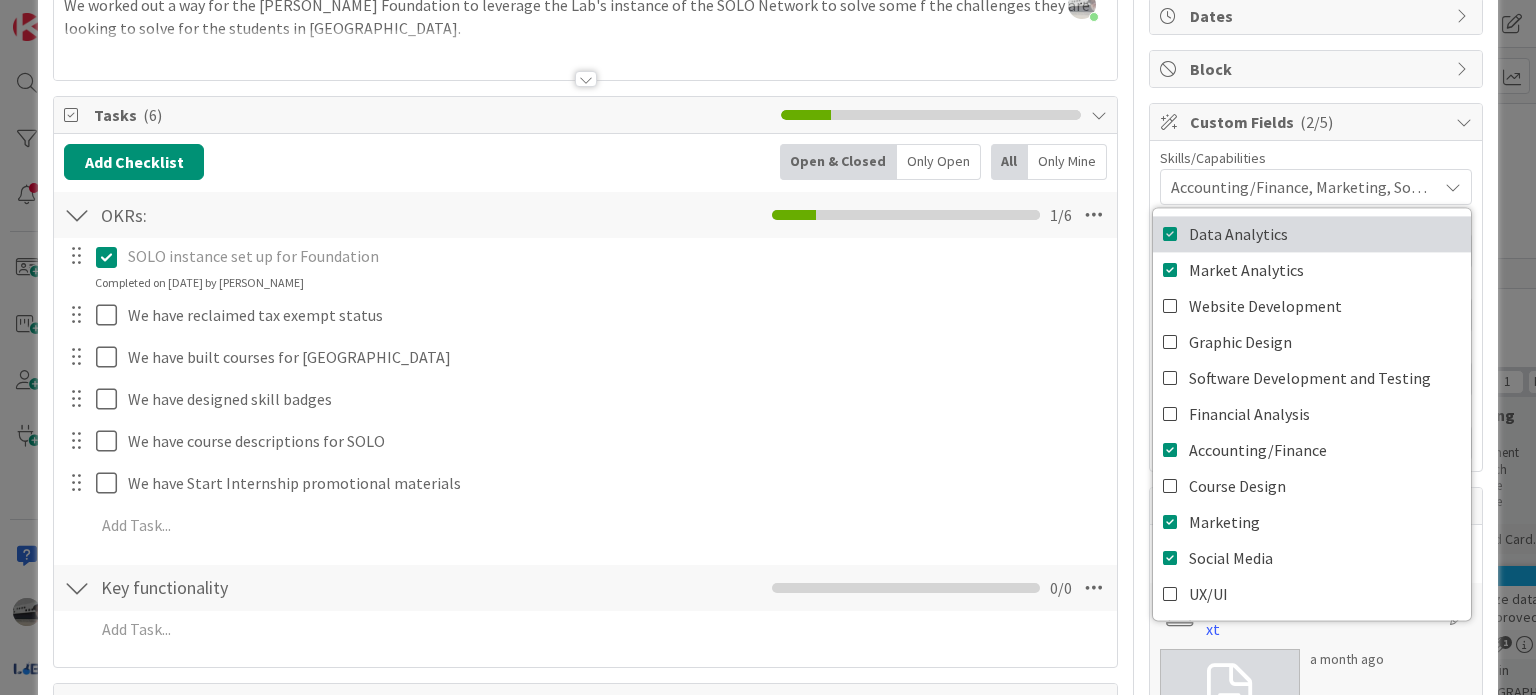 click at bounding box center (1171, 234) 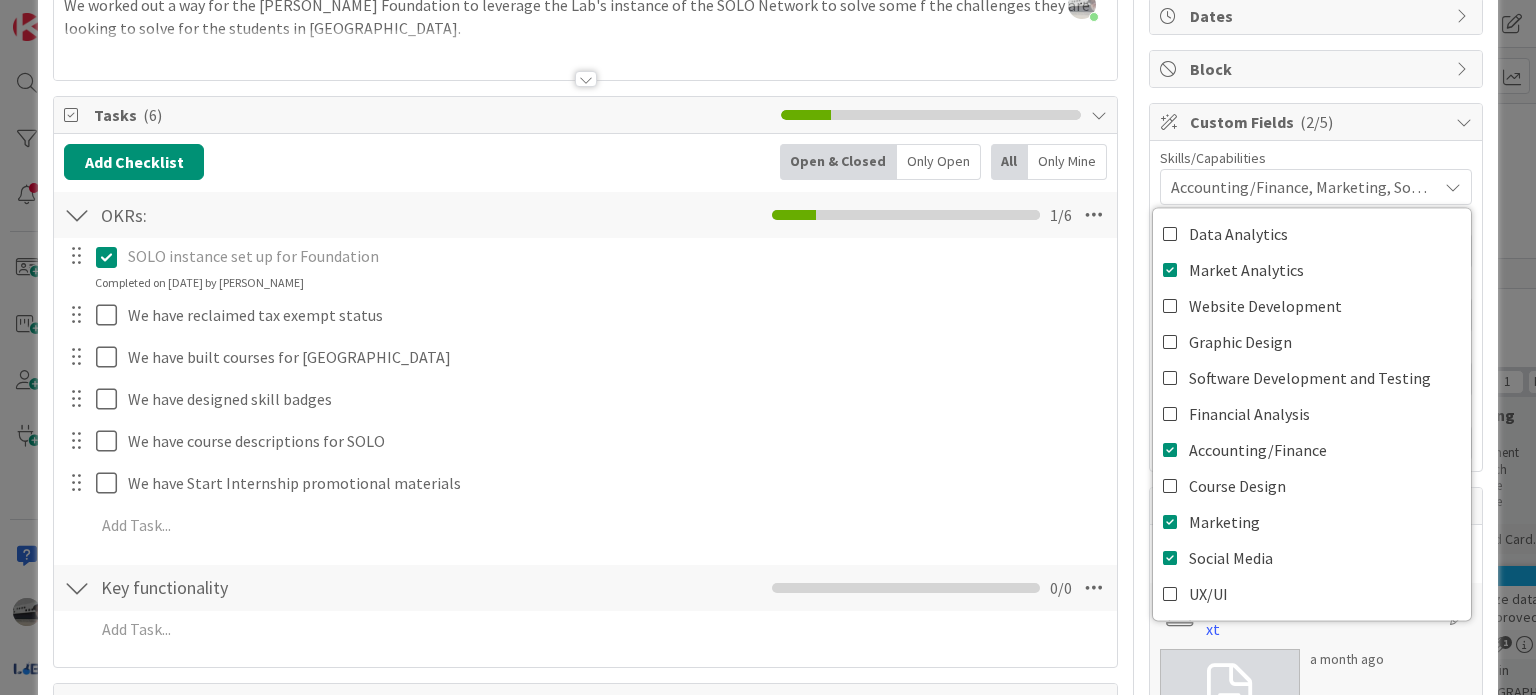 click on "Skills/Capabilities Accounting/Finance, Marketing, Social Media, Market Analytics Data Analytics Market Analytics Website Development Graphic Design Software Development and Testing Financial Analysis Accounting/Finance Course Design Marketing Social Media UX/UI Maximum number of teams 1 / 32 2 Team 1 0 / 32 Team 2 0 / 32 Team 3 0 / 32" at bounding box center (1316, 306) 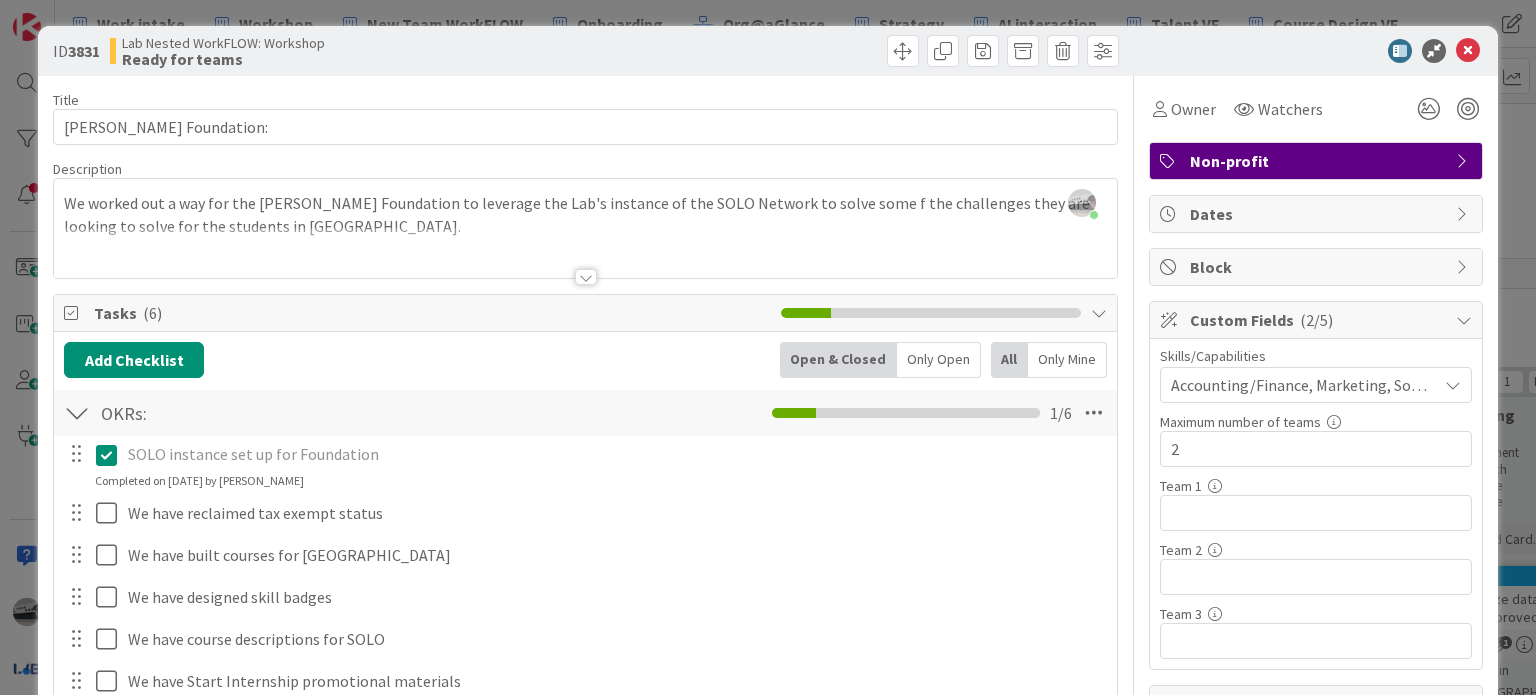 scroll, scrollTop: 0, scrollLeft: 0, axis: both 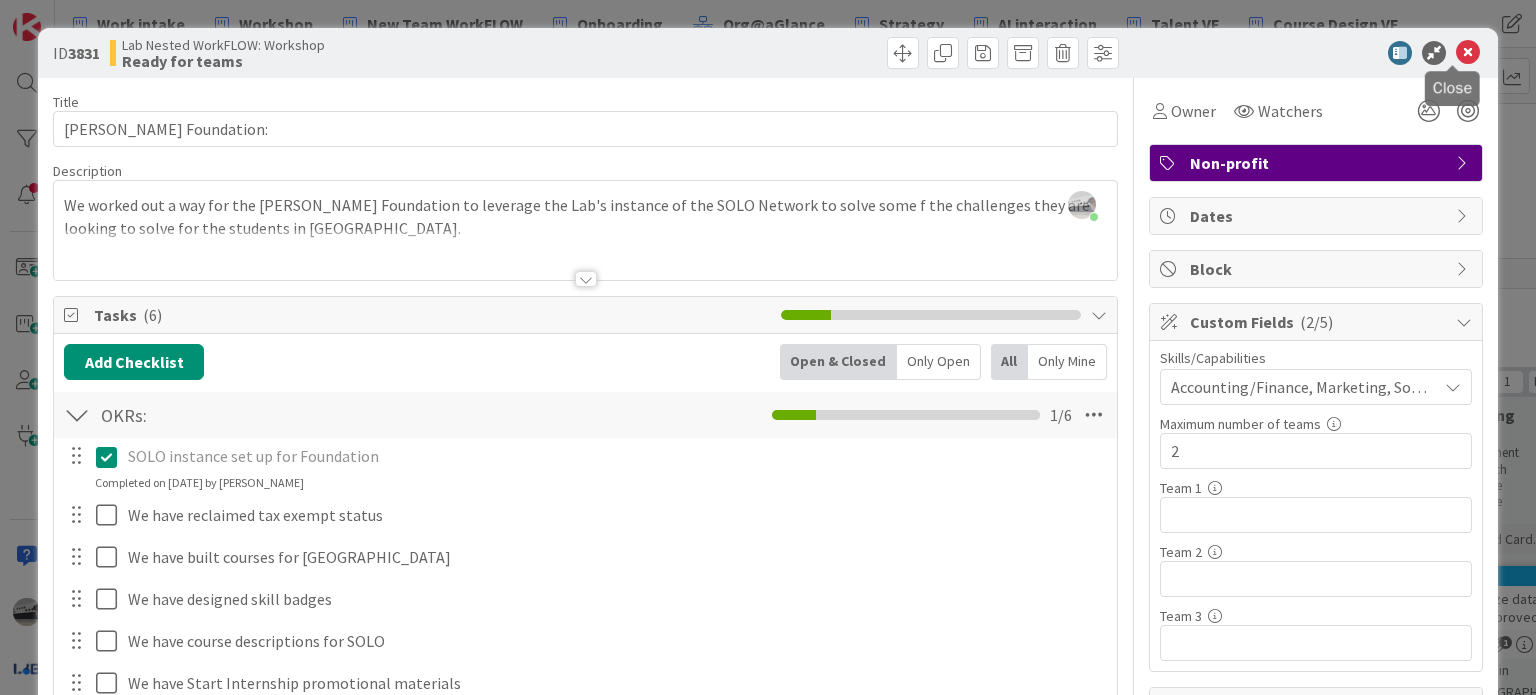click at bounding box center [1468, 53] 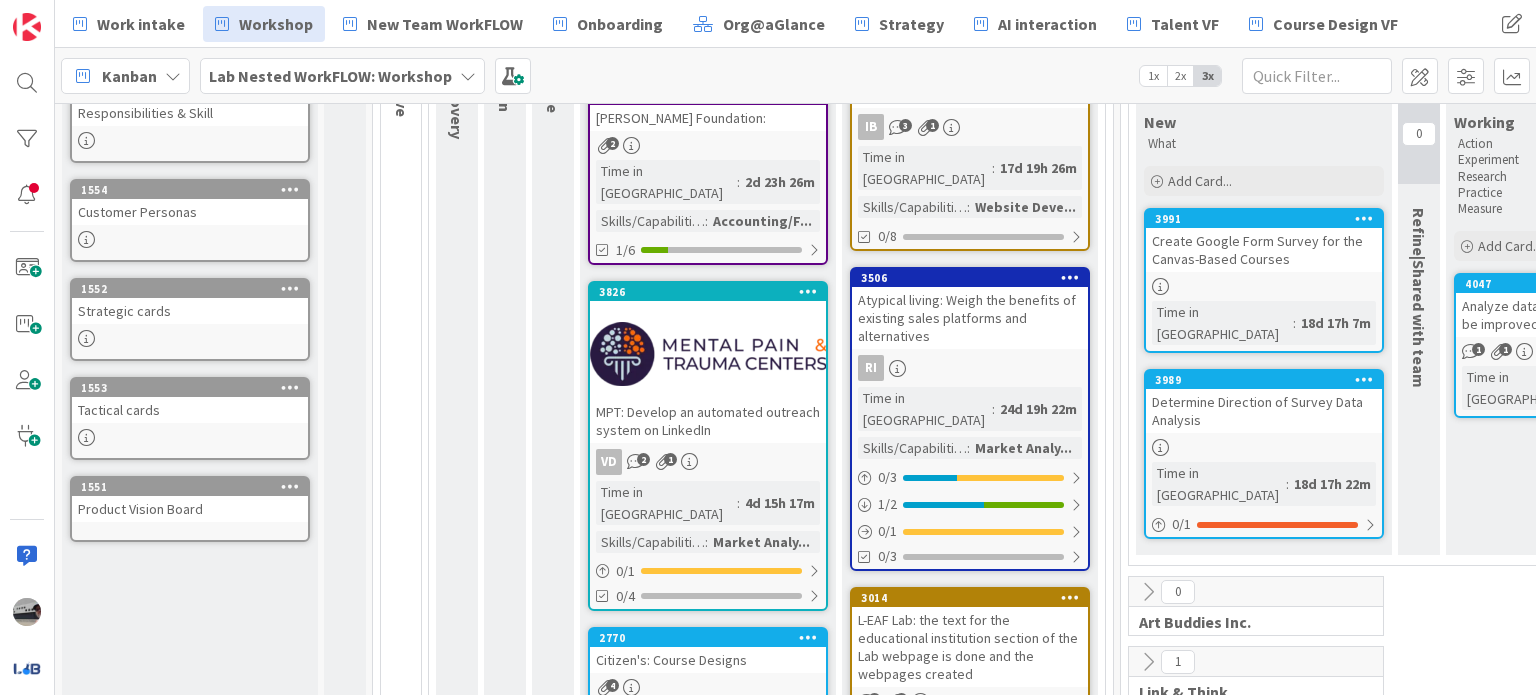 scroll, scrollTop: 200, scrollLeft: 0, axis: vertical 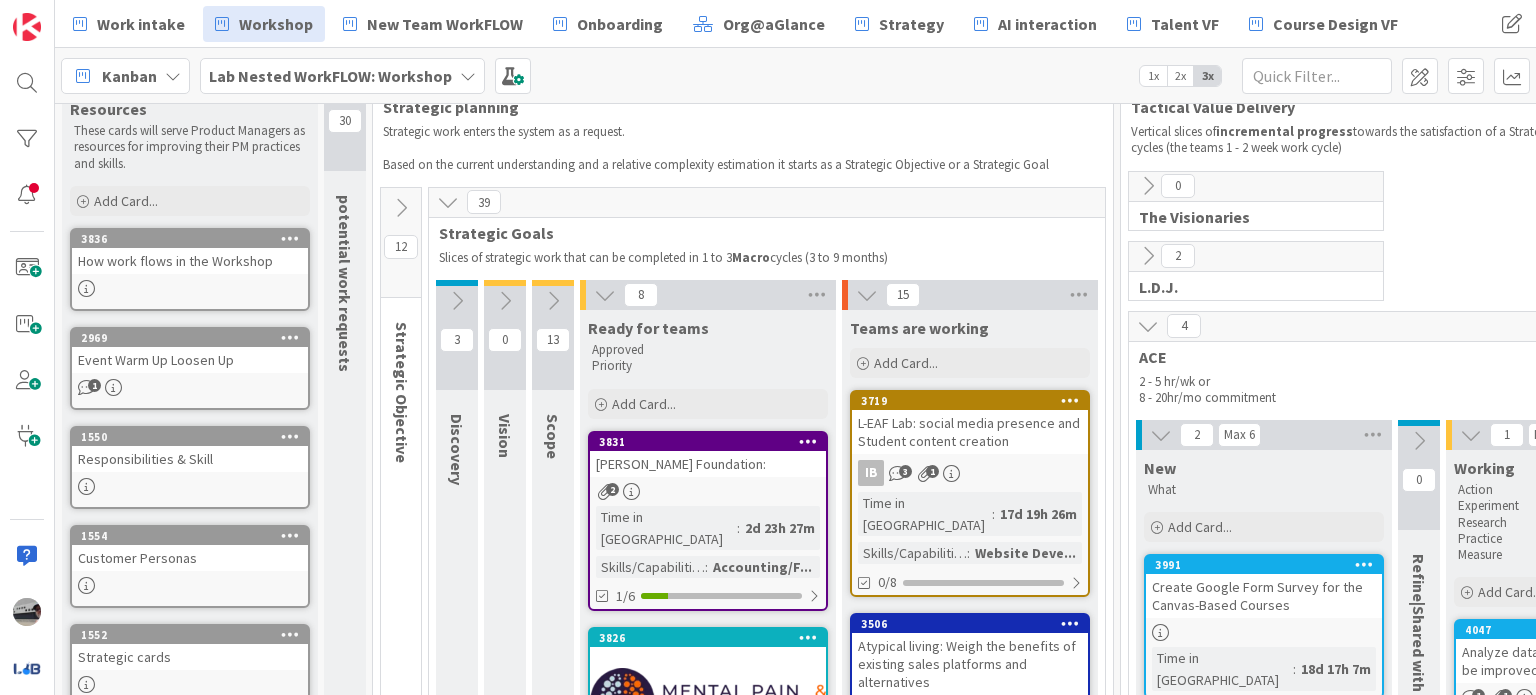 click at bounding box center (605, 295) 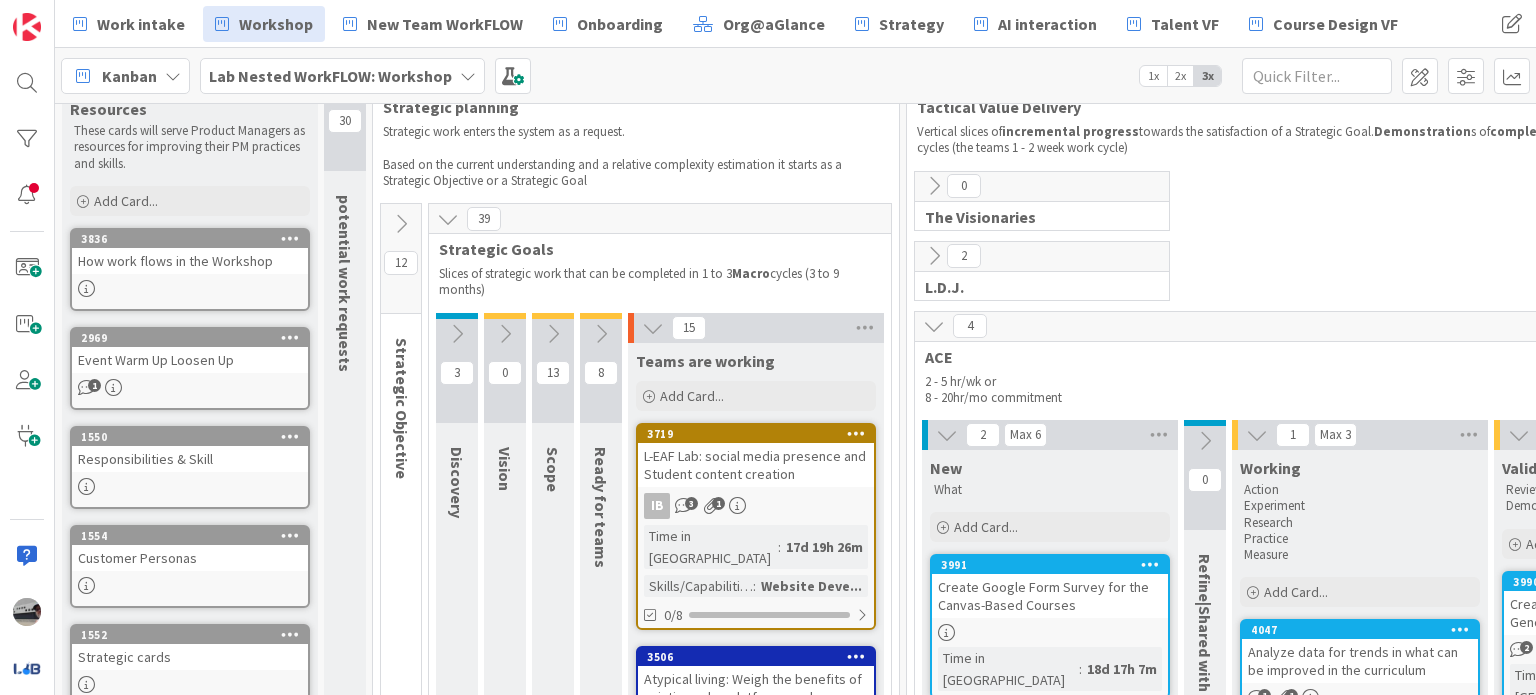 click at bounding box center [653, 328] 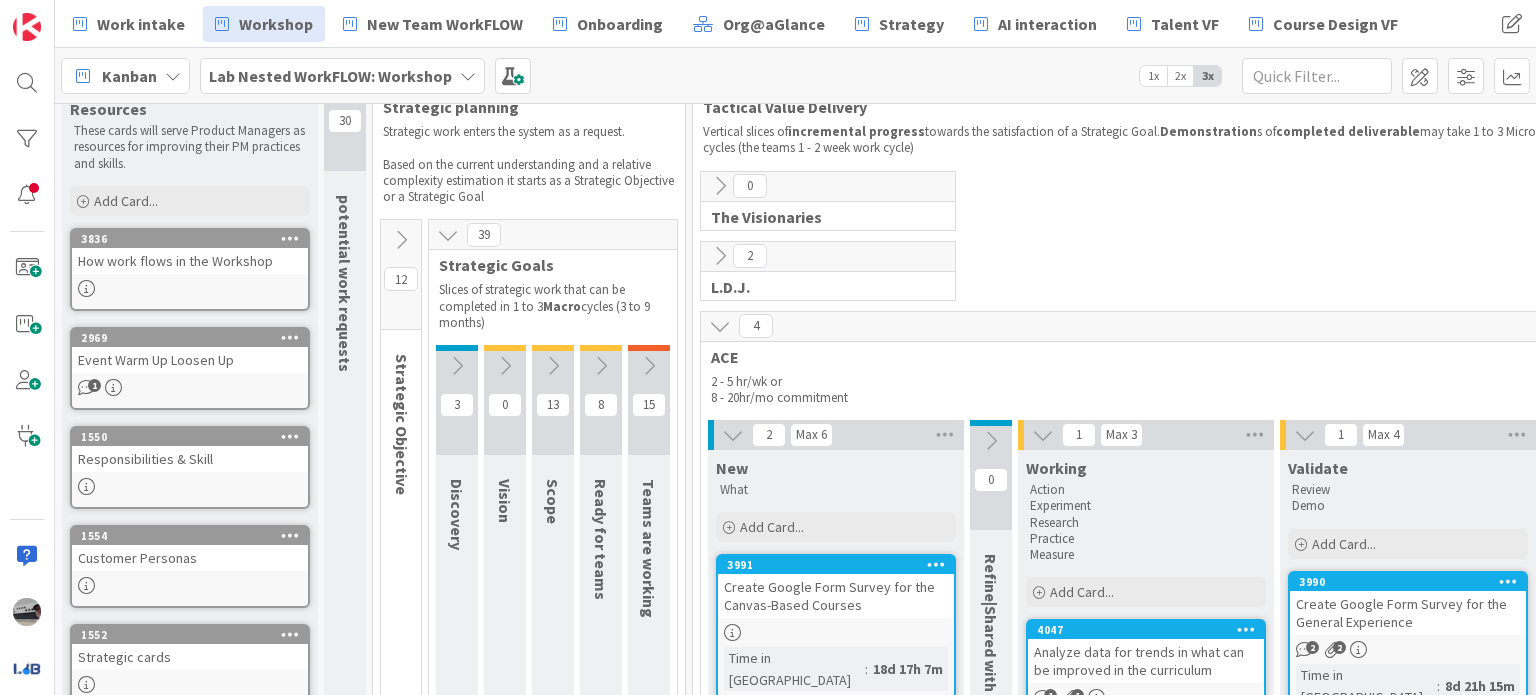click at bounding box center (720, 326) 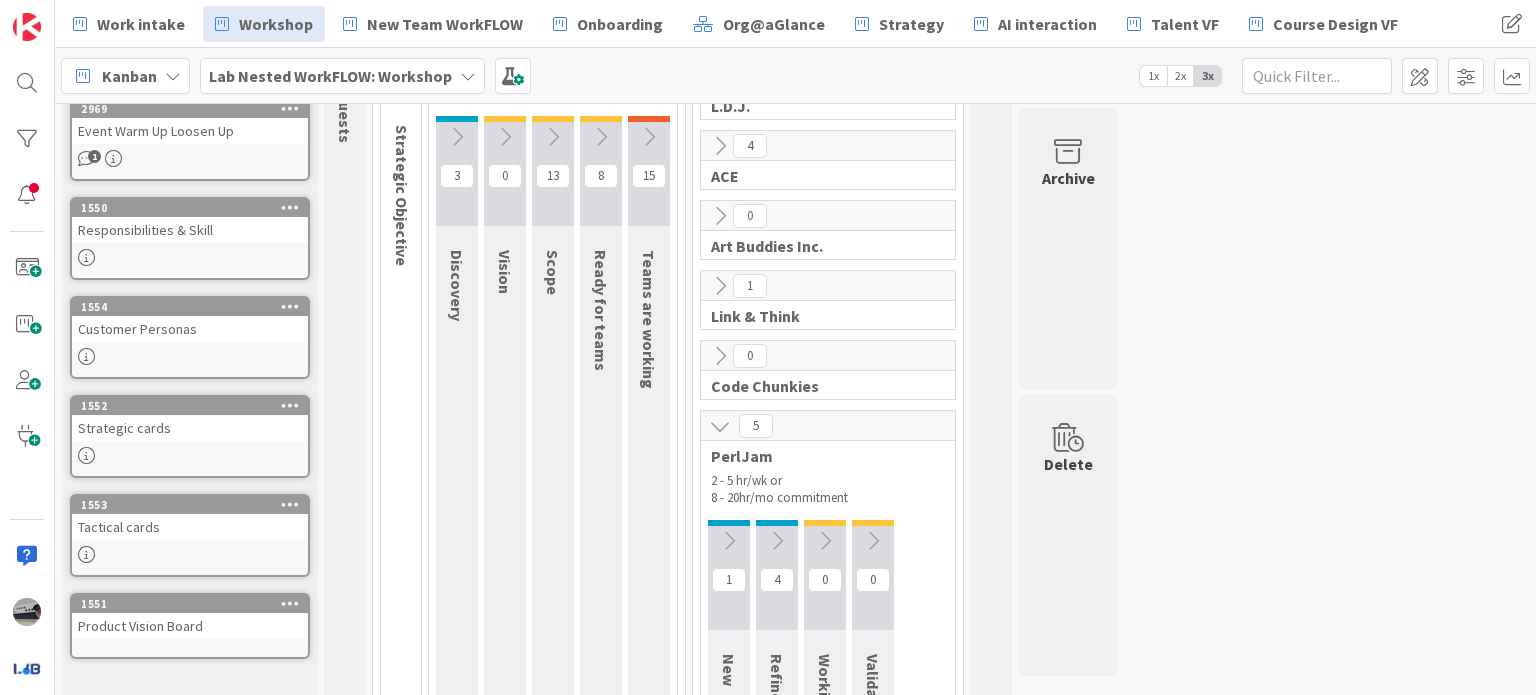 scroll, scrollTop: 347, scrollLeft: 0, axis: vertical 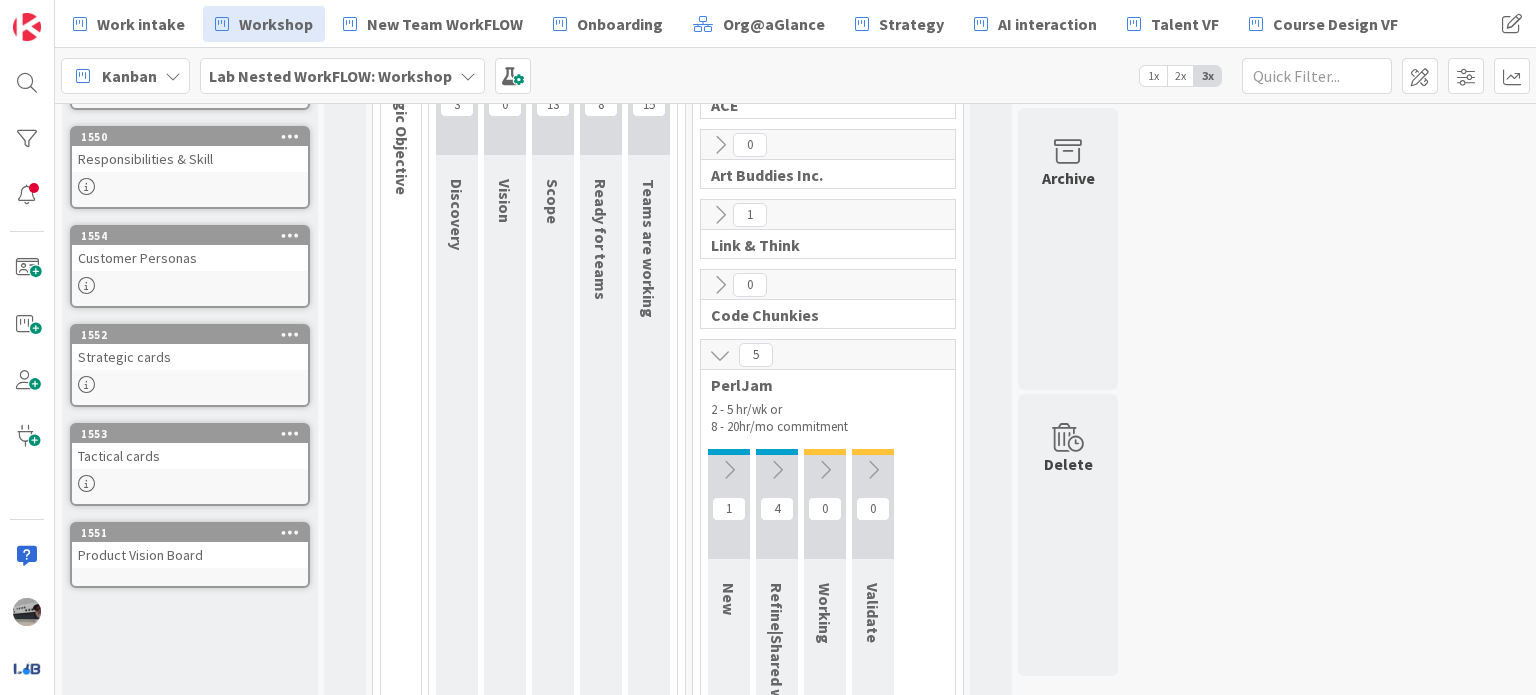 click at bounding box center [720, 355] 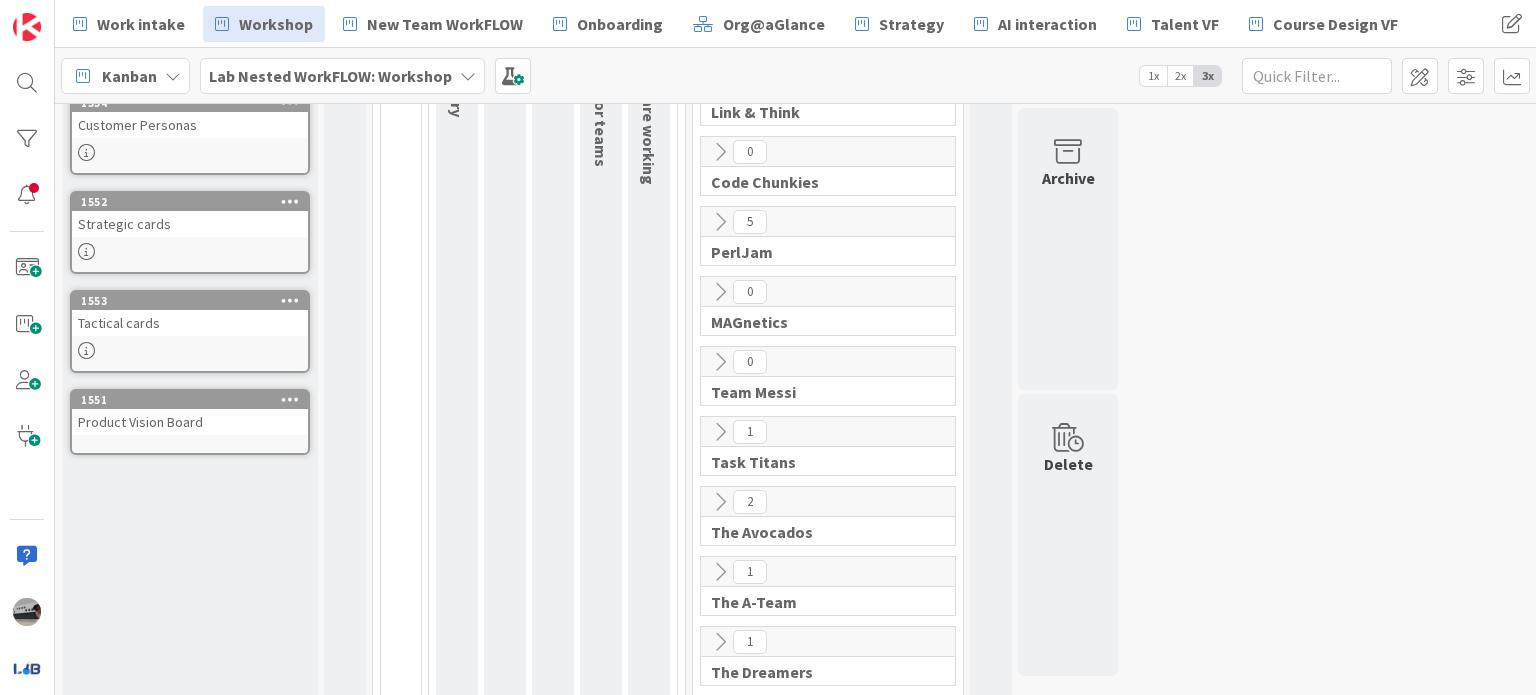 scroll, scrollTop: 434, scrollLeft: 0, axis: vertical 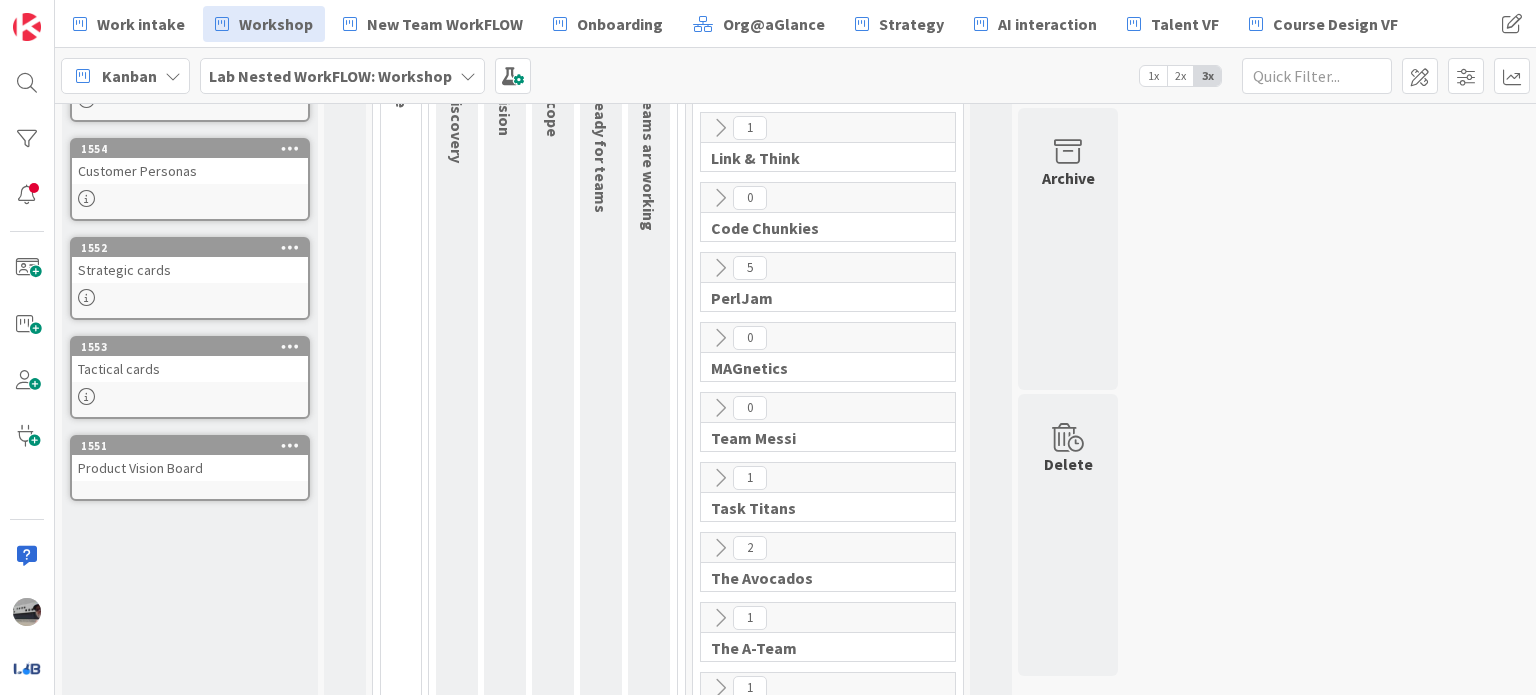 click at bounding box center [720, 338] 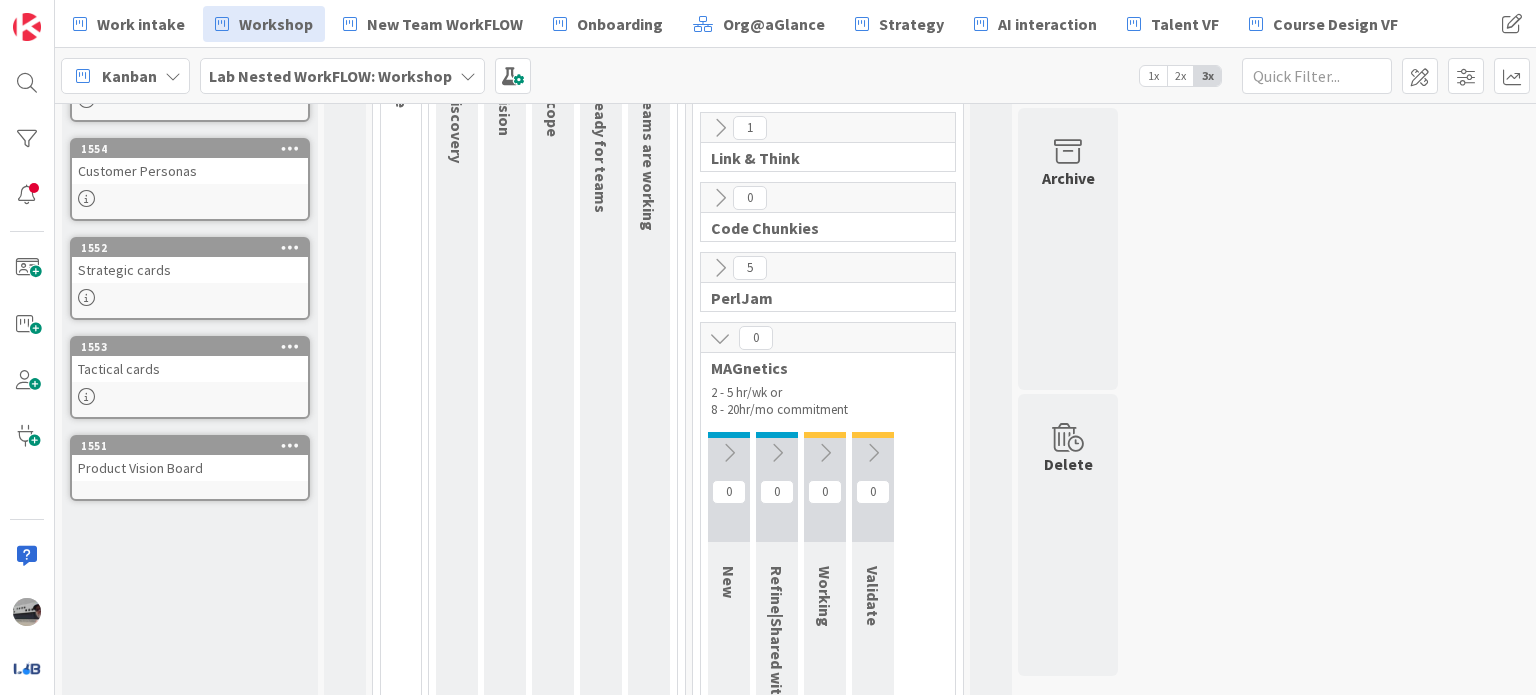 click at bounding box center [720, 268] 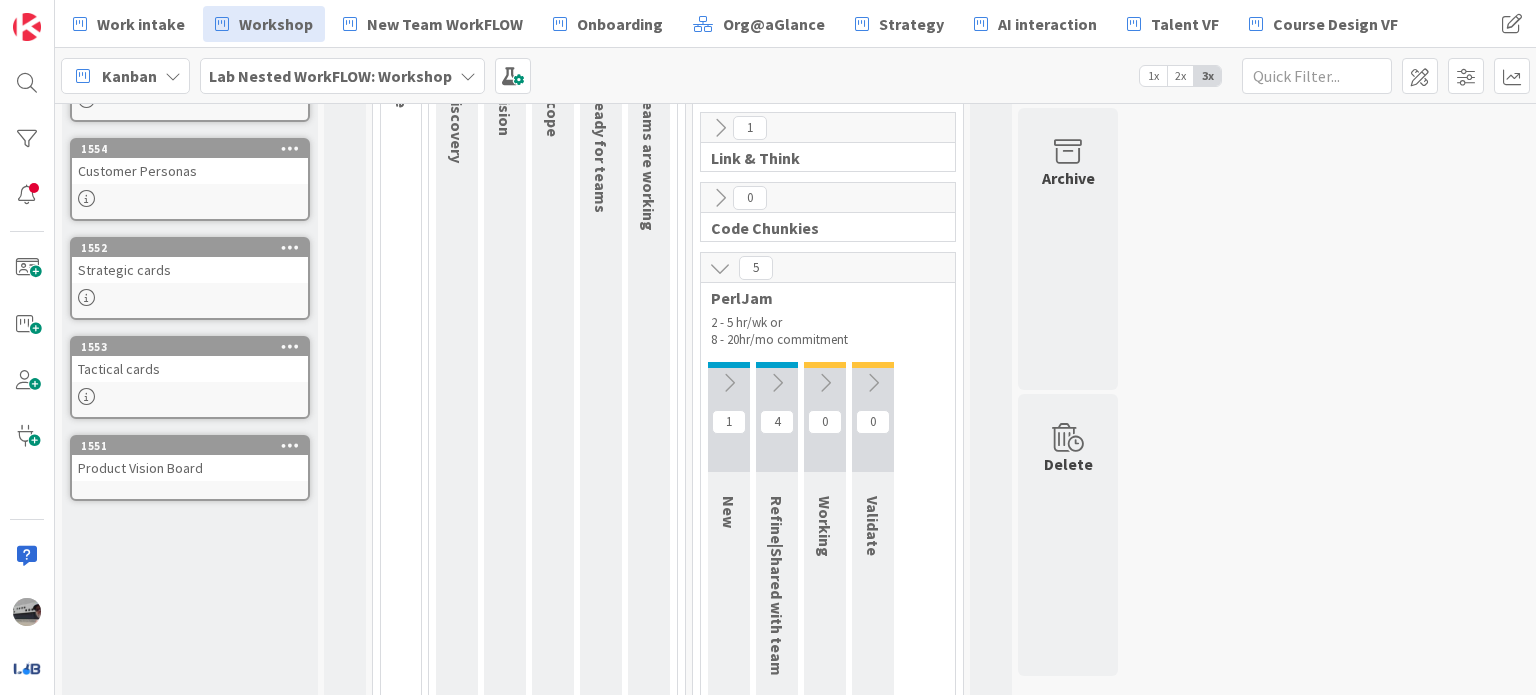 click at bounding box center (729, 383) 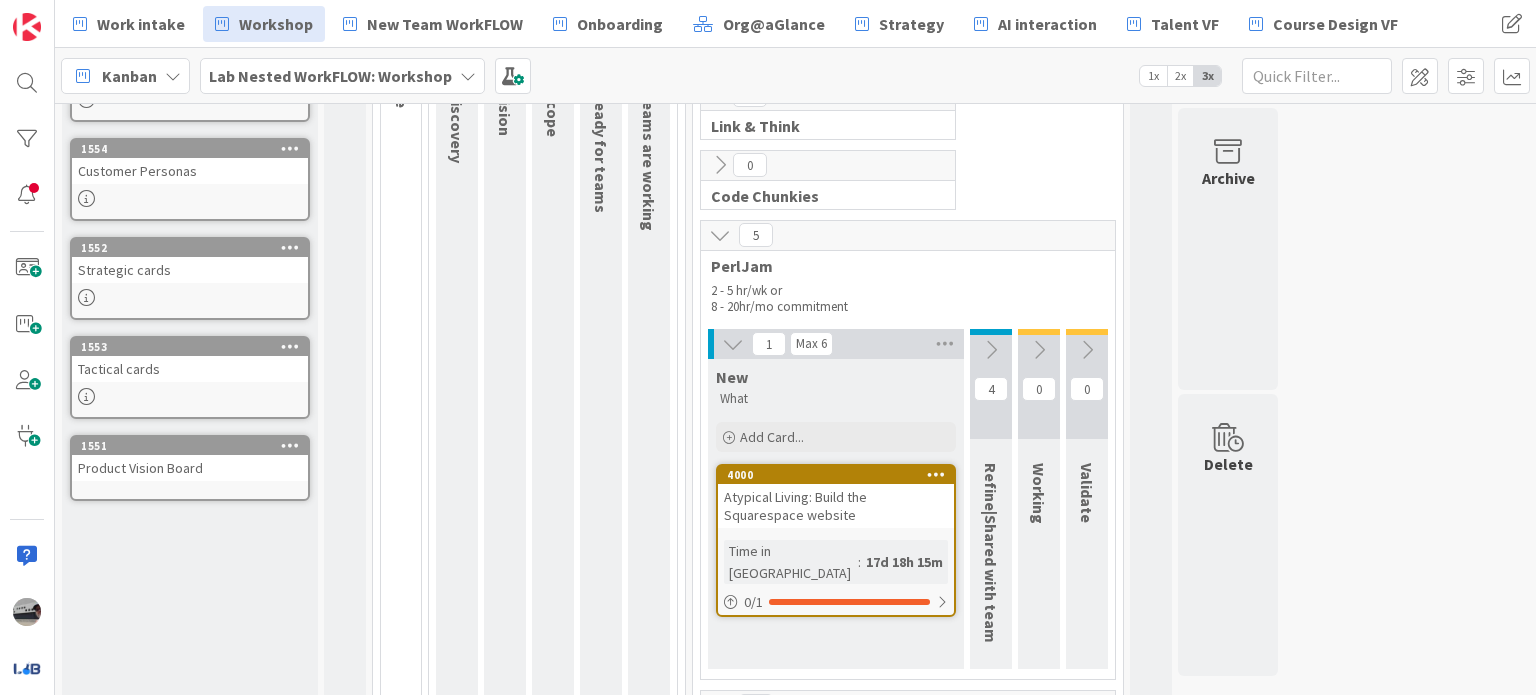 click at bounding box center [991, 350] 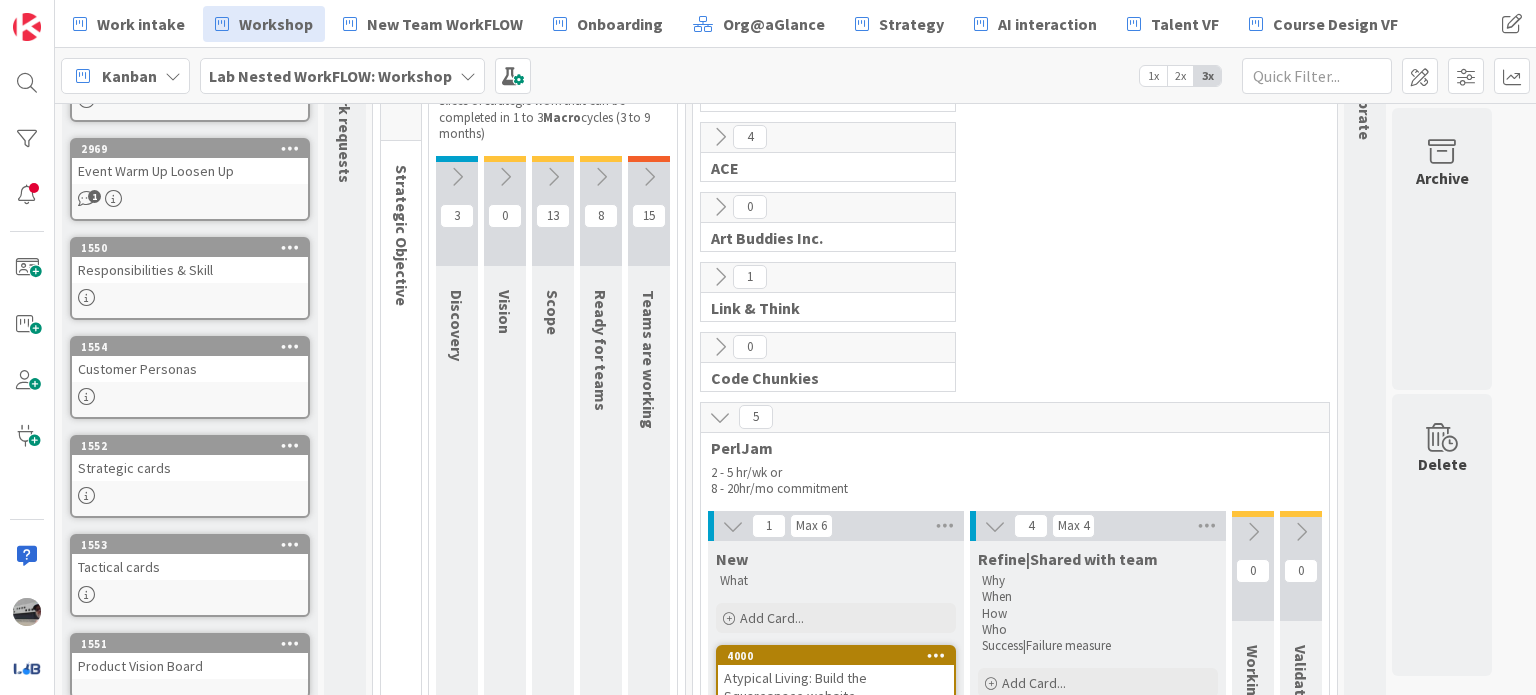 scroll, scrollTop: 234, scrollLeft: 0, axis: vertical 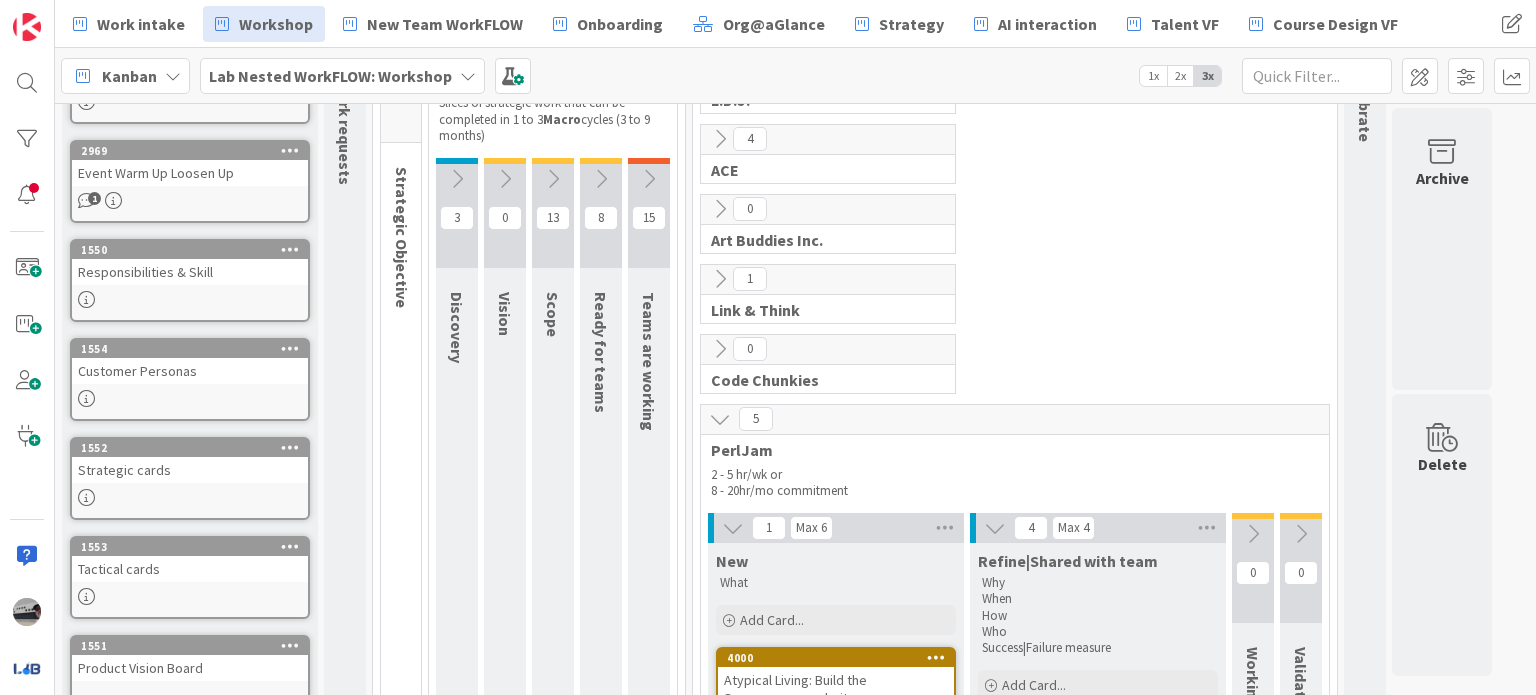 click at bounding box center (649, 179) 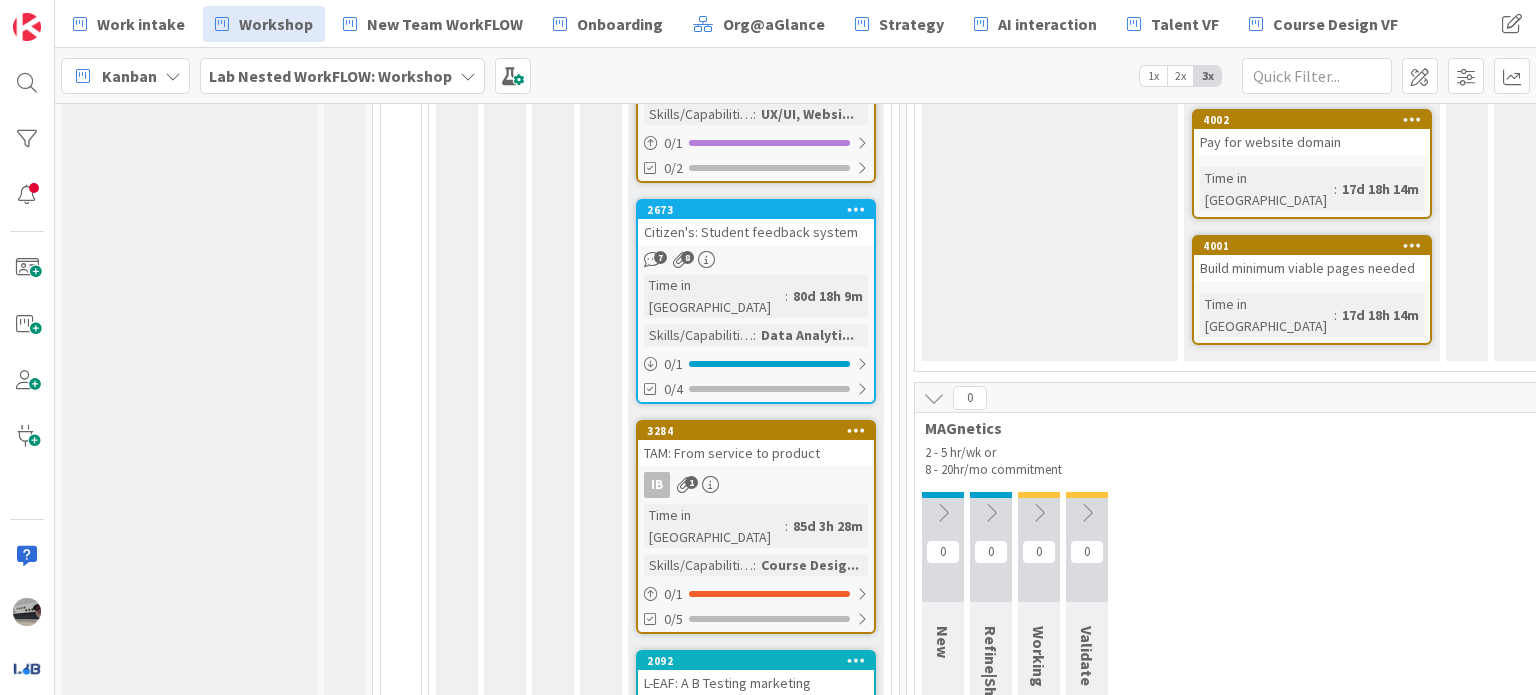 scroll, scrollTop: 1134, scrollLeft: 0, axis: vertical 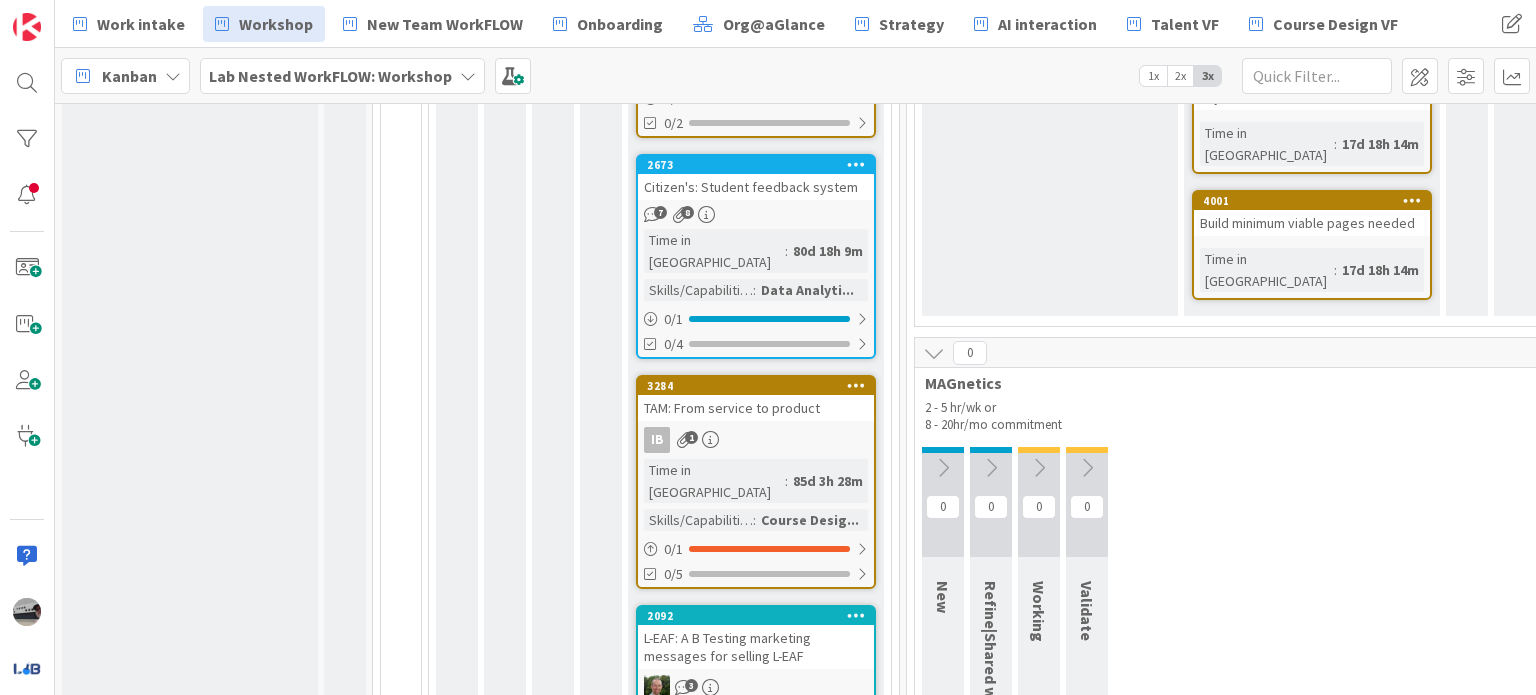 click at bounding box center [468, 76] 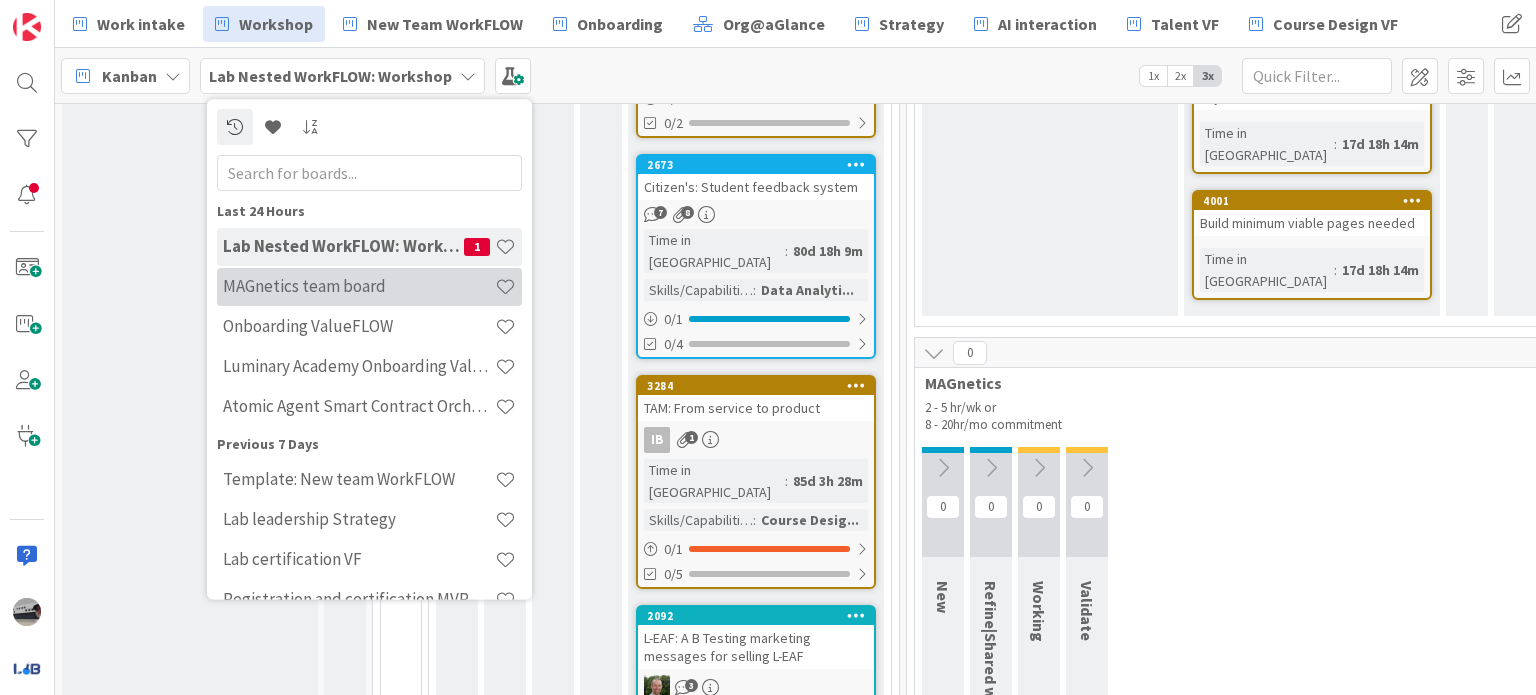 click on "MAGnetics team board" at bounding box center (359, 287) 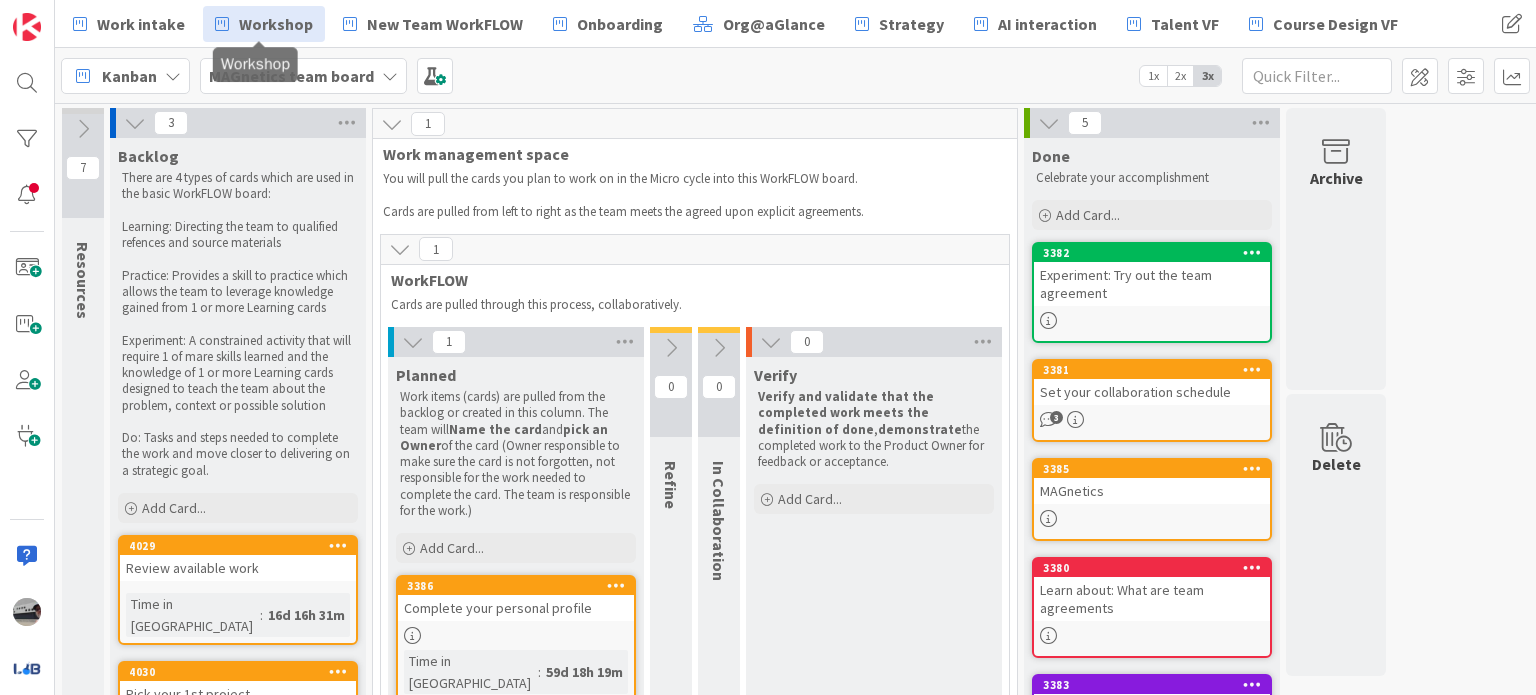 click on "Workshop" at bounding box center [276, 24] 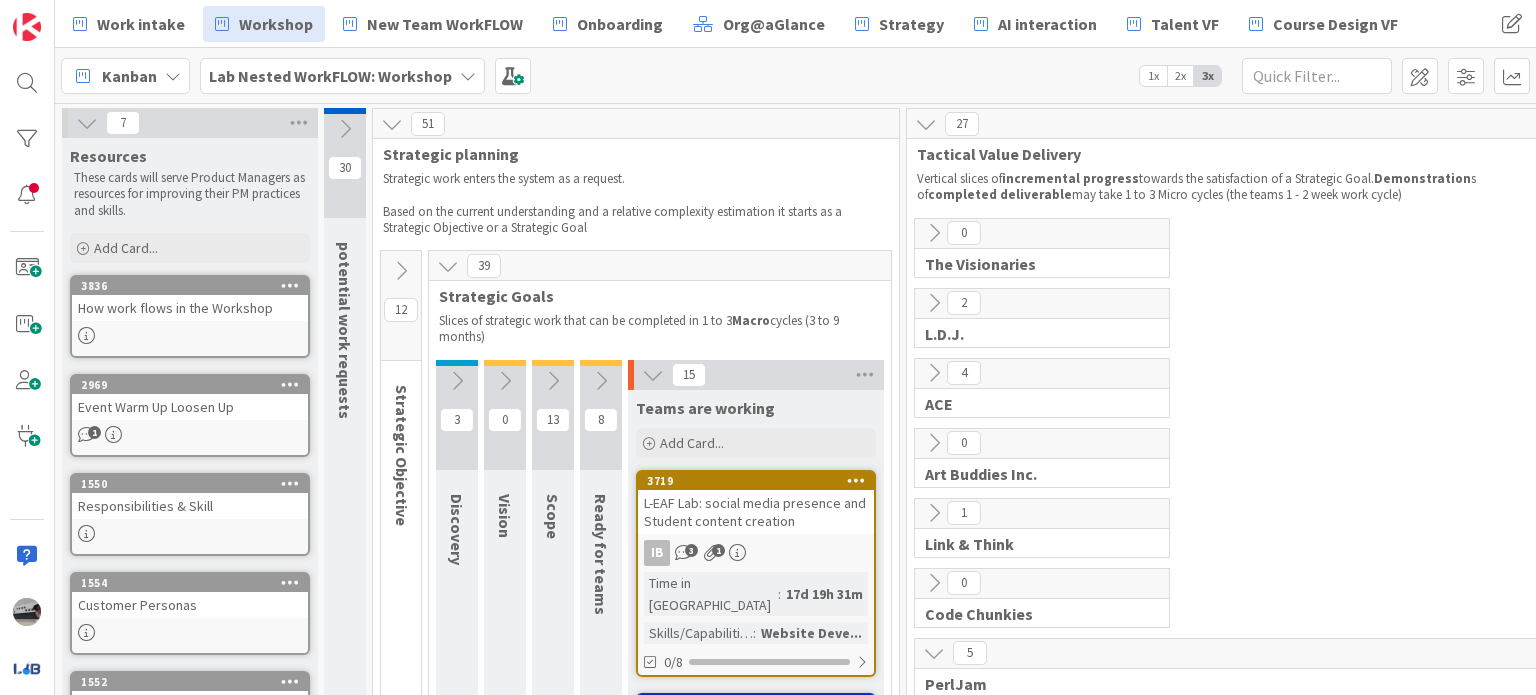 click on "L-EAF Lab: social media presence and Student content creation" at bounding box center (756, 512) 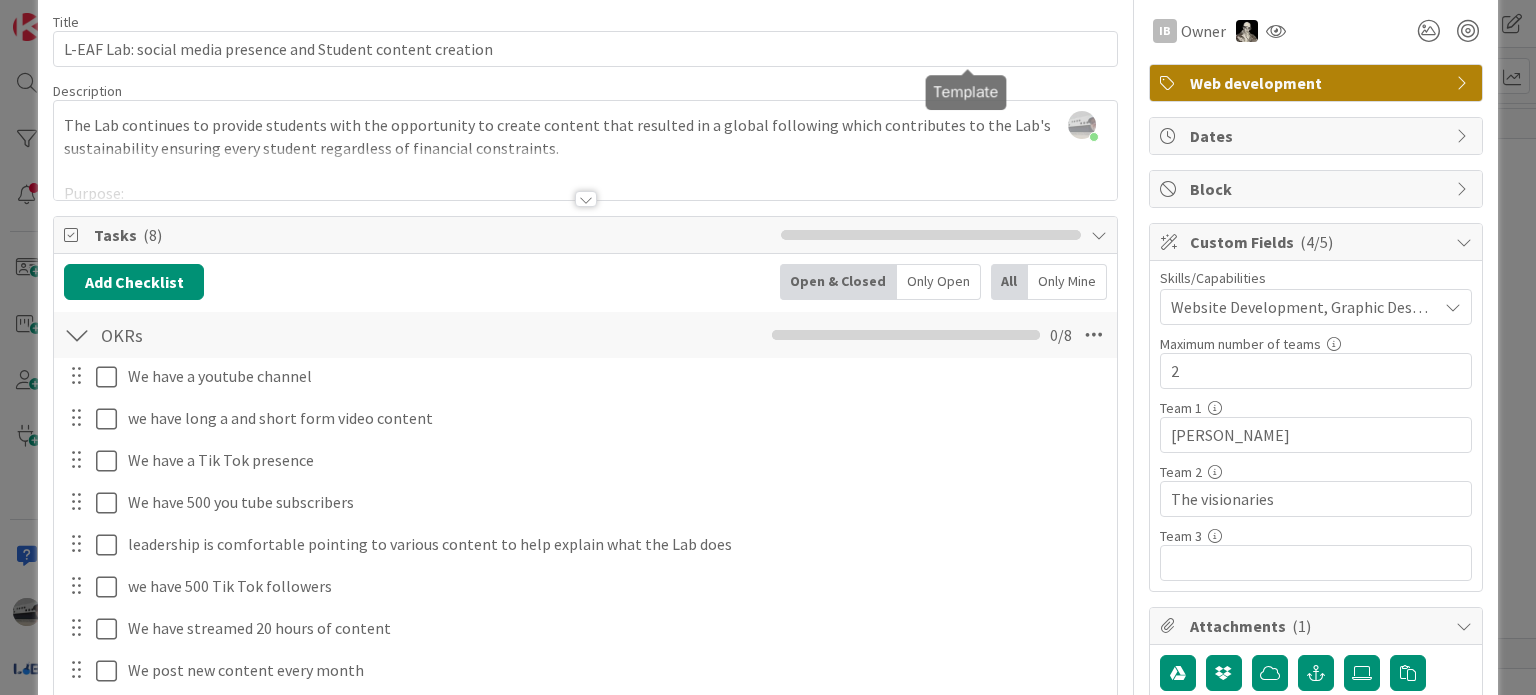 scroll, scrollTop: 0, scrollLeft: 0, axis: both 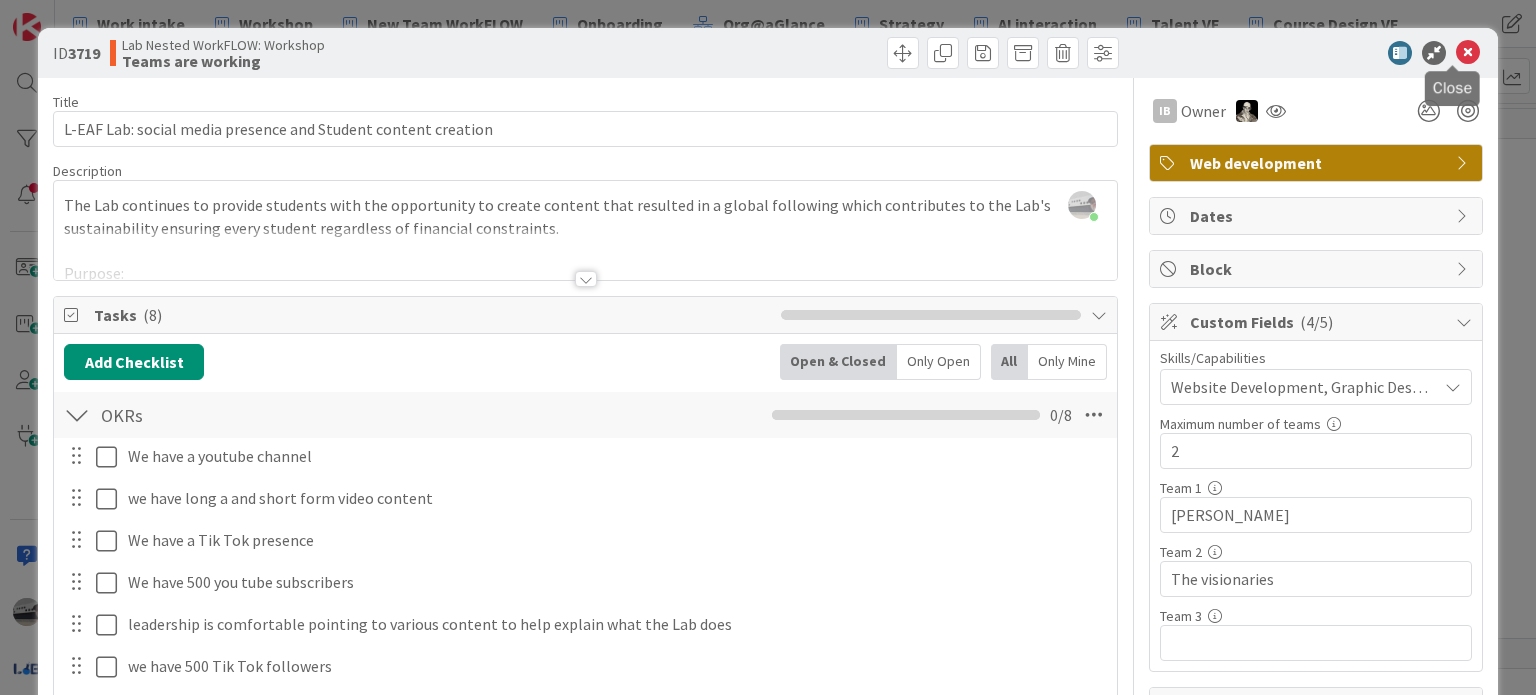 click at bounding box center (1468, 53) 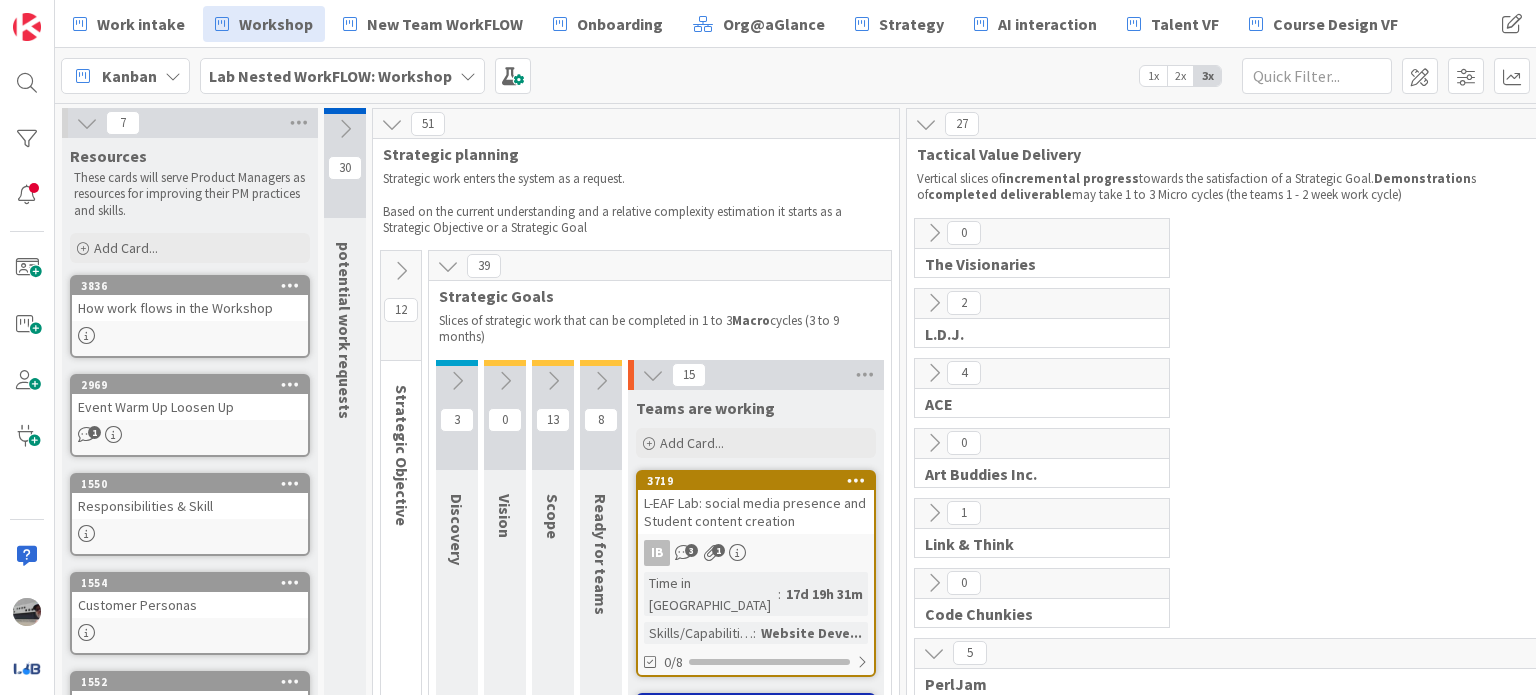 click at bounding box center (934, 373) 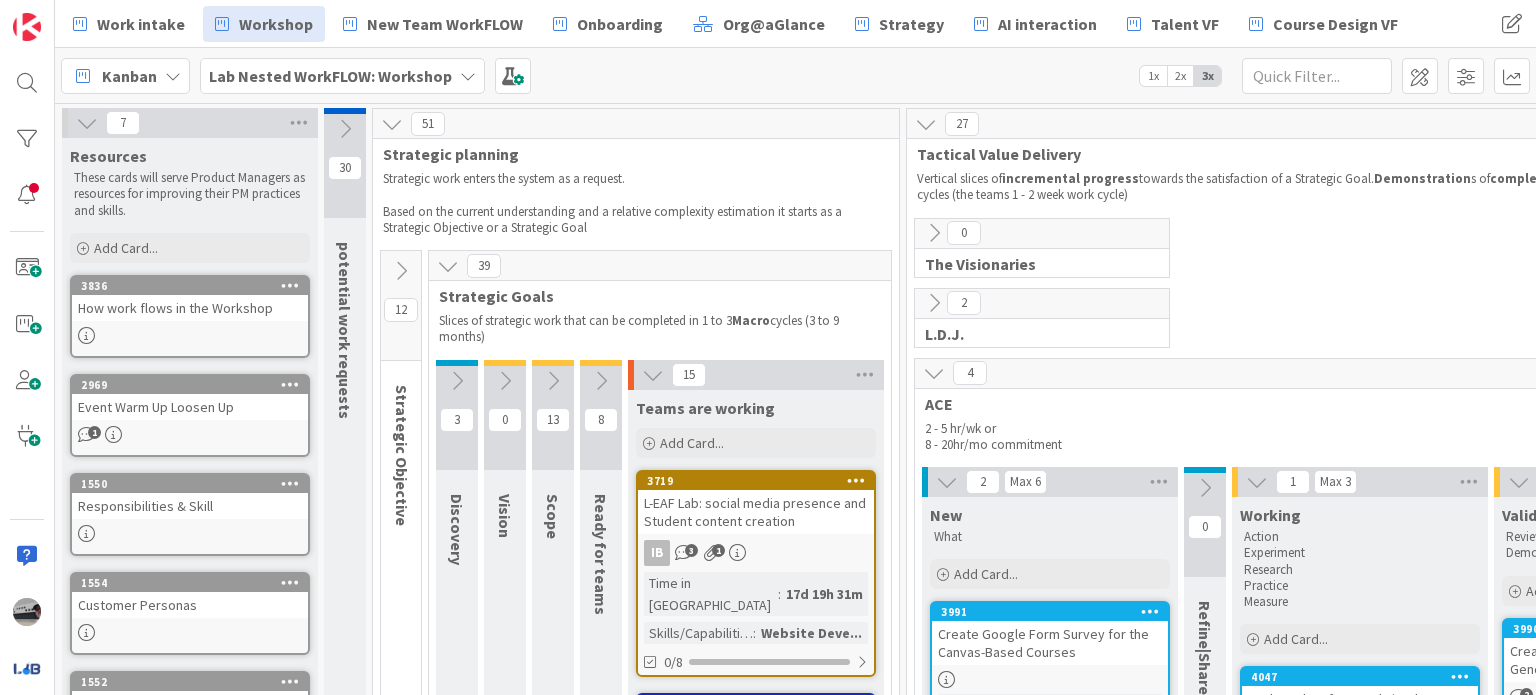scroll, scrollTop: 300, scrollLeft: 0, axis: vertical 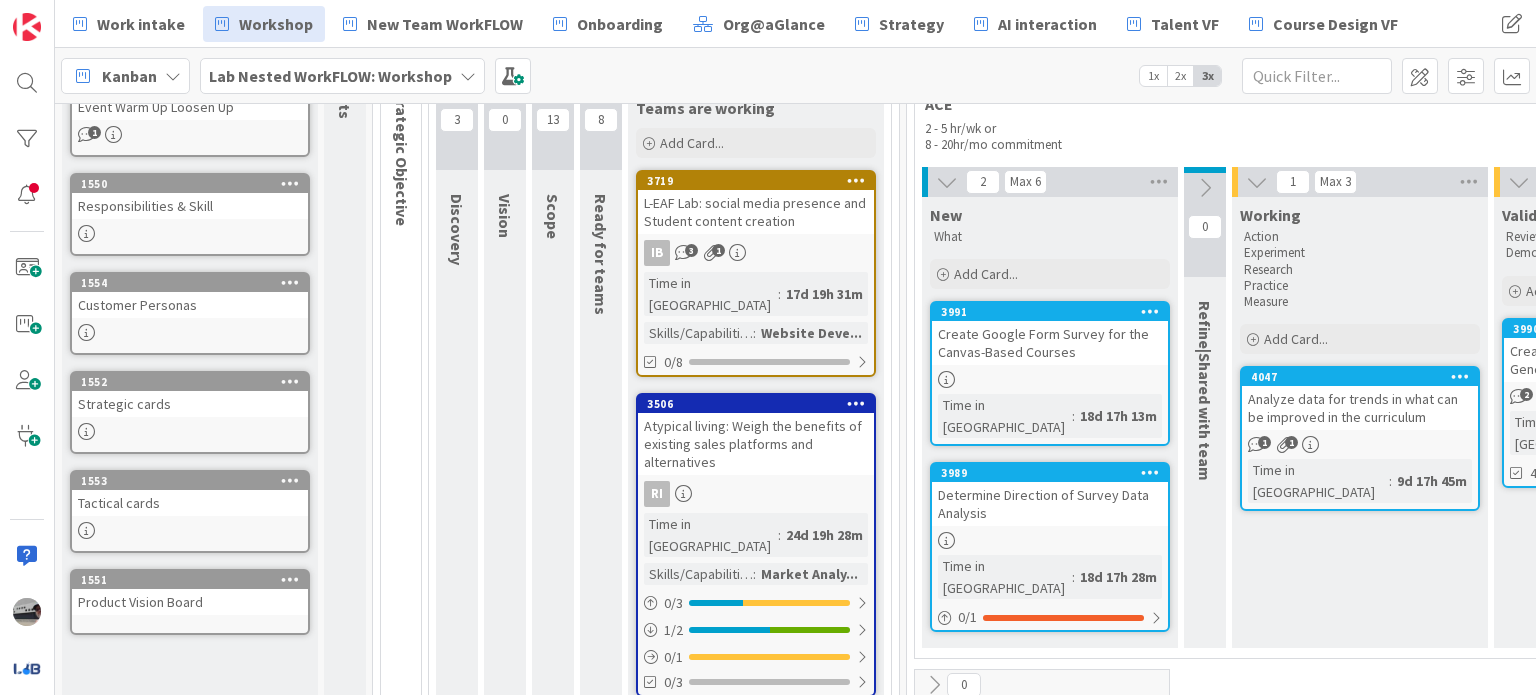 click on "3991 Create Google Form Survey for the Canvas-Based Courses Time in Column : 18d 17h 13m" at bounding box center (1050, 373) 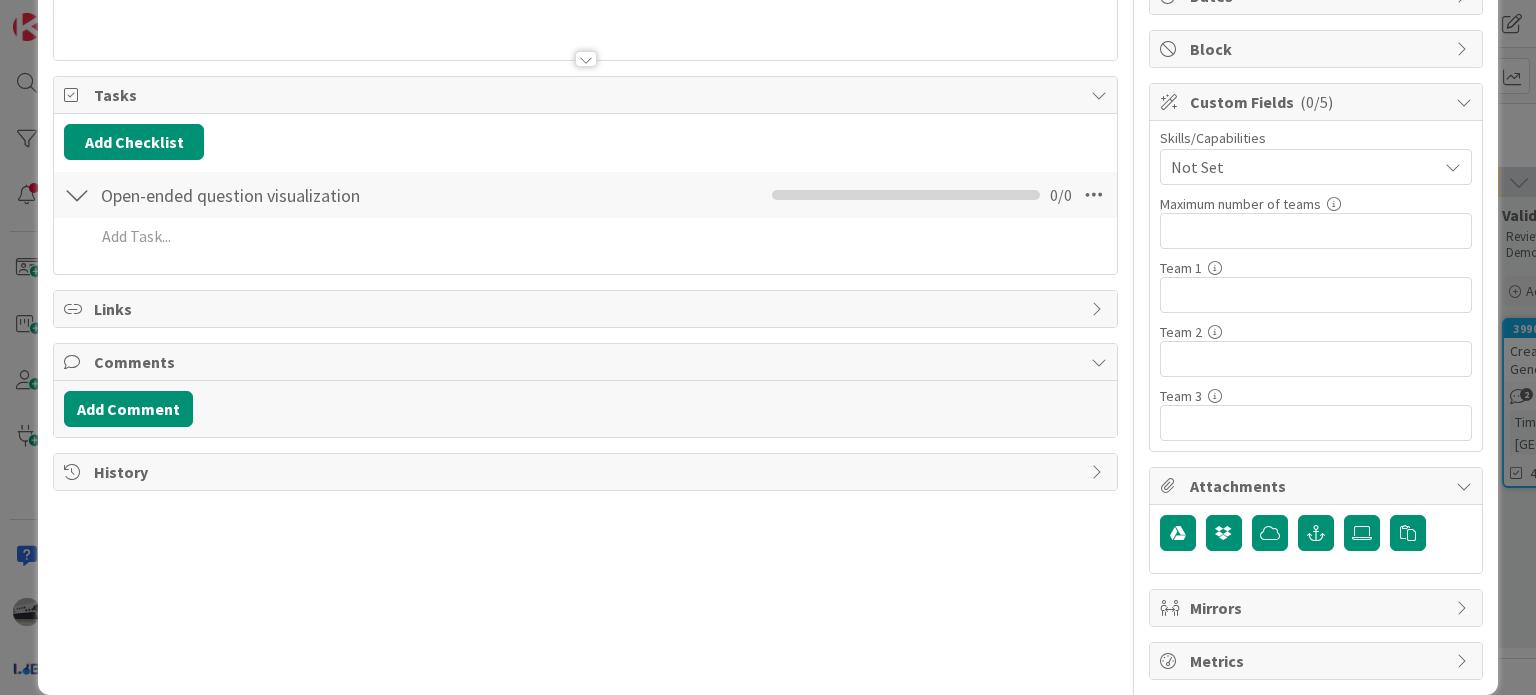 scroll, scrollTop: 243, scrollLeft: 0, axis: vertical 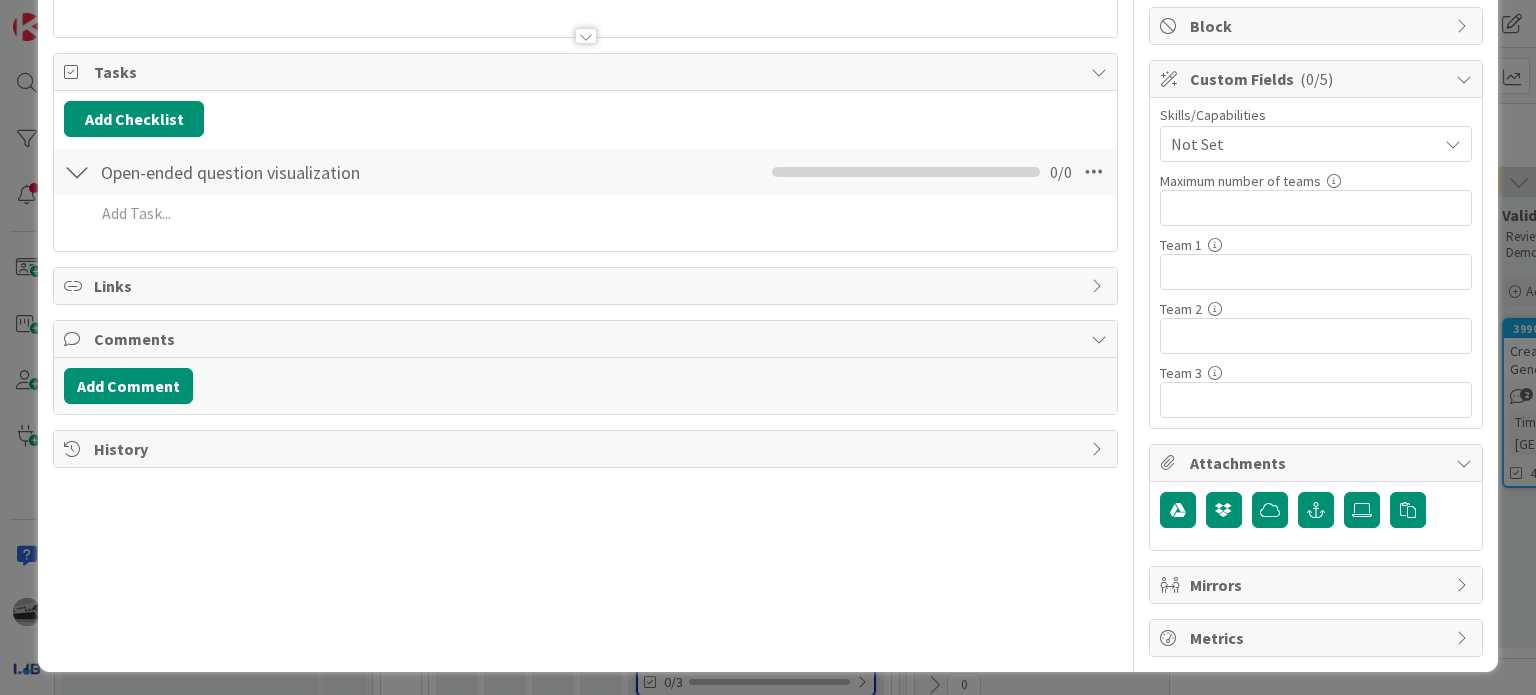 click at bounding box center (74, 449) 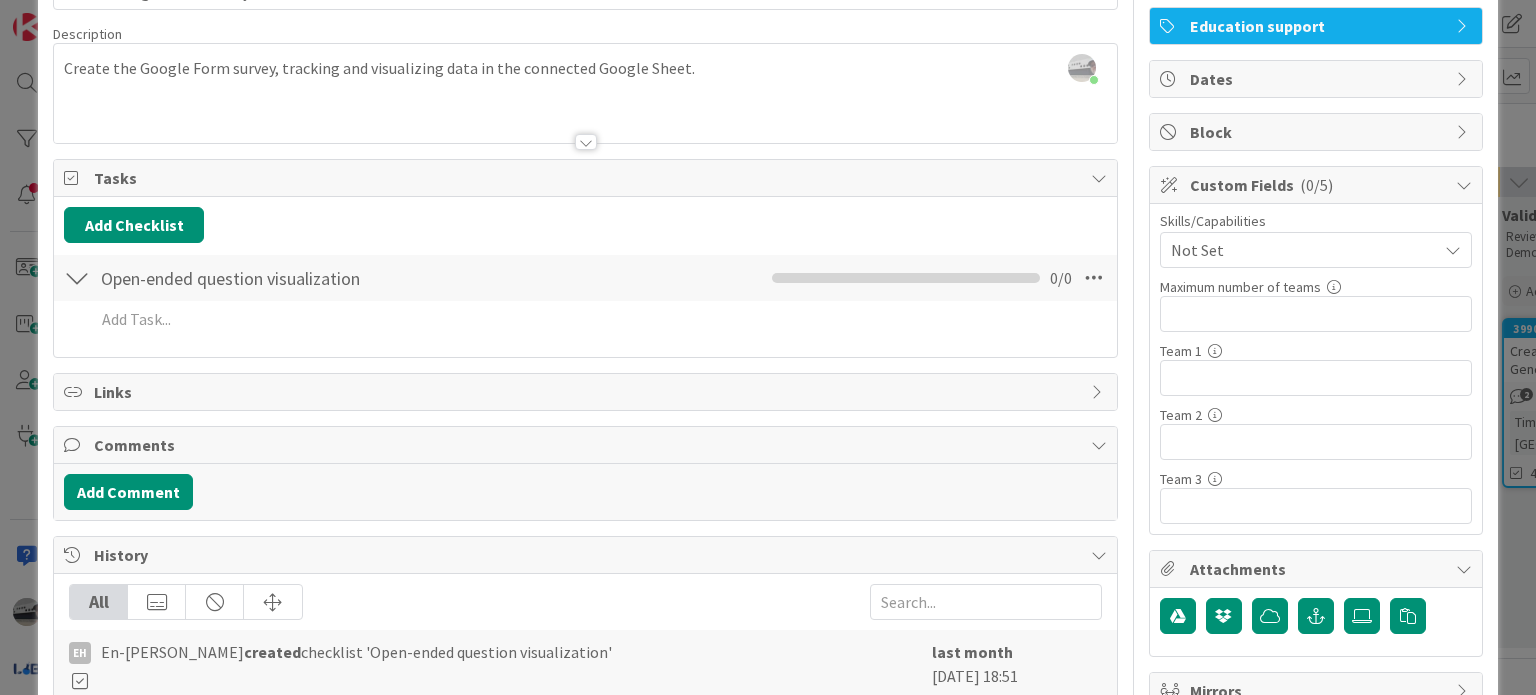 scroll, scrollTop: 0, scrollLeft: 0, axis: both 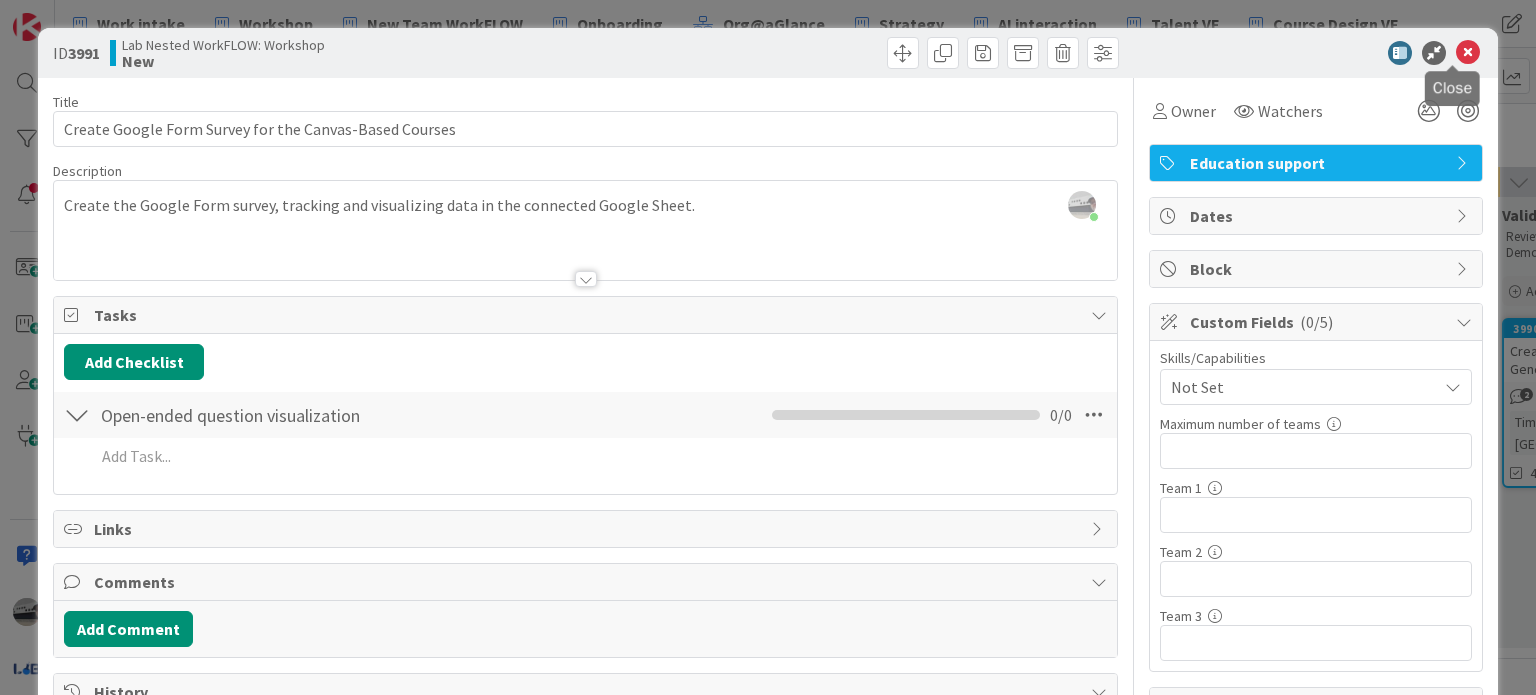 click at bounding box center [1468, 53] 